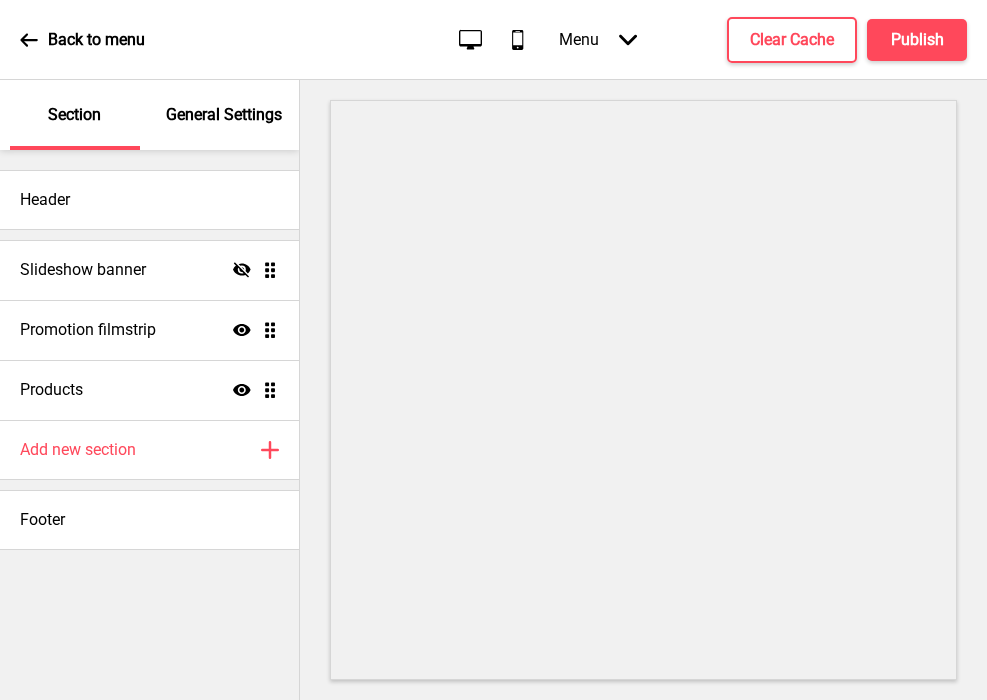 scroll, scrollTop: 0, scrollLeft: 0, axis: both 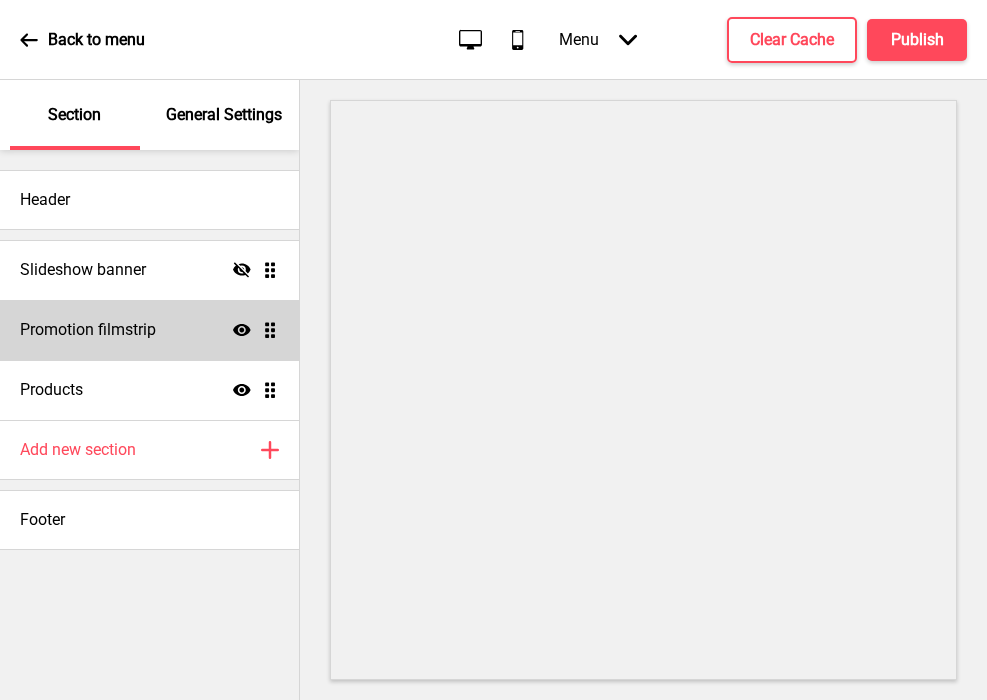 click on "Promotion filmstrip Show Drag" at bounding box center [149, 330] 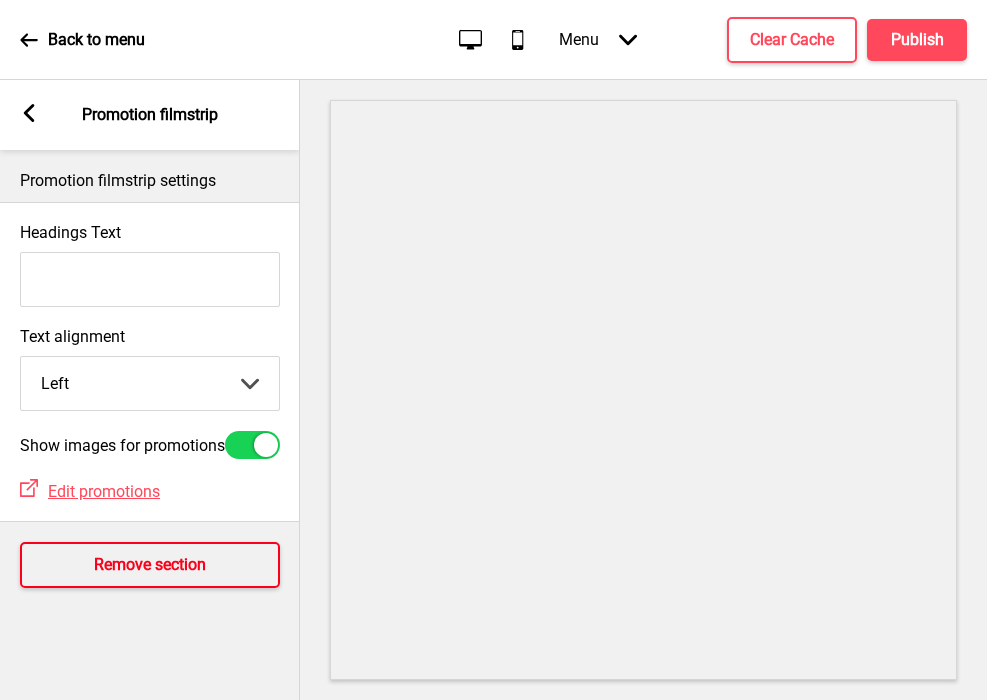 click on "Remove section" at bounding box center (150, 565) 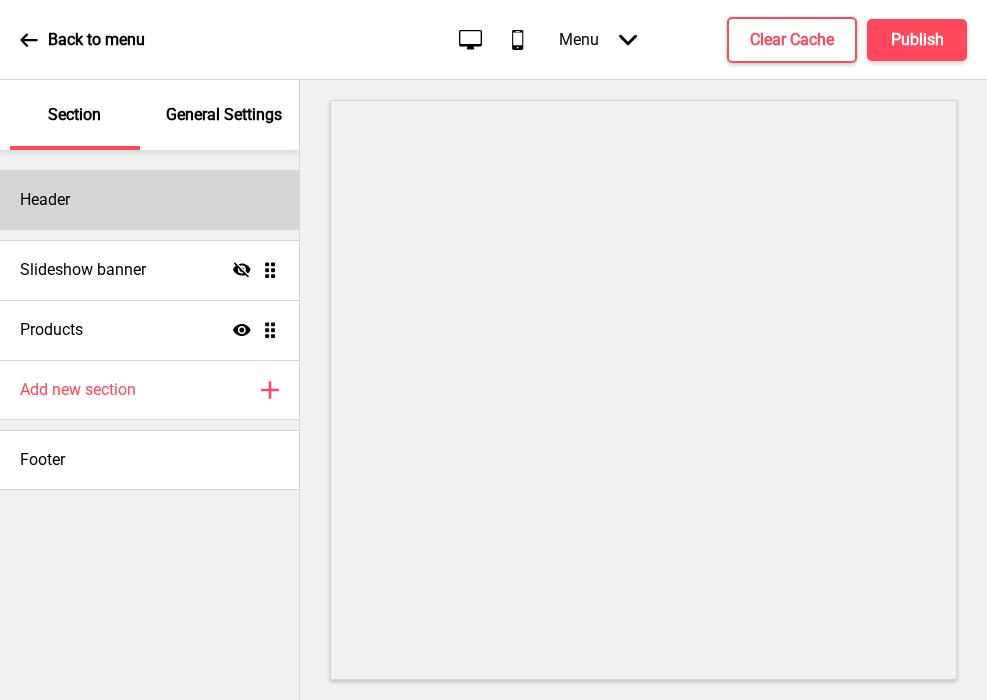 click on "Header" at bounding box center [149, 200] 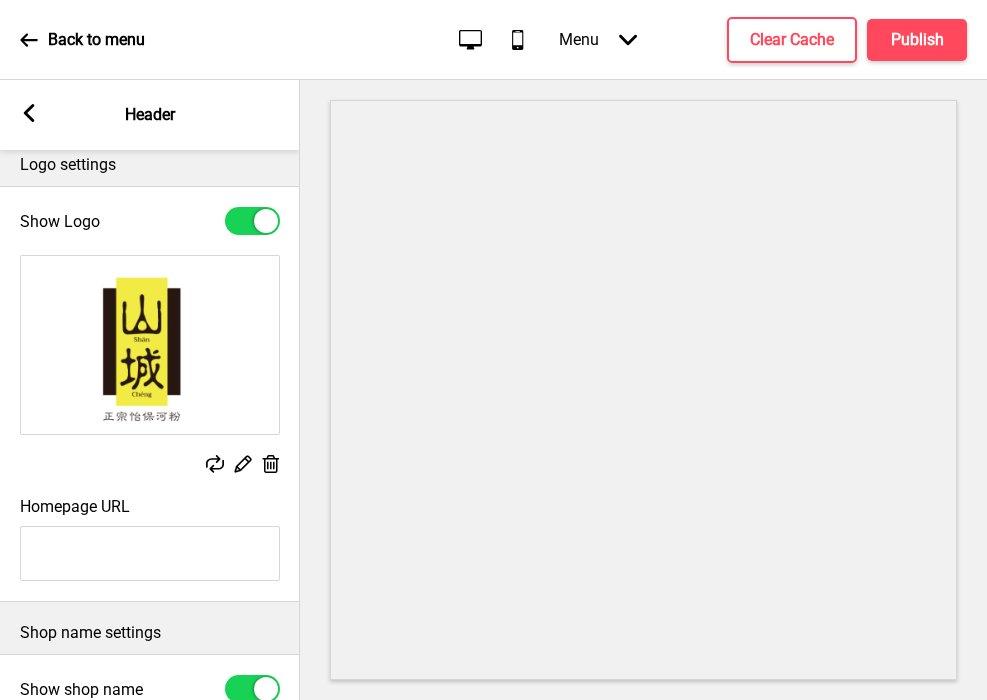 scroll, scrollTop: 35, scrollLeft: 0, axis: vertical 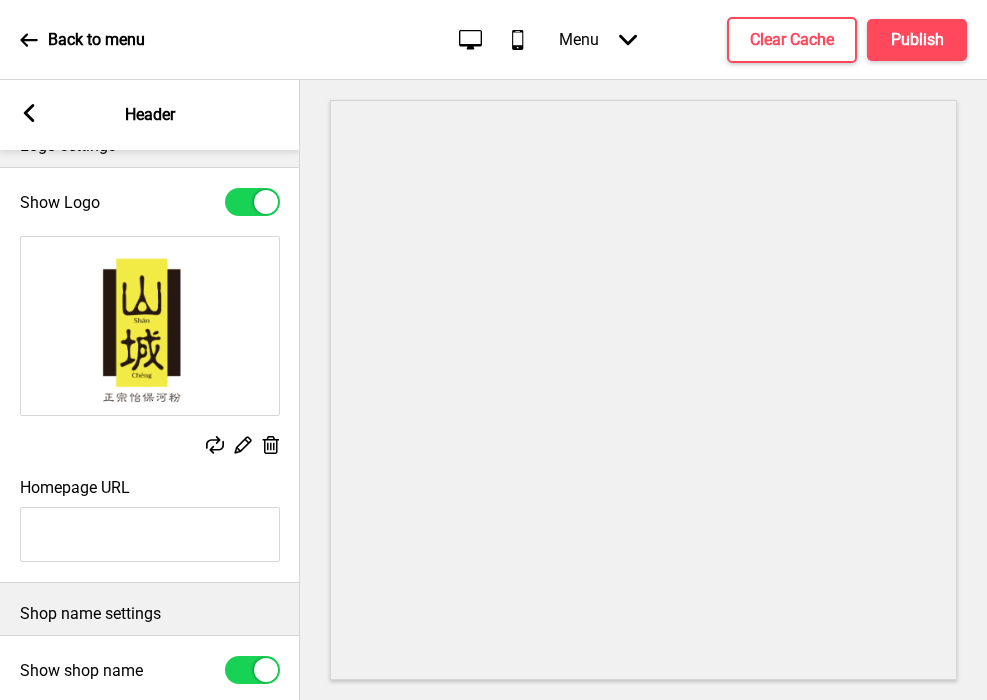 click 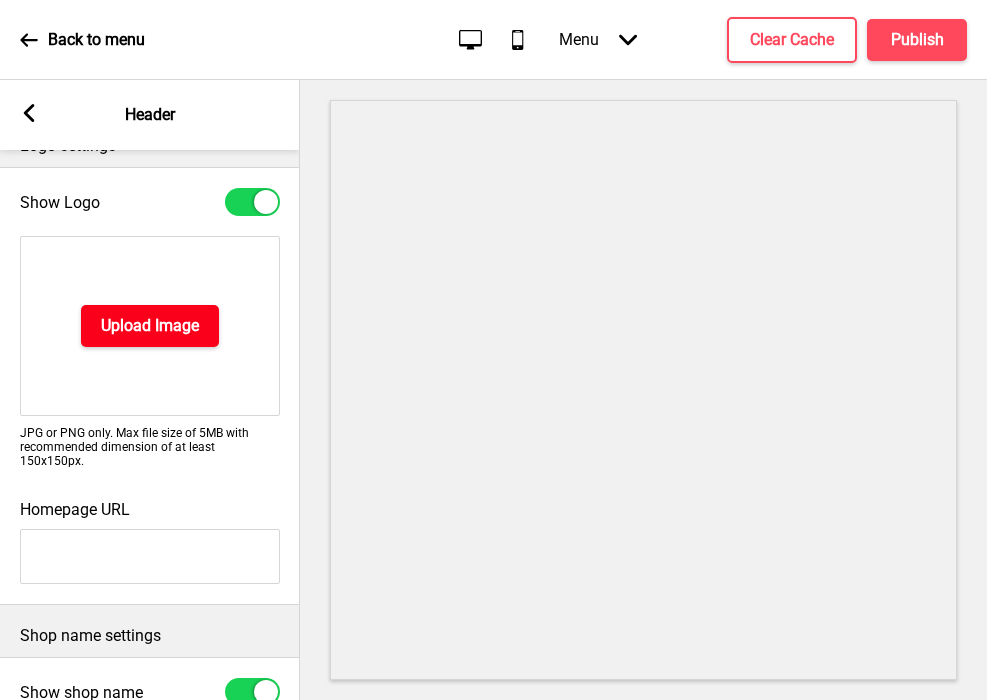 click on "Upload Image" at bounding box center (150, 326) 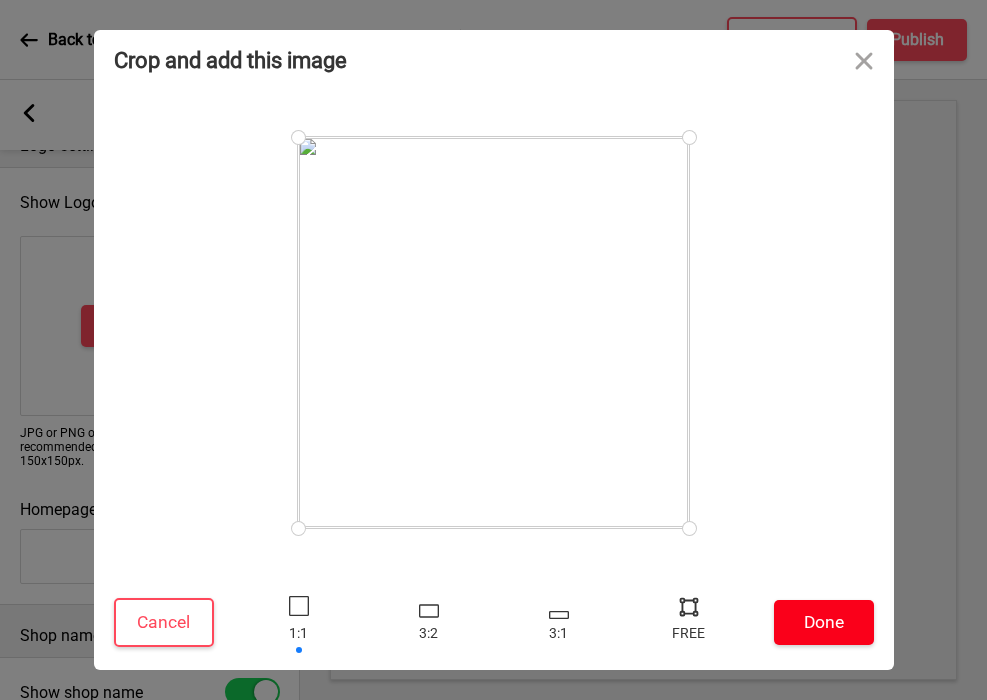 click on "Done" at bounding box center (824, 622) 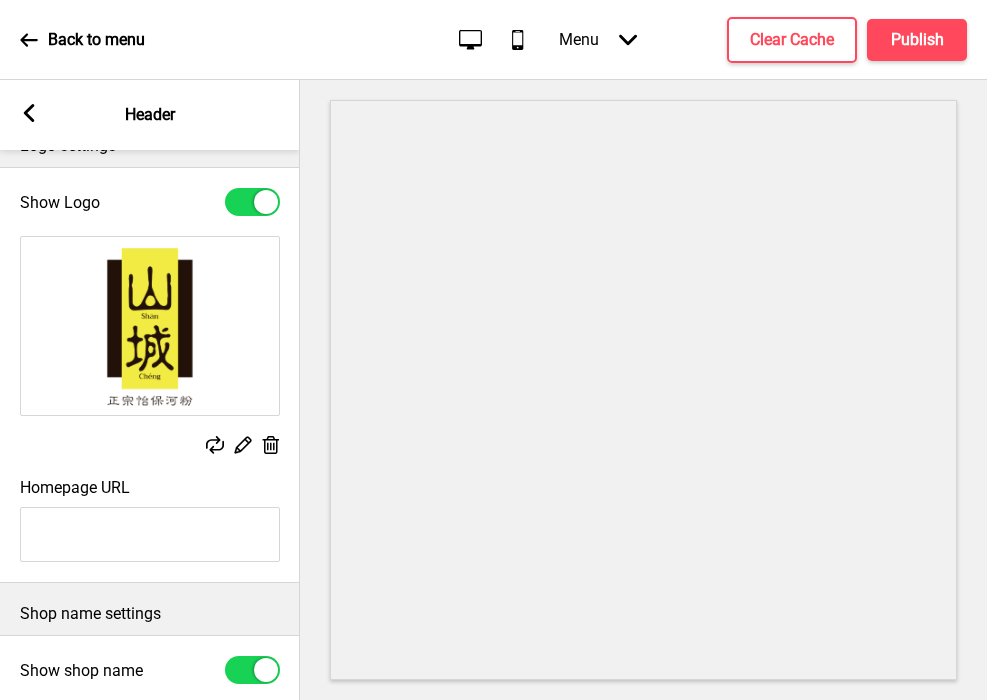 click on "Arrow left Header" at bounding box center [150, 115] 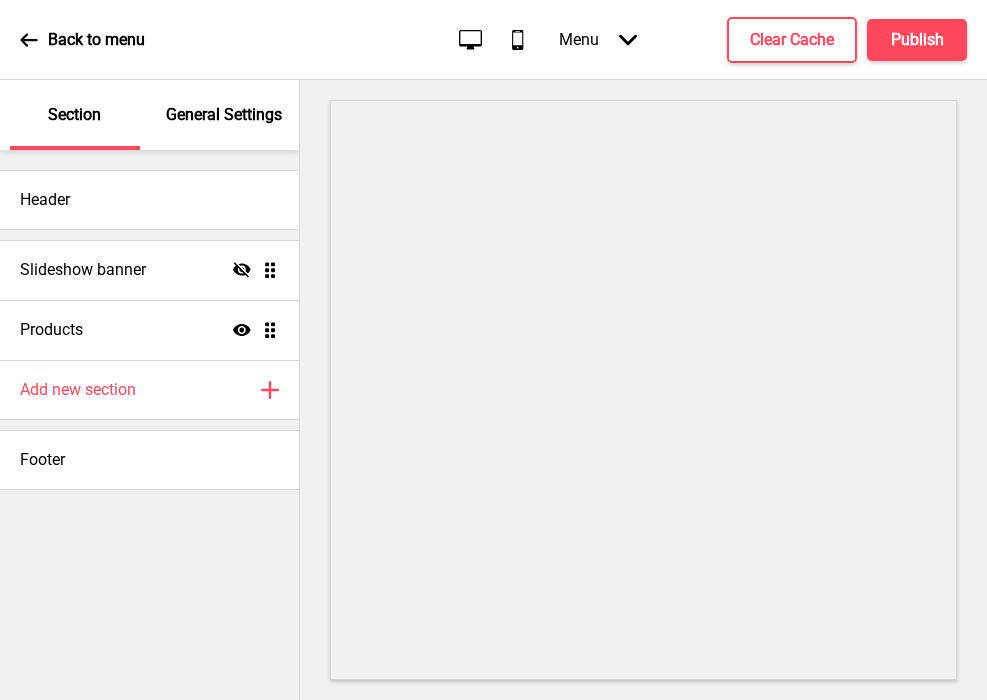 click on "General Settings" at bounding box center (224, 115) 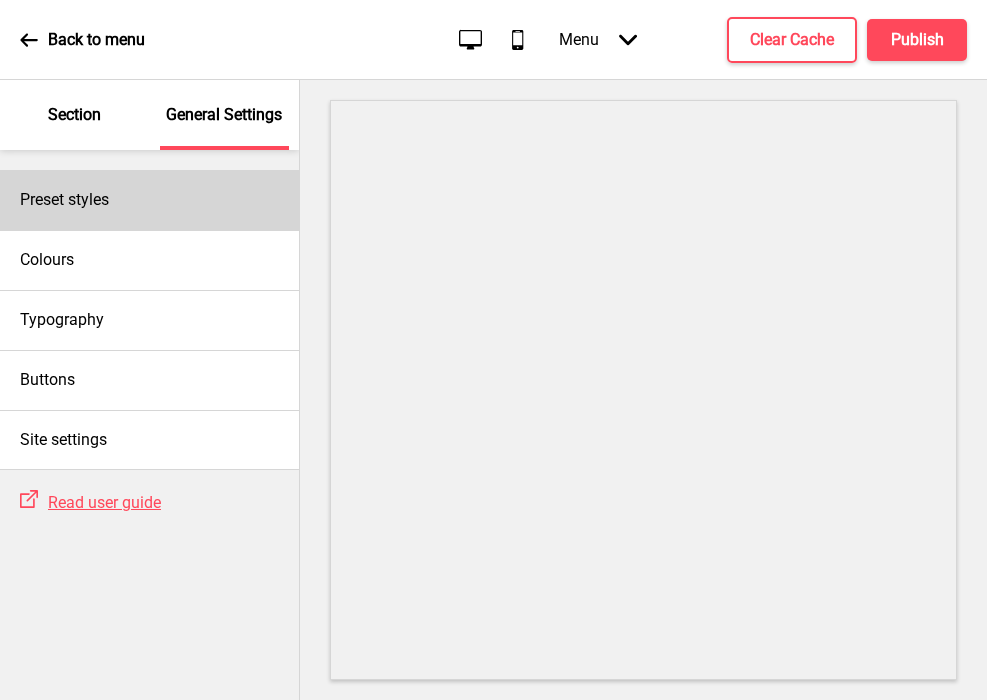 click on "Preset styles" at bounding box center (149, 200) 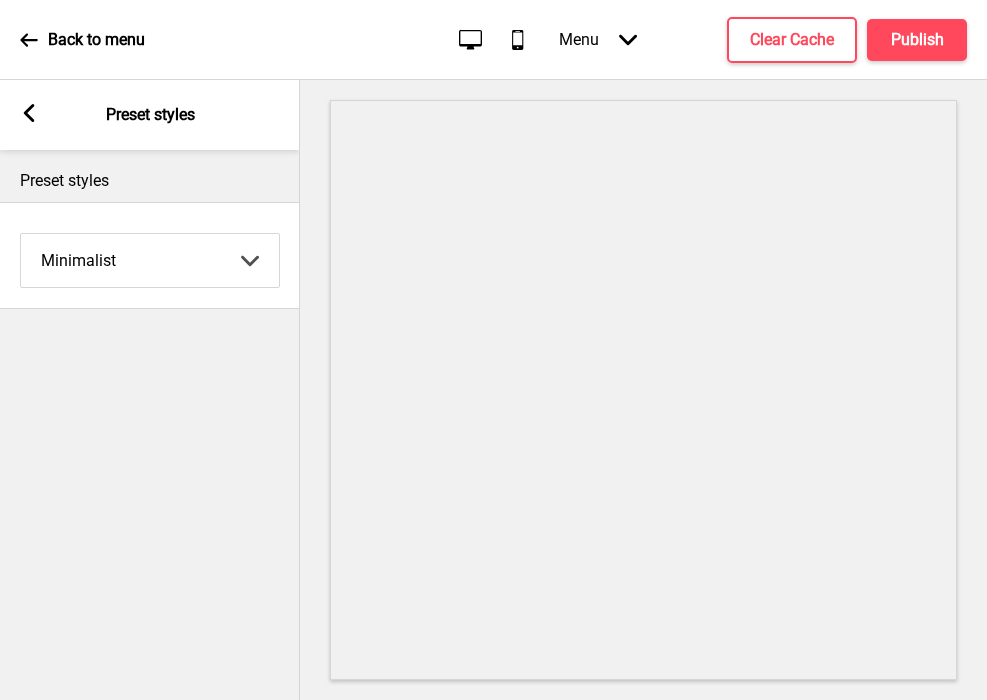 click 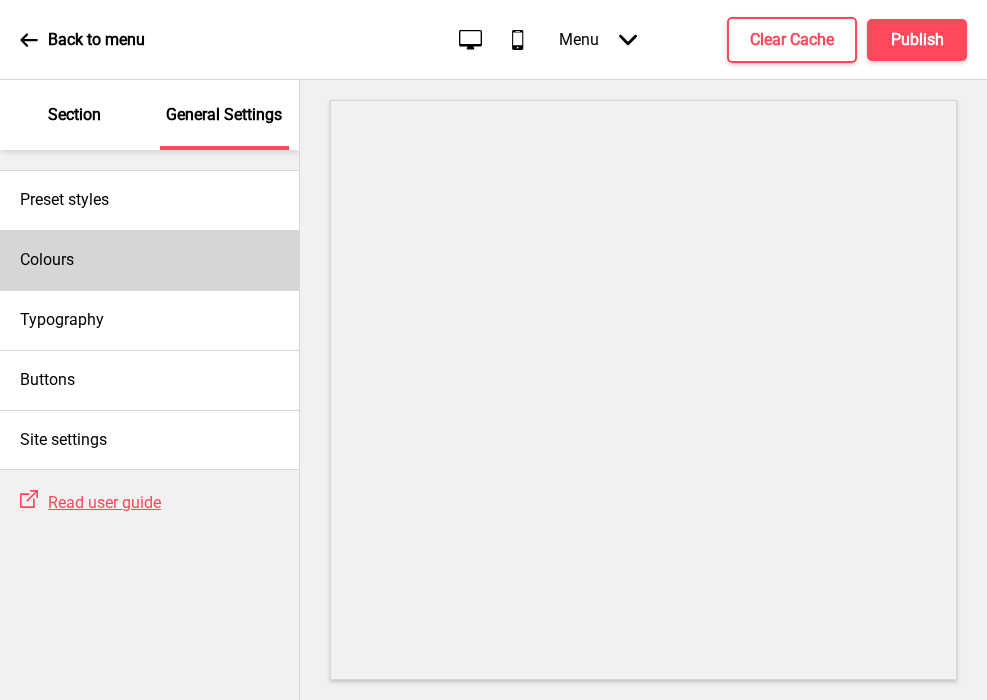 click on "Colours" at bounding box center (47, 260) 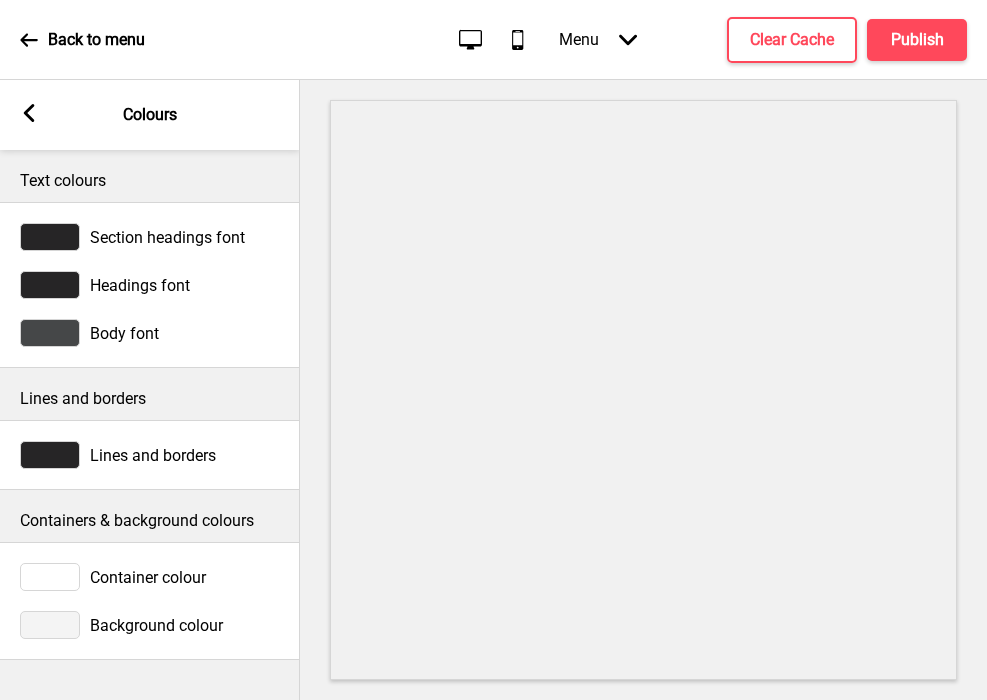 click 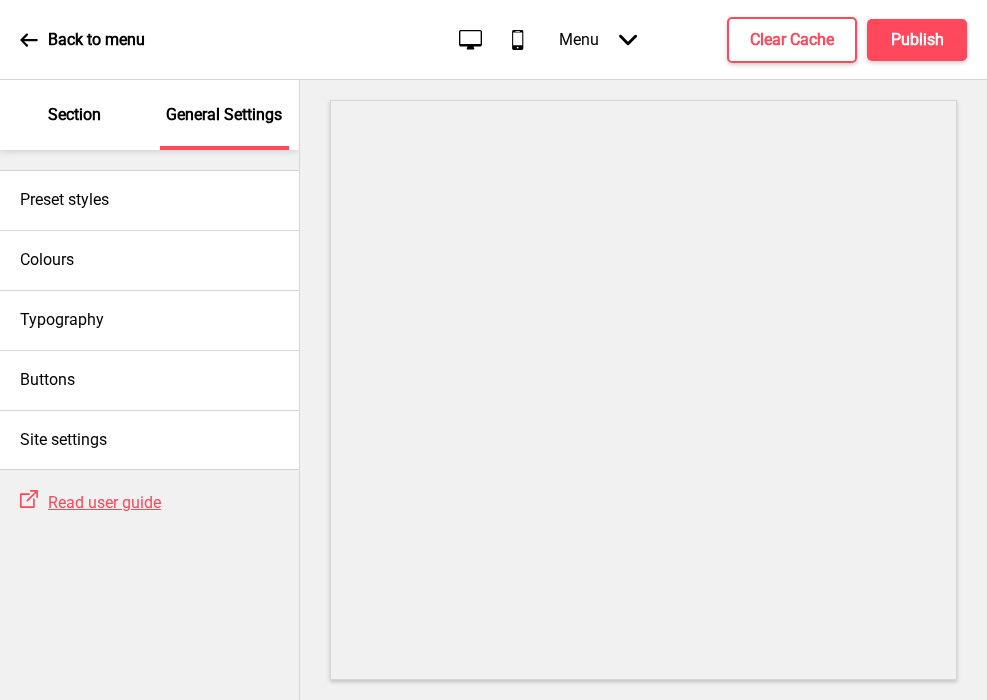 click on "Section" at bounding box center [75, 115] 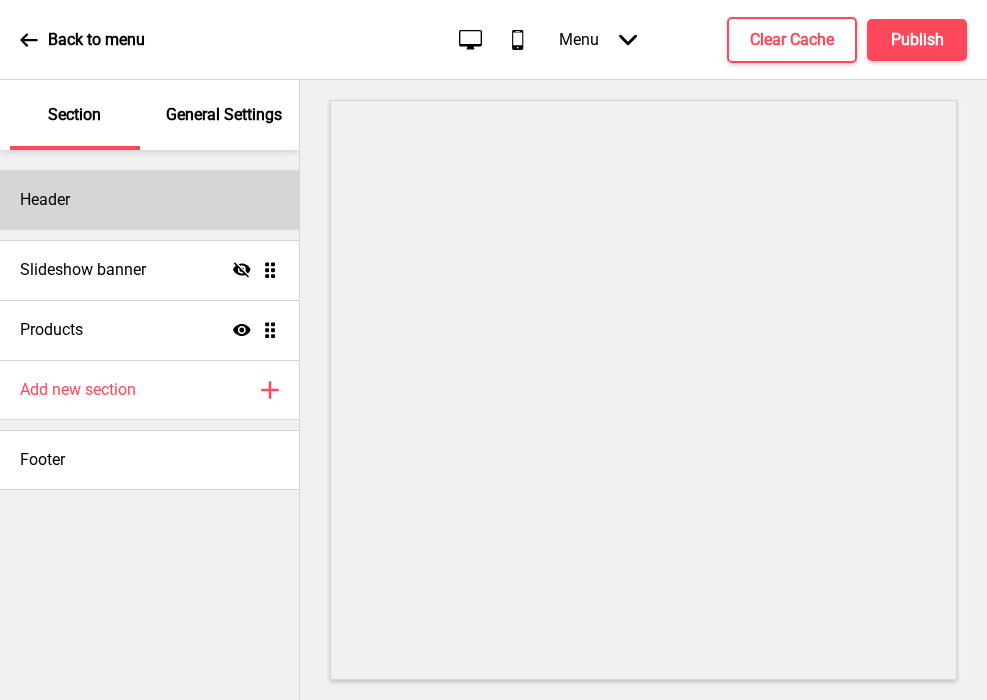 click on "Header" at bounding box center [149, 200] 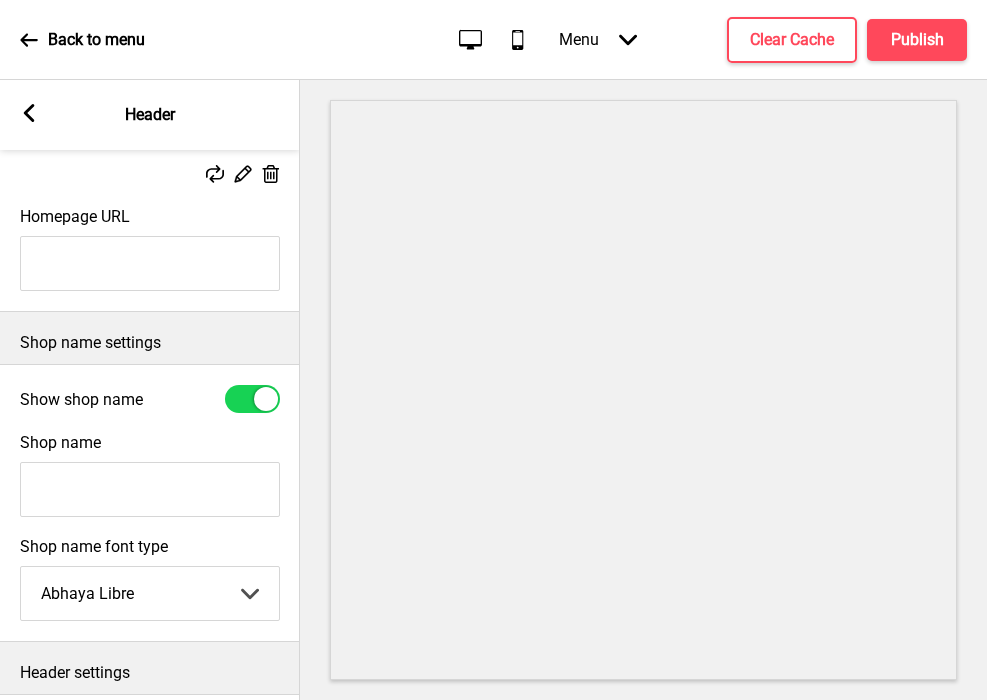 scroll, scrollTop: 329, scrollLeft: 0, axis: vertical 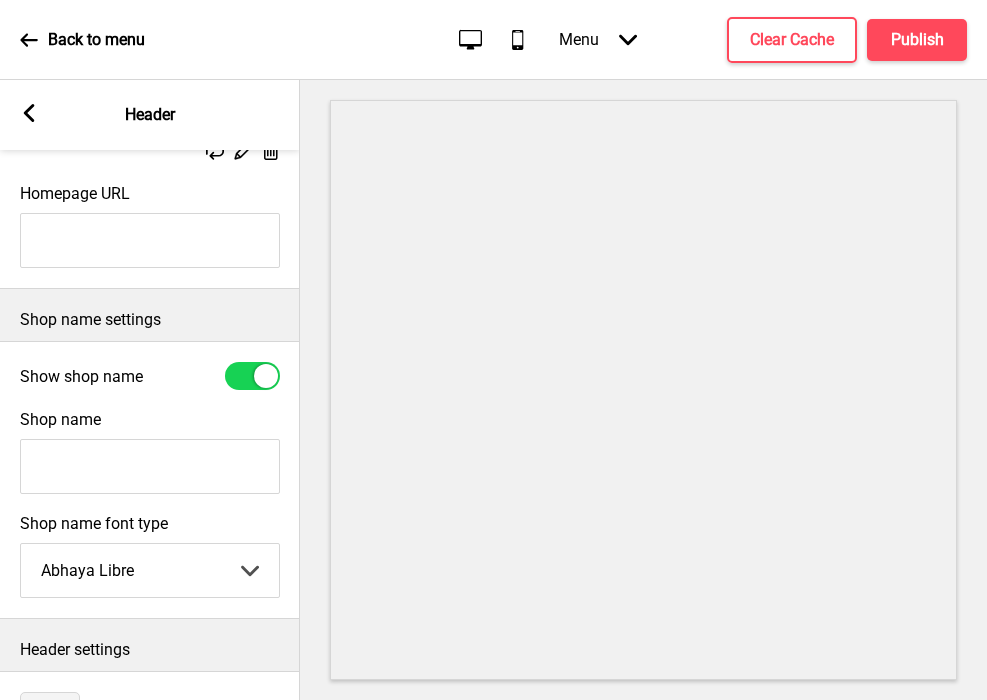 click at bounding box center [252, 376] 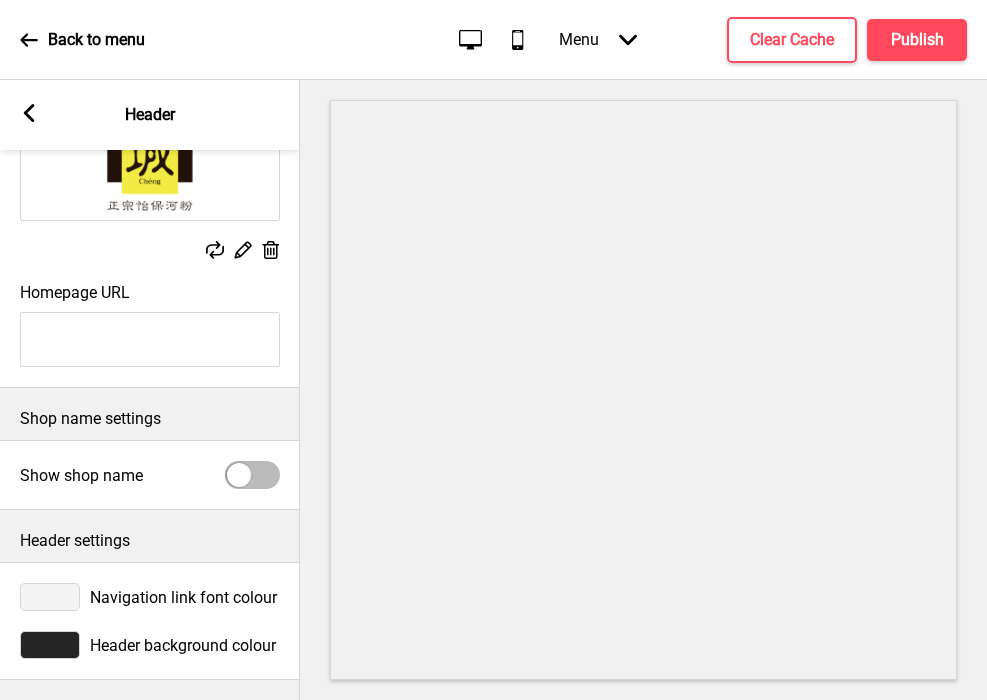 scroll, scrollTop: 230, scrollLeft: 0, axis: vertical 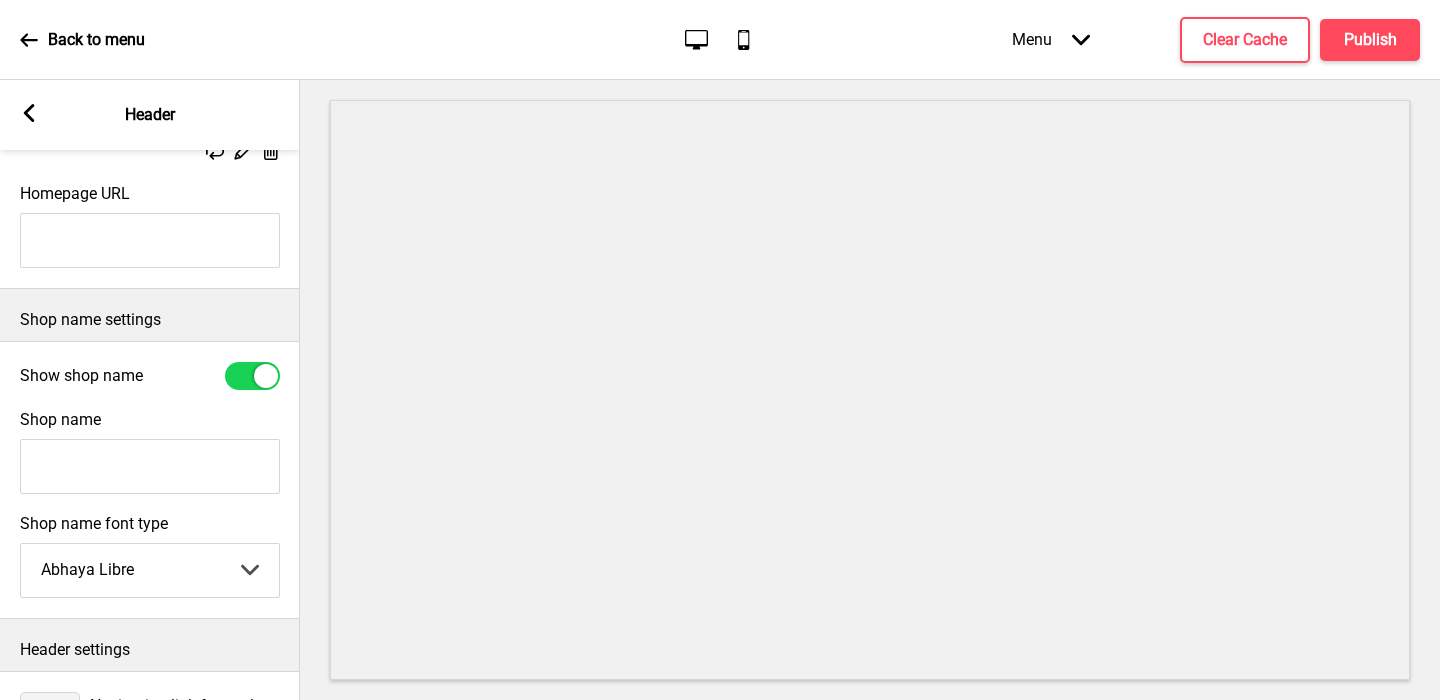 click on "Shop name" at bounding box center [150, 466] 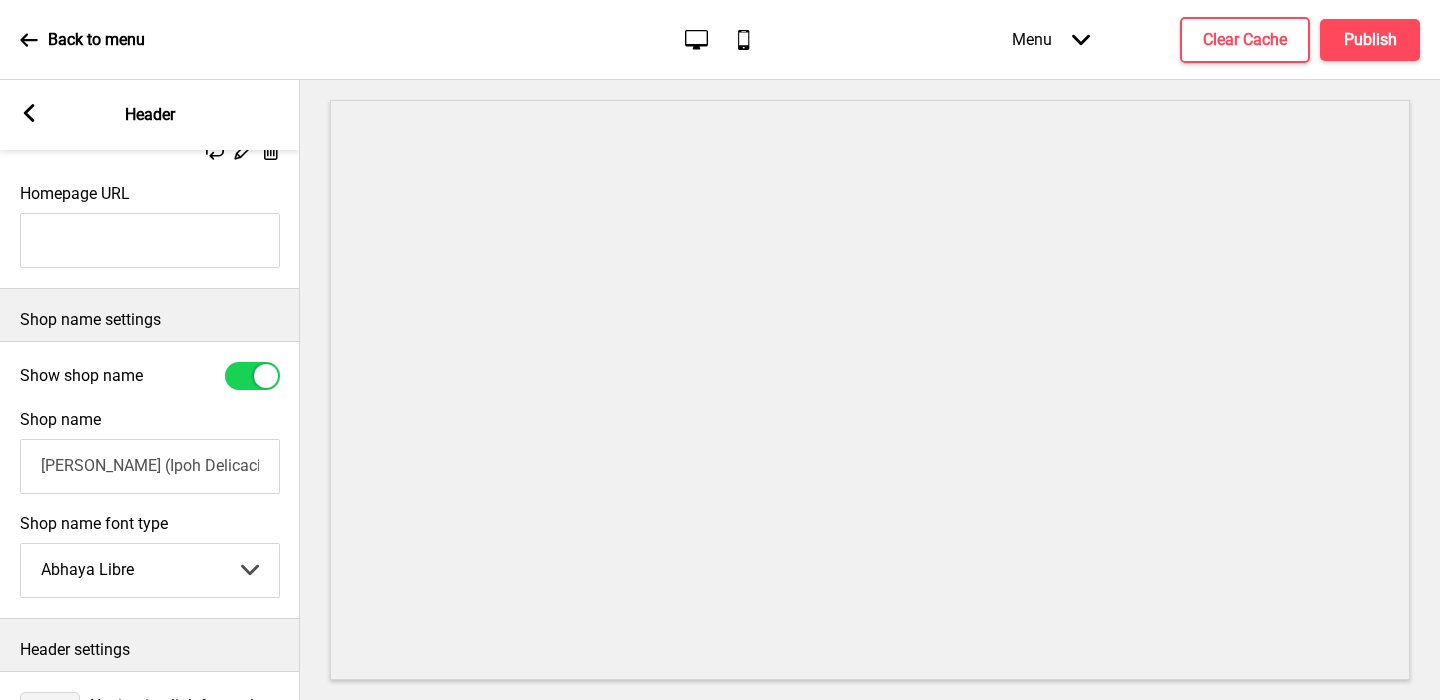 scroll, scrollTop: 0, scrollLeft: 49, axis: horizontal 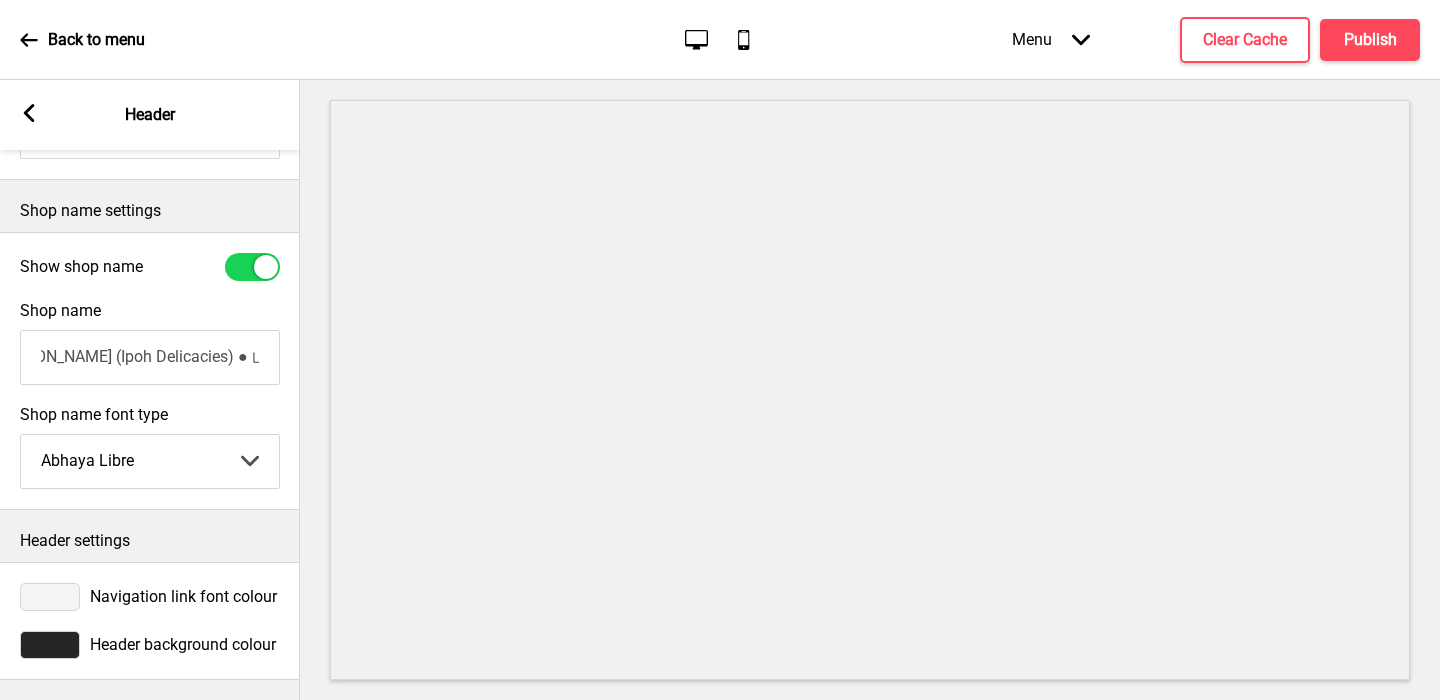 type on "[PERSON_NAME] (Ipoh Delicacies) ● 山城" 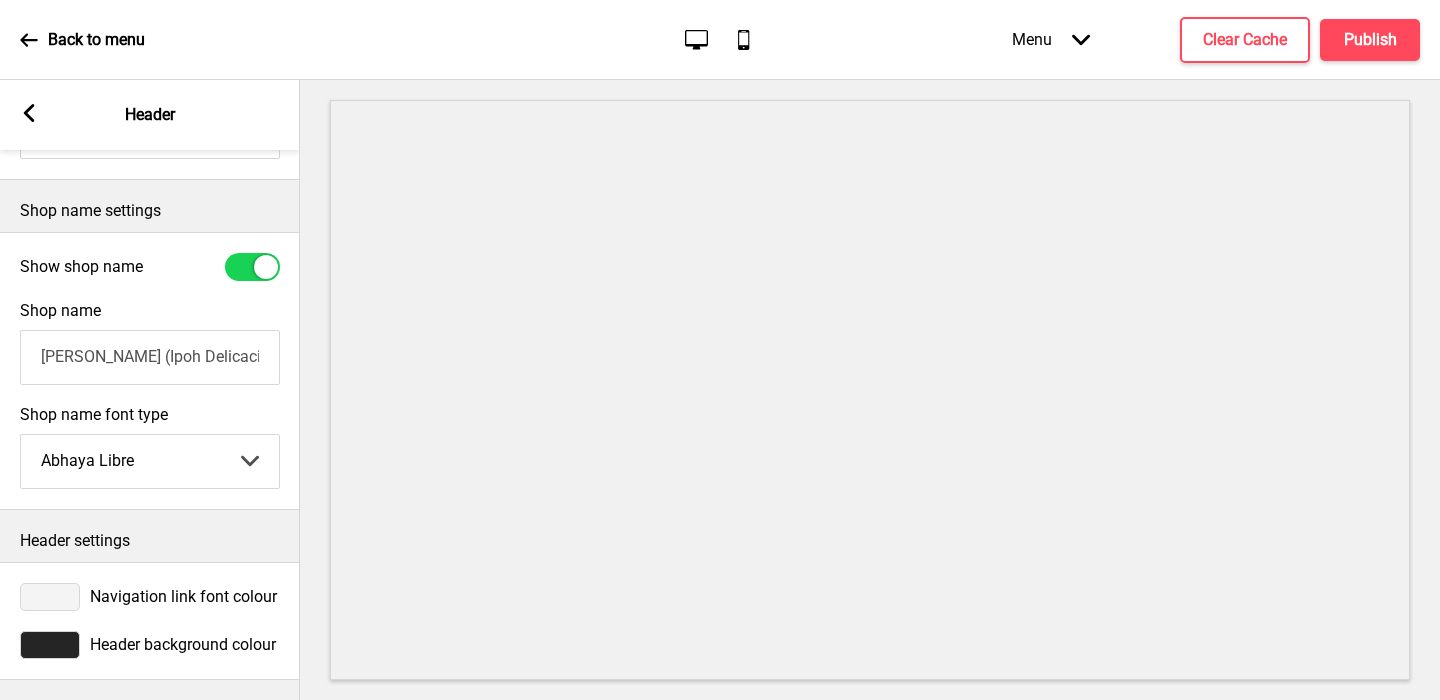 click at bounding box center [50, 597] 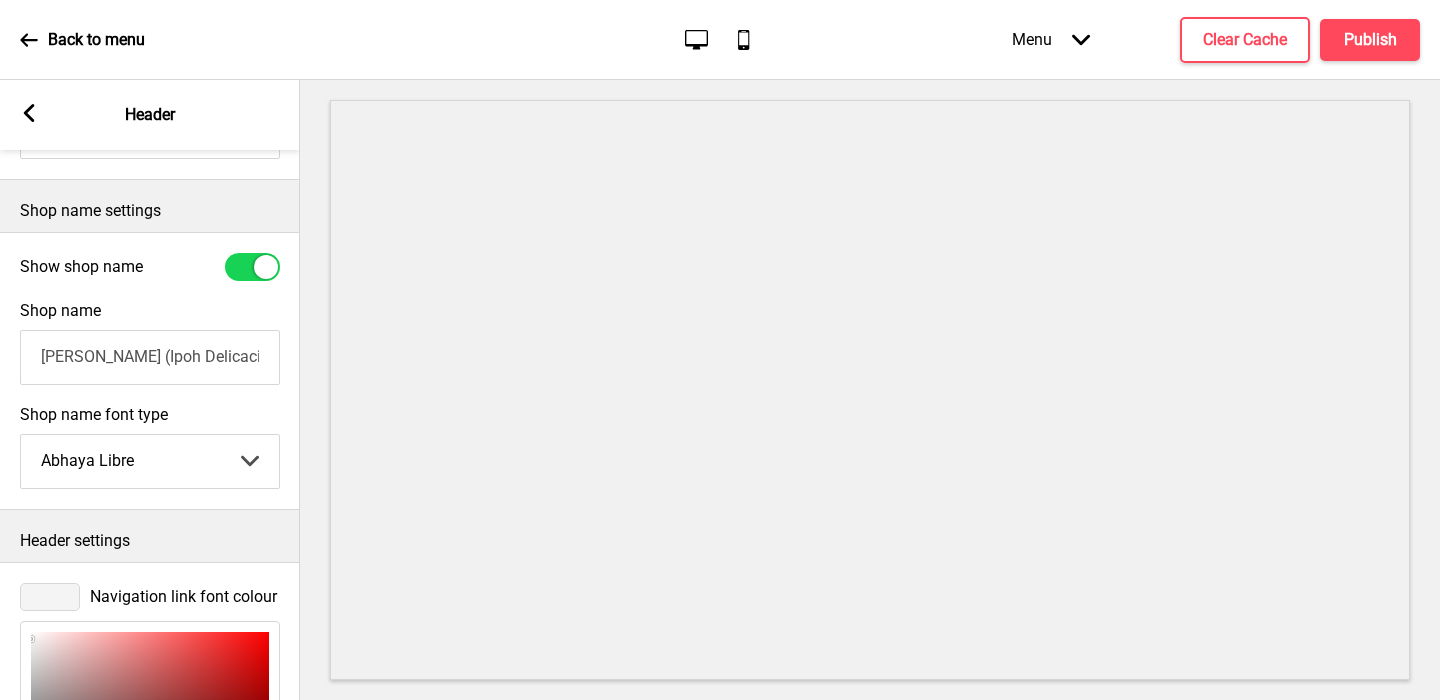 scroll, scrollTop: 765, scrollLeft: 0, axis: vertical 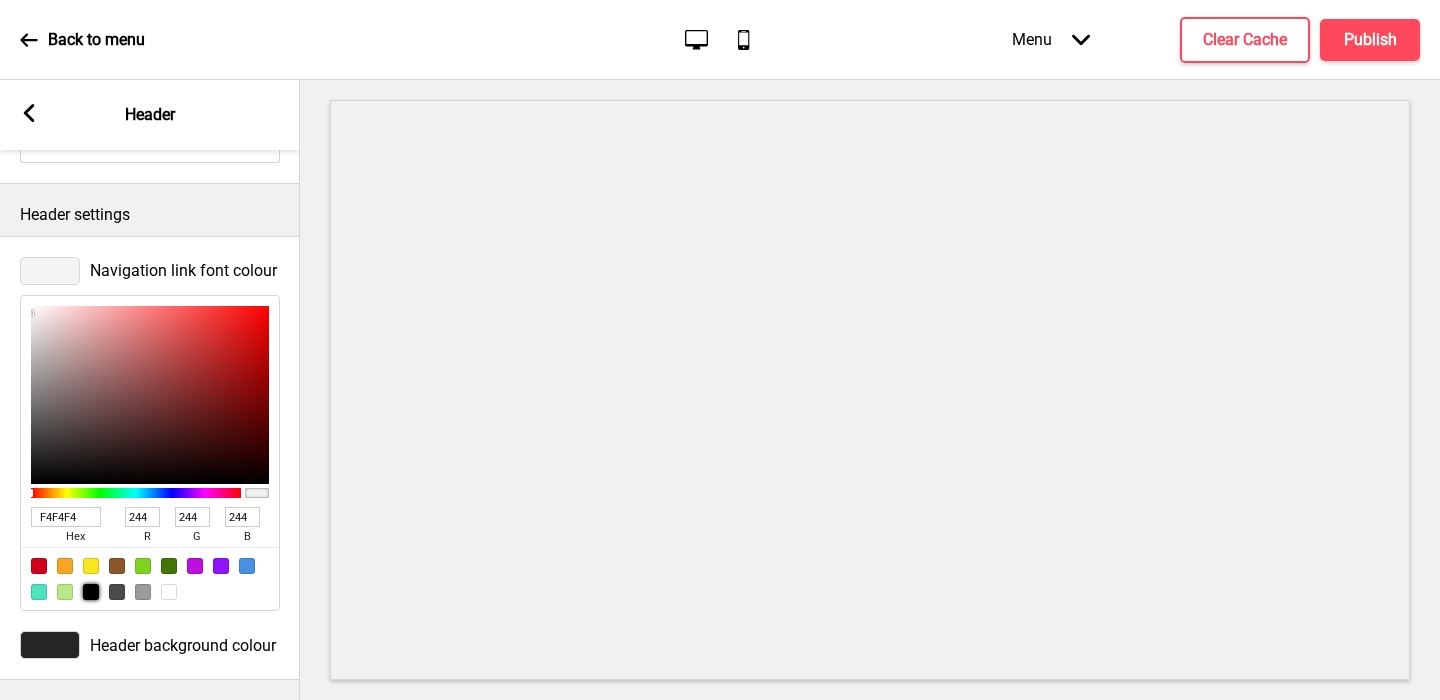 click at bounding box center (91, 592) 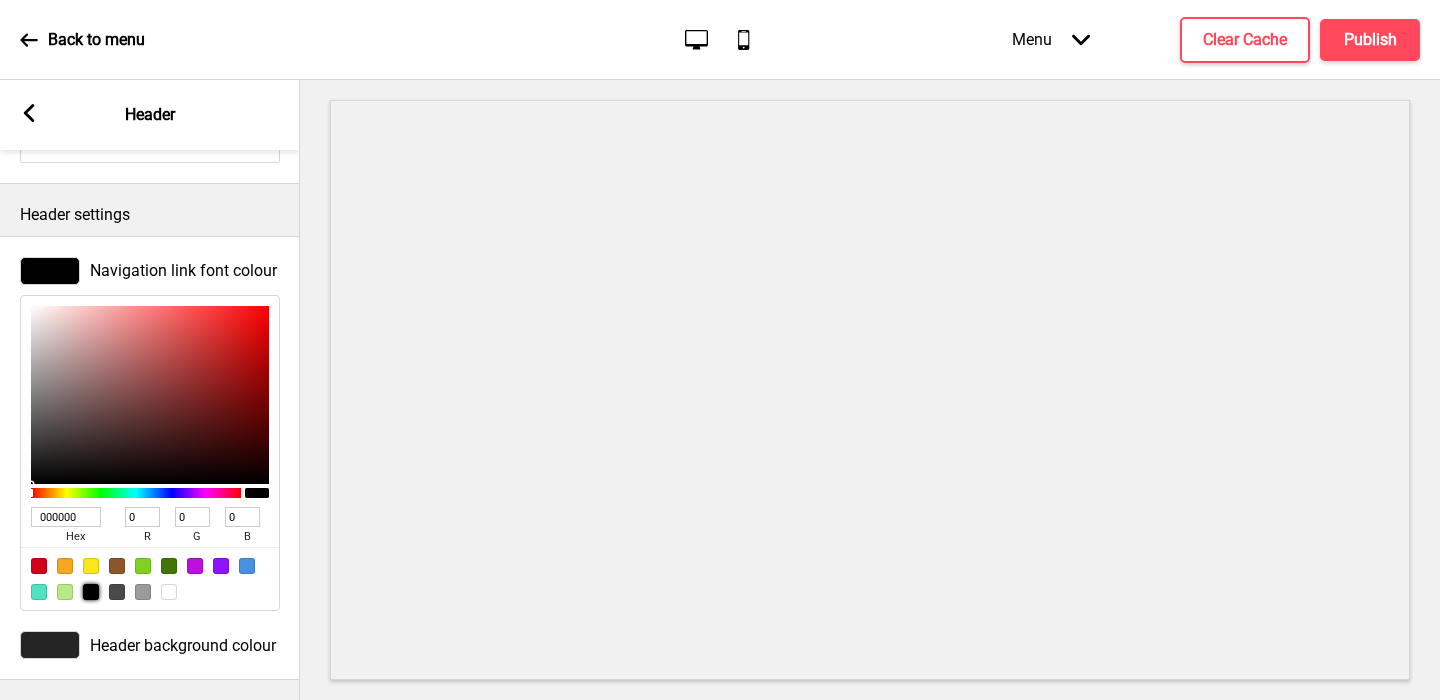 click at bounding box center (50, 645) 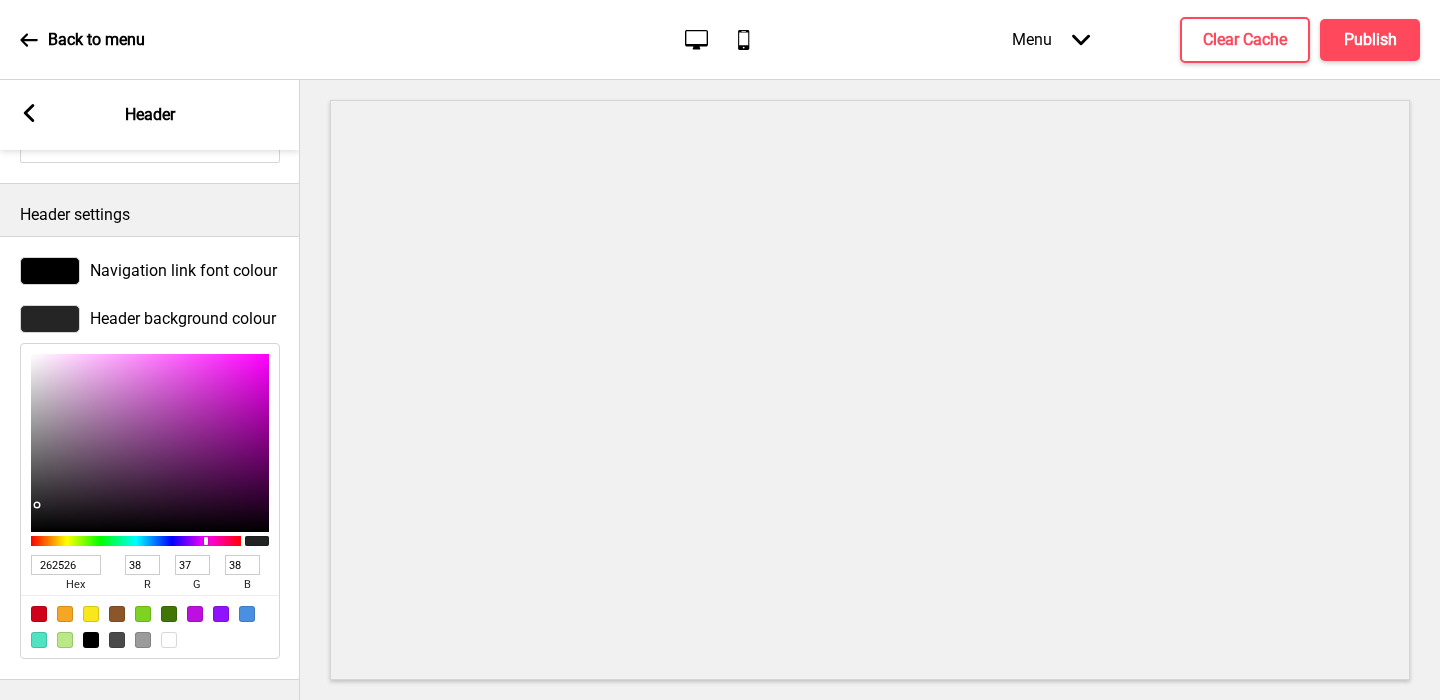 click on "262526" at bounding box center [66, 565] 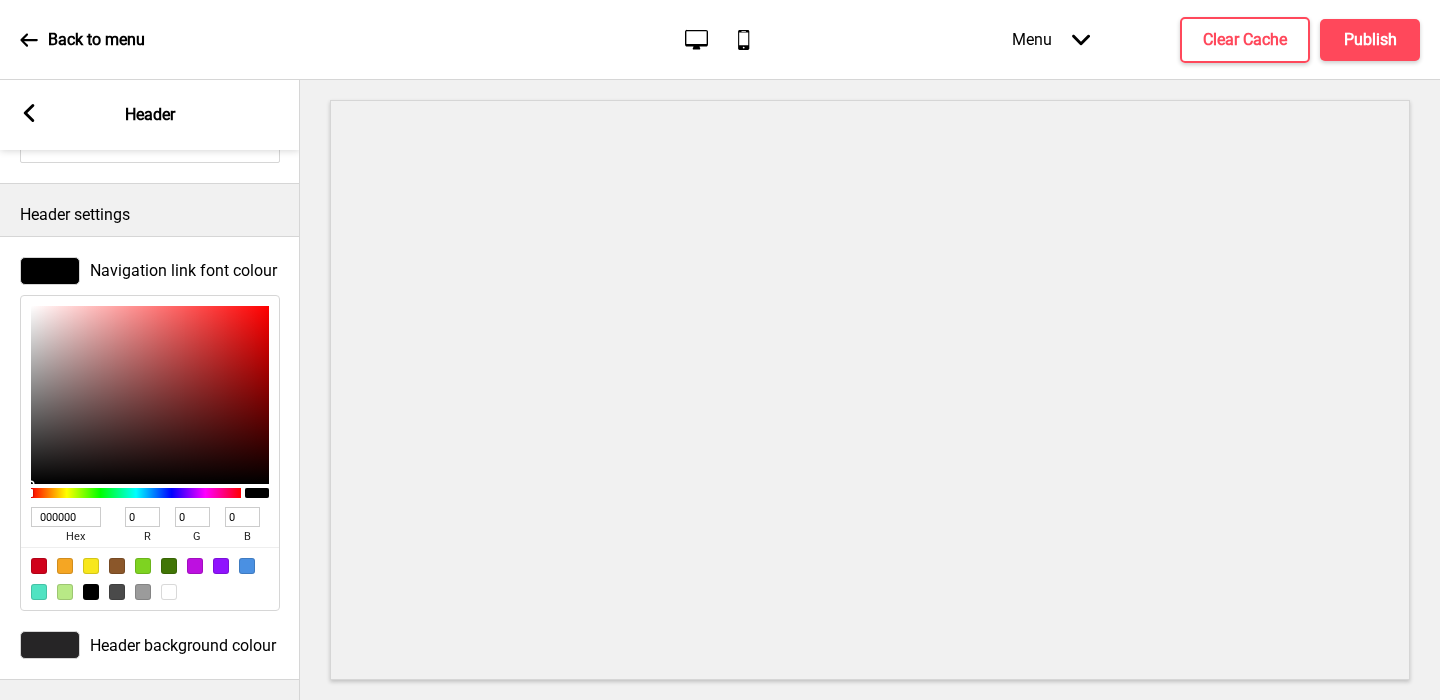 click on "000000" at bounding box center (66, 517) 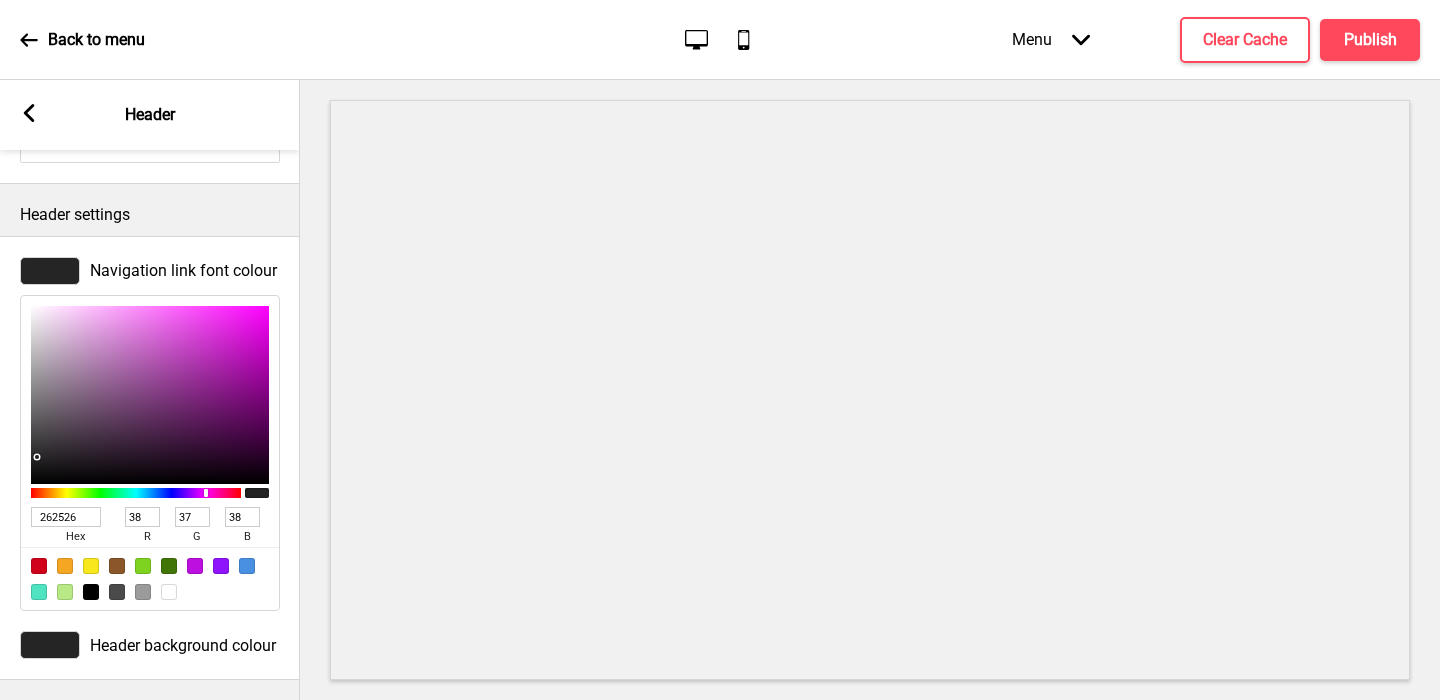 type on "262526" 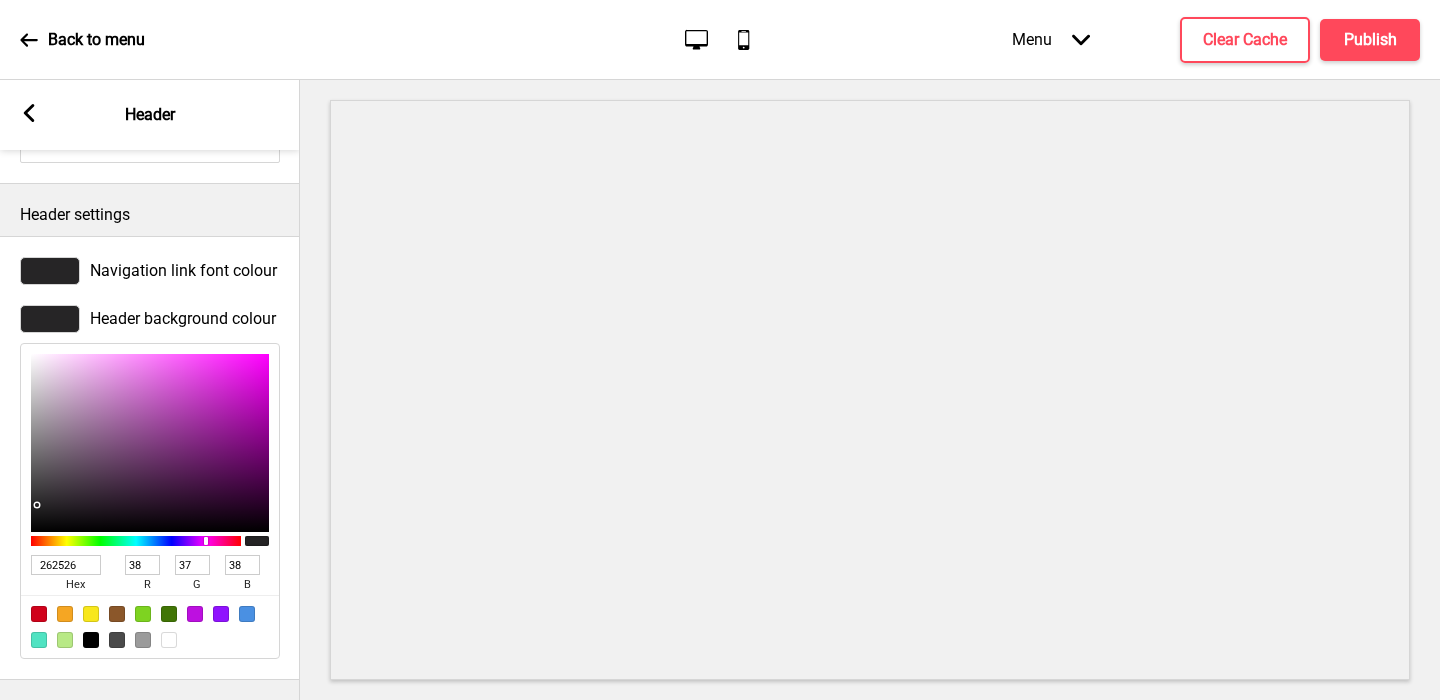 click at bounding box center (169, 640) 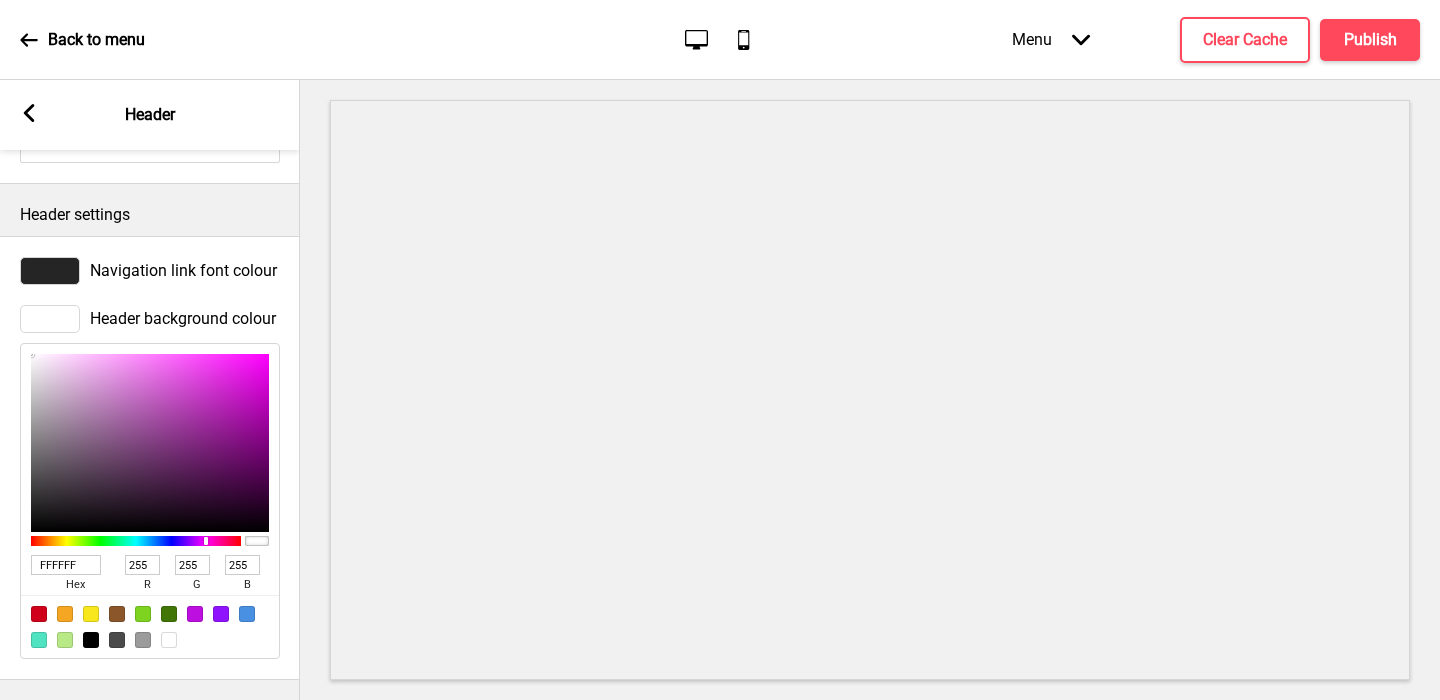 click 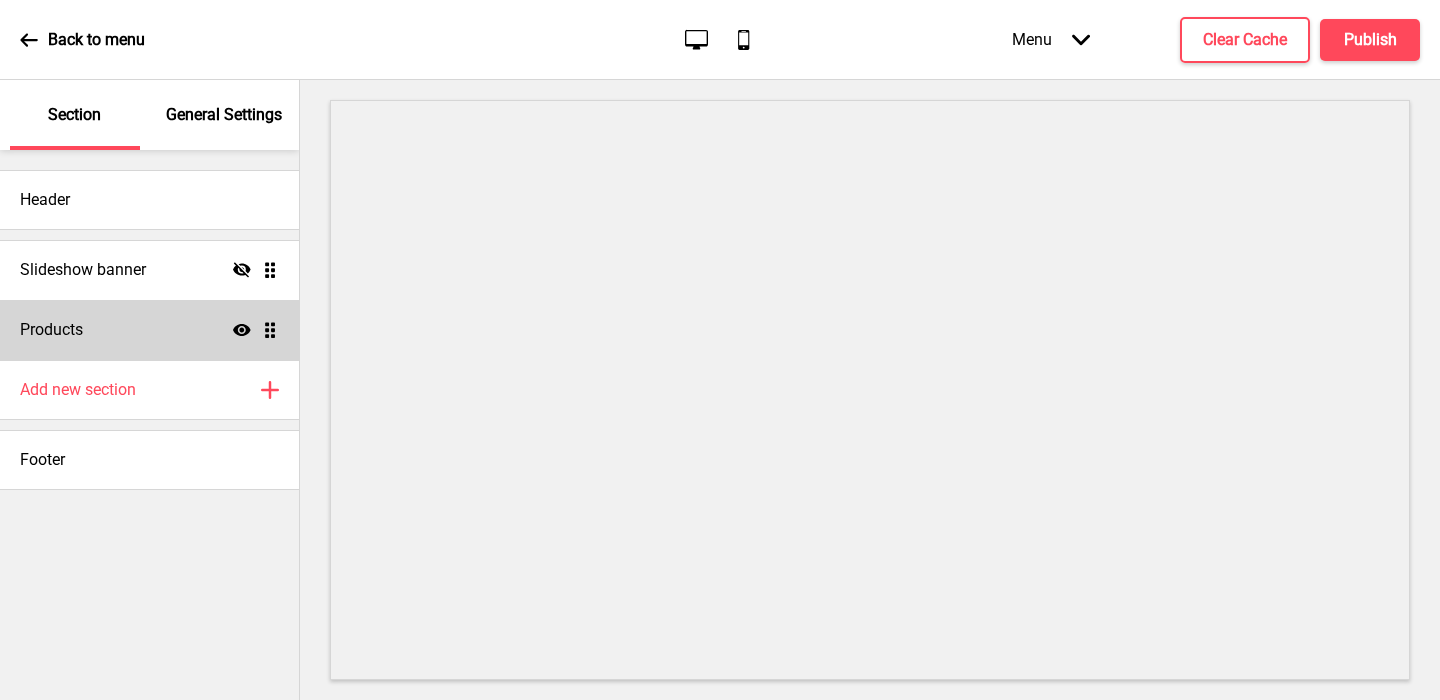 click on "Products" at bounding box center [51, 330] 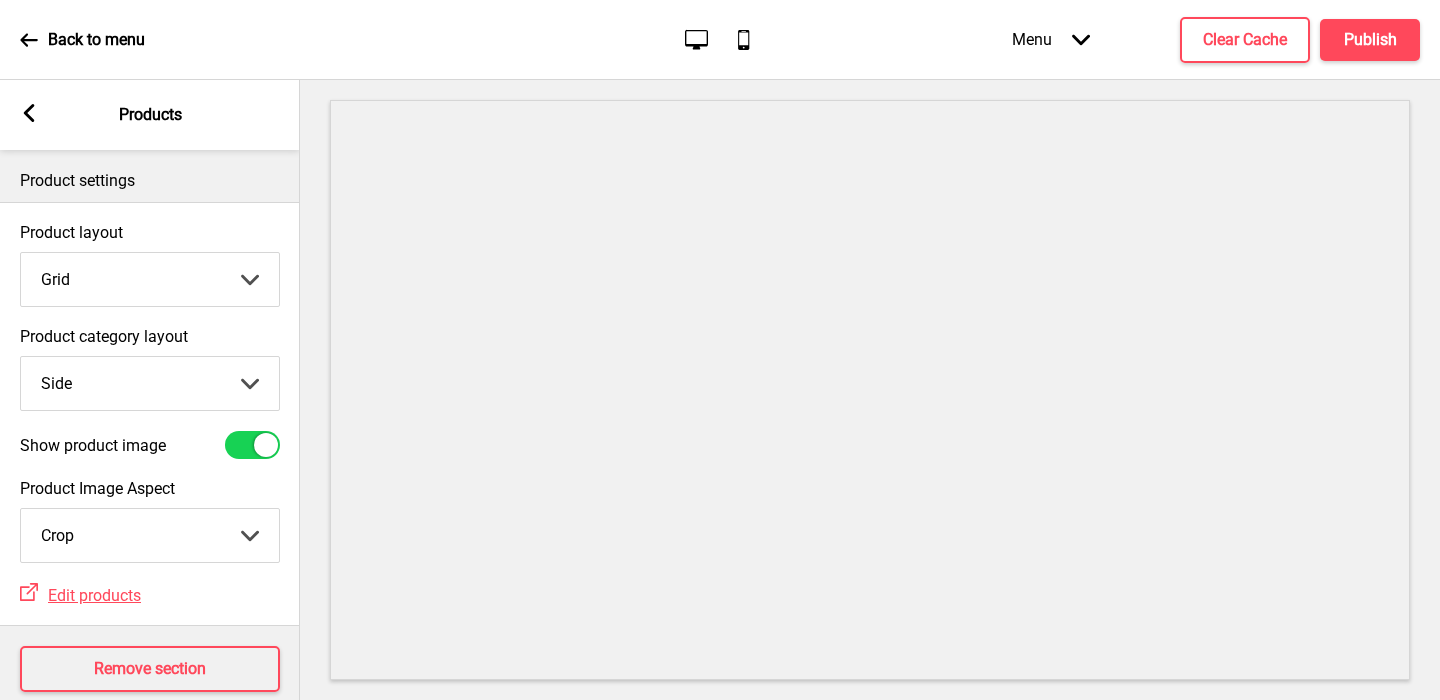 click on "Top Side" at bounding box center (150, 383) 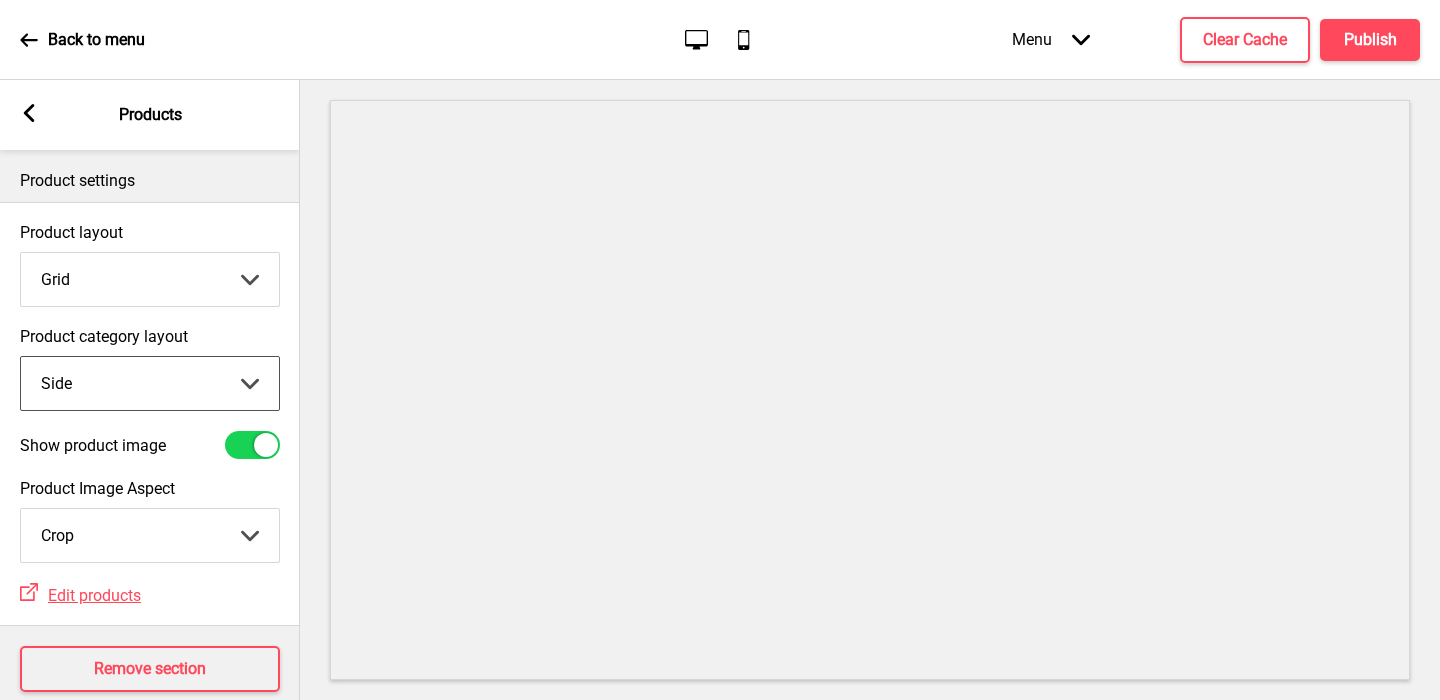 select on "top" 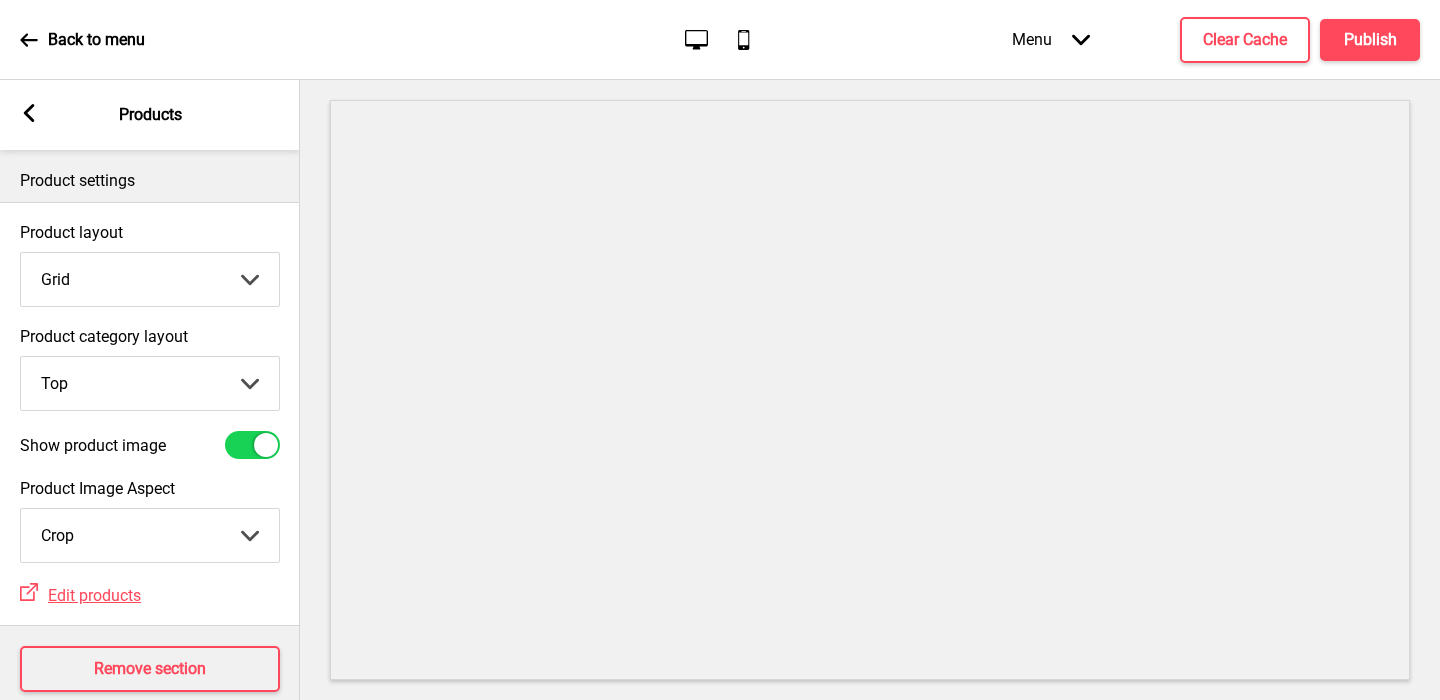 click 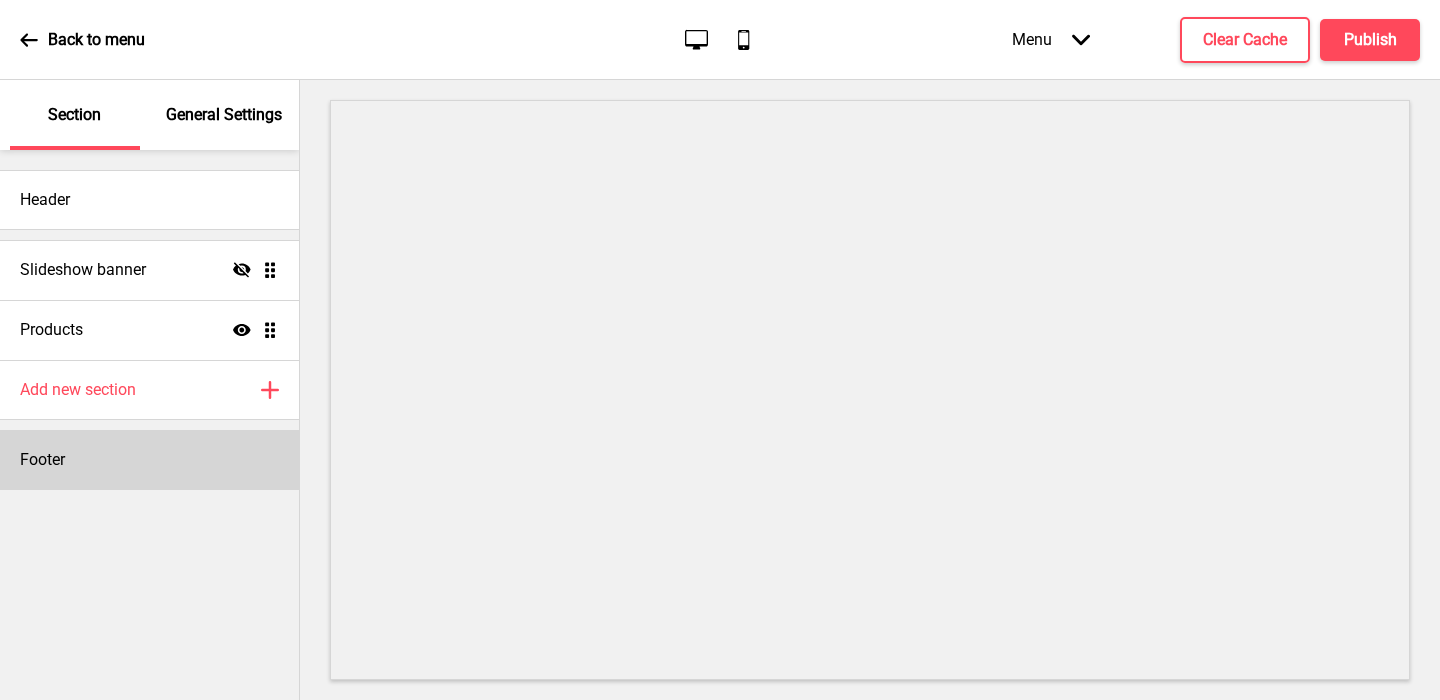 click on "Footer" at bounding box center [149, 460] 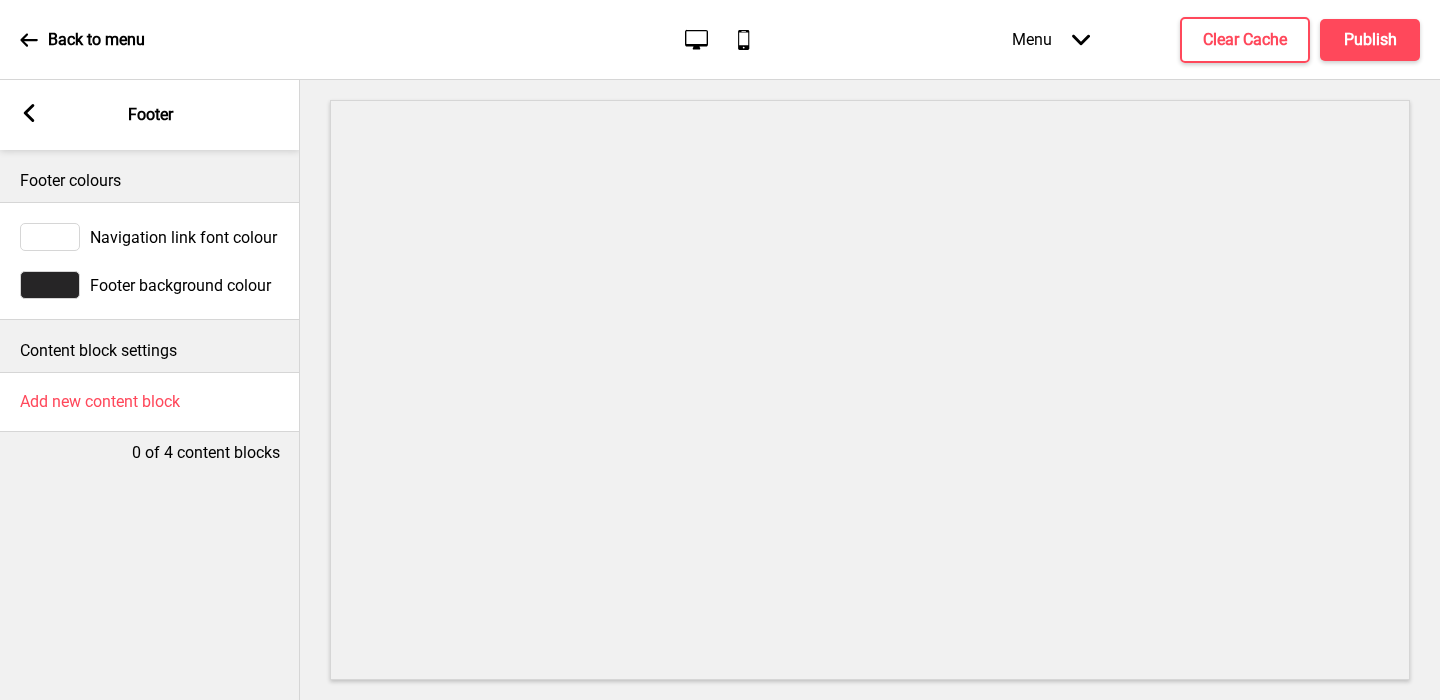 click at bounding box center (50, 285) 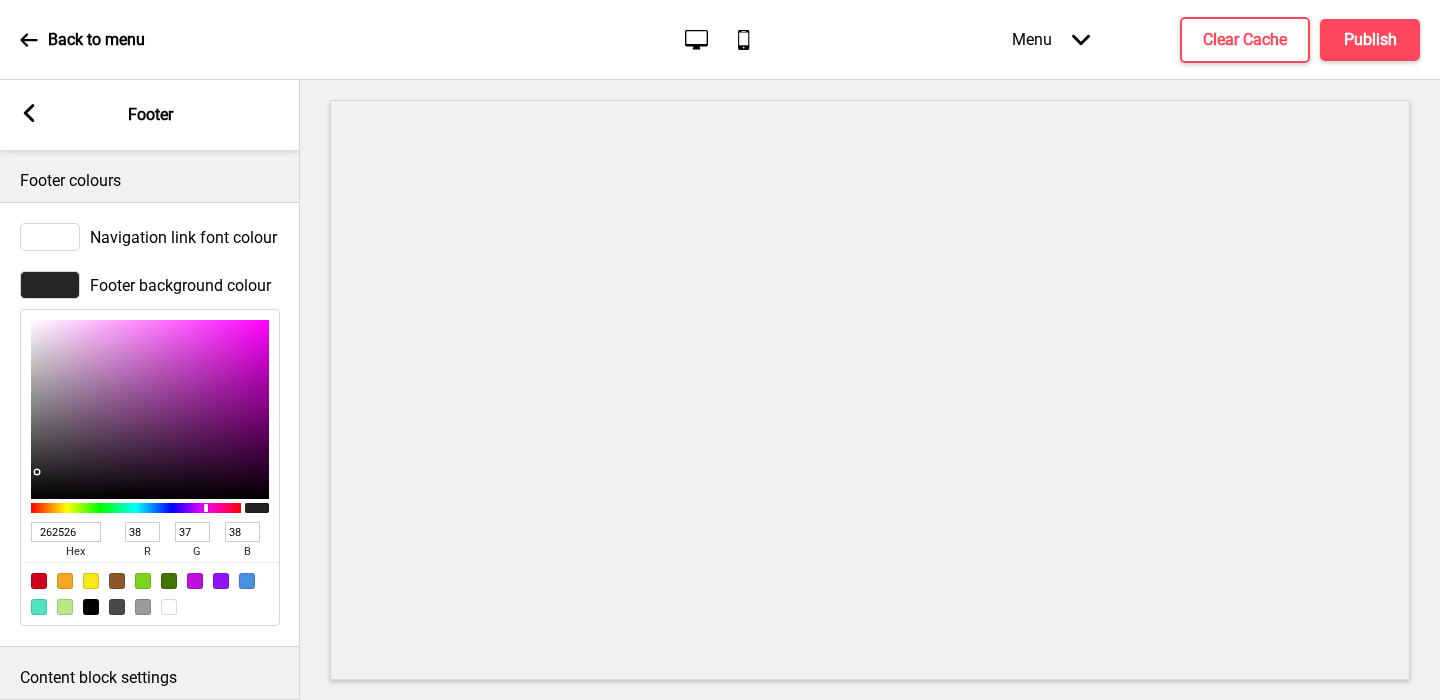 click 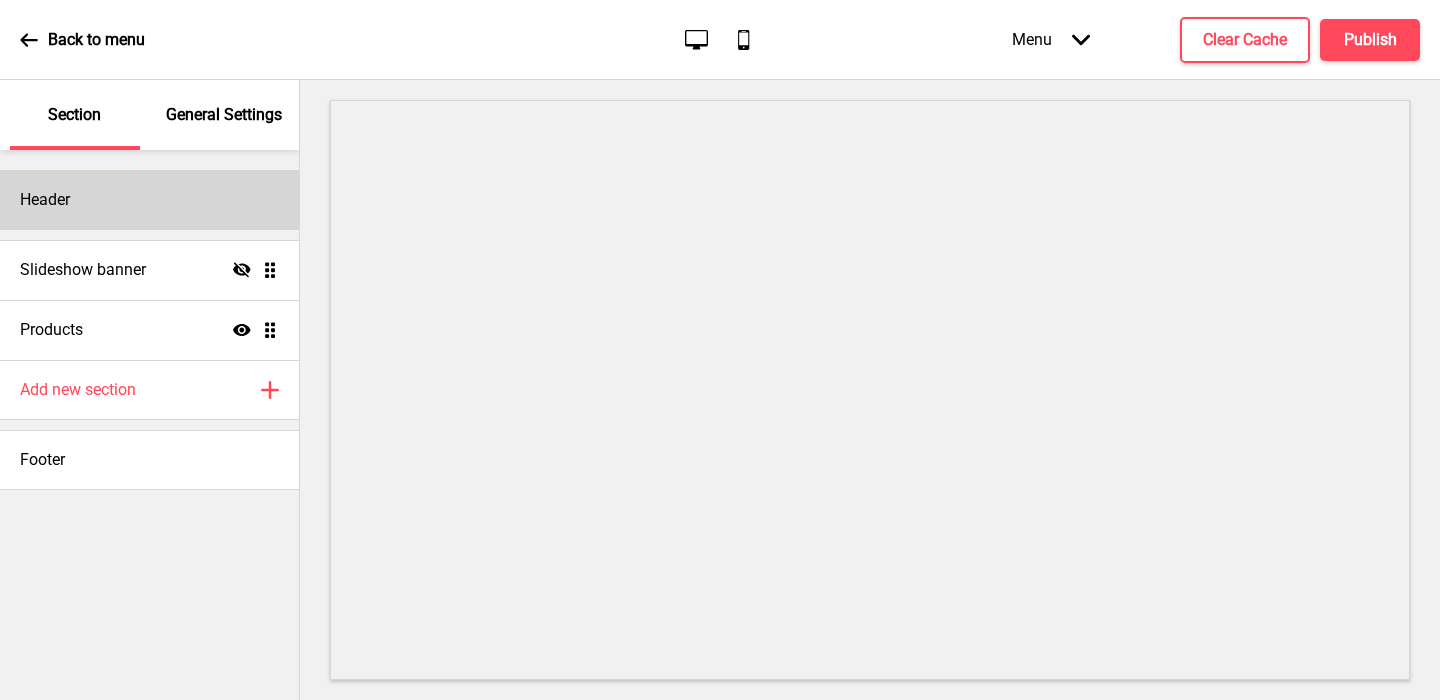 click on "Header" at bounding box center (149, 200) 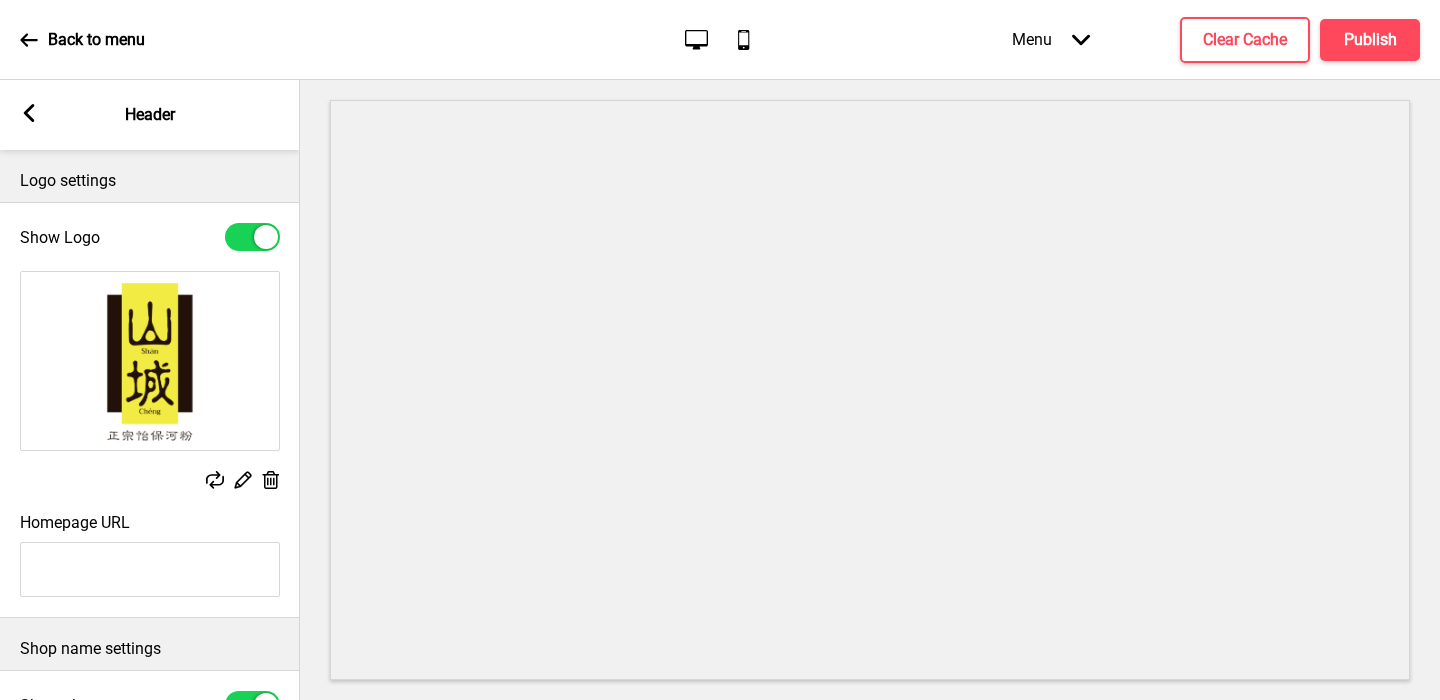 scroll, scrollTop: 438, scrollLeft: 0, axis: vertical 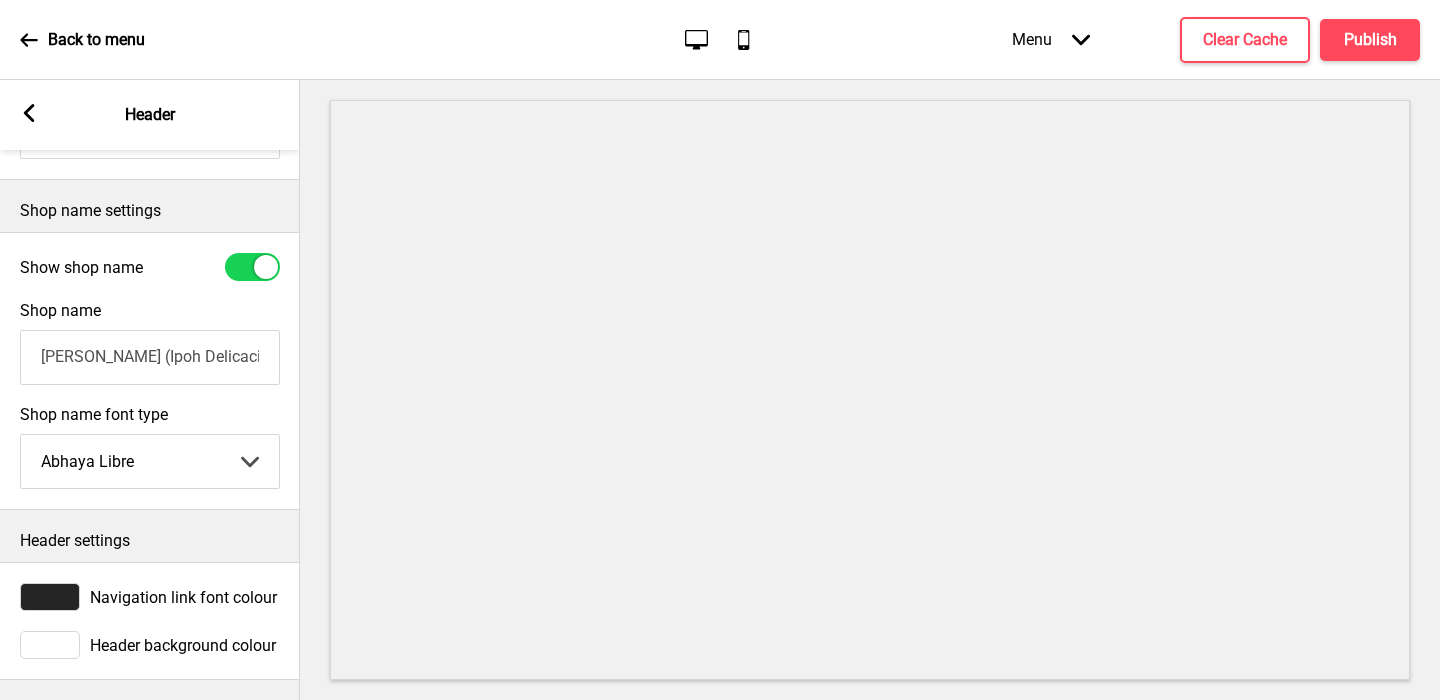click at bounding box center [50, 597] 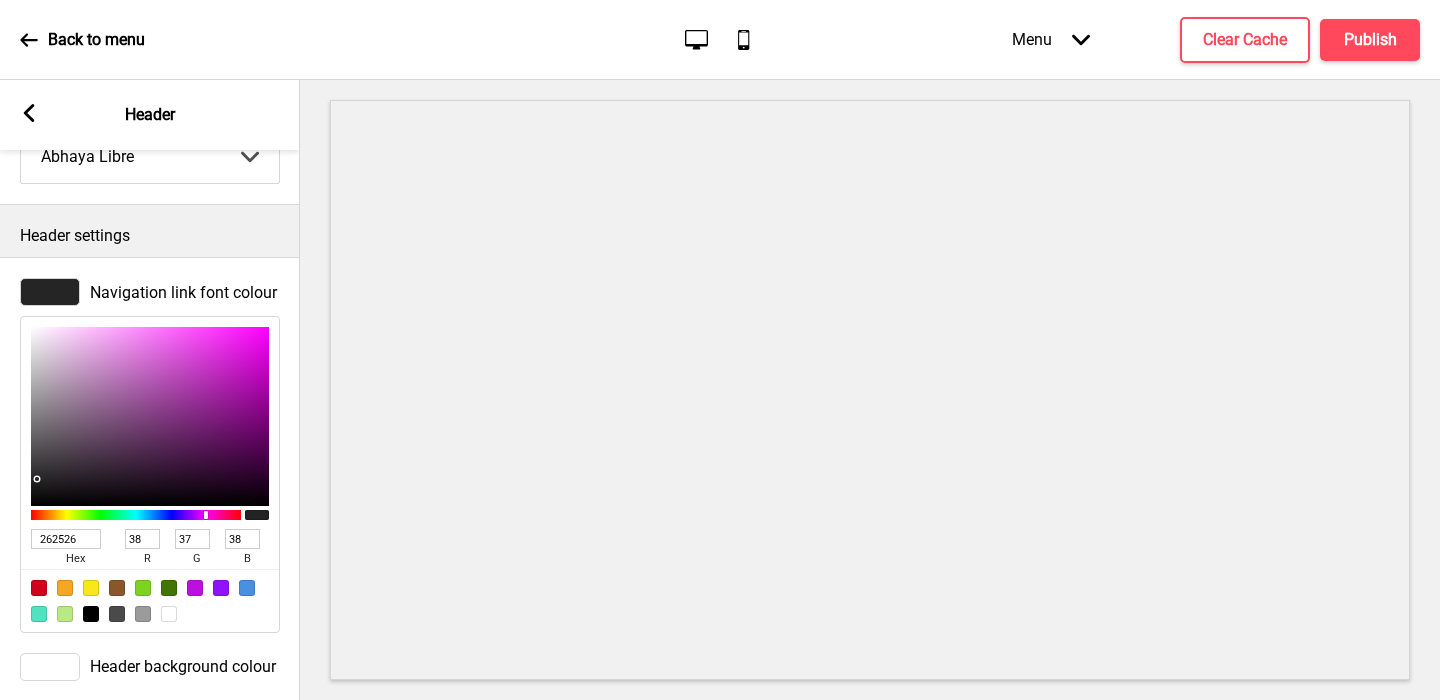 scroll, scrollTop: 765, scrollLeft: 0, axis: vertical 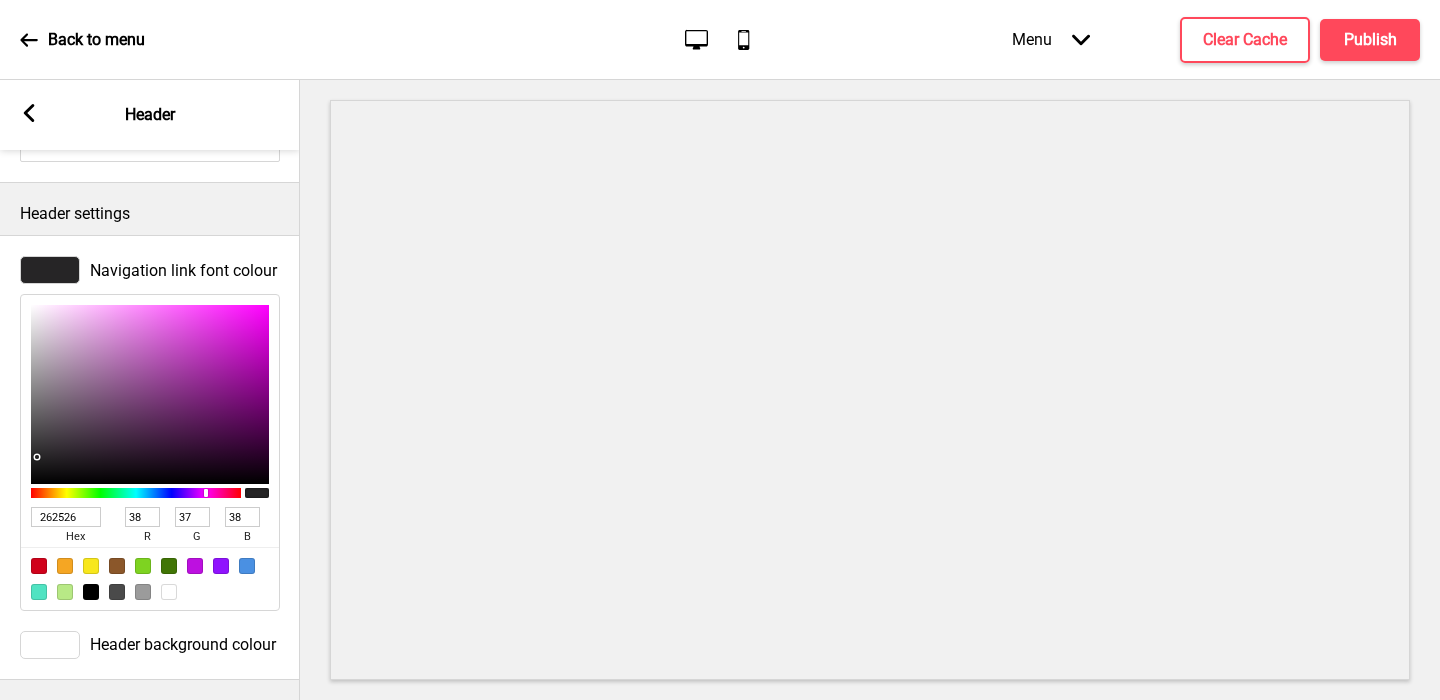 click on "262526" at bounding box center [66, 517] 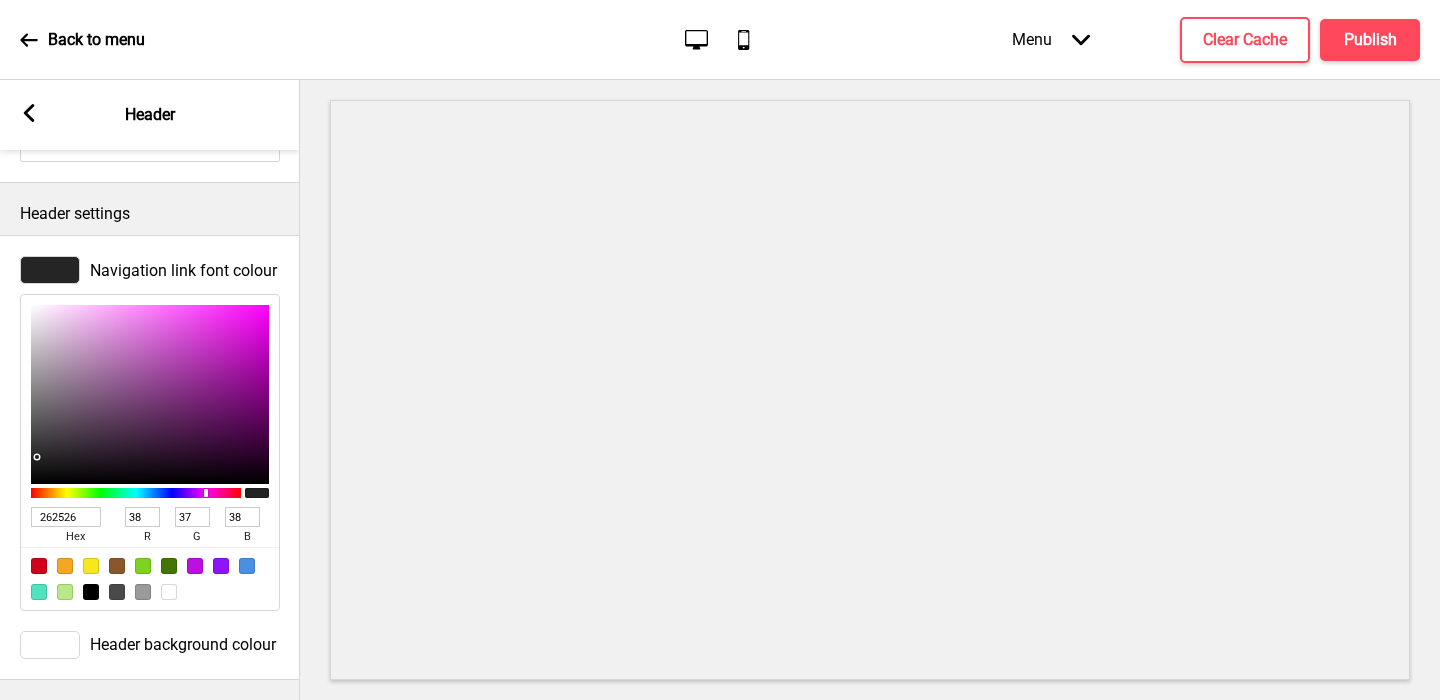 type on "261911" 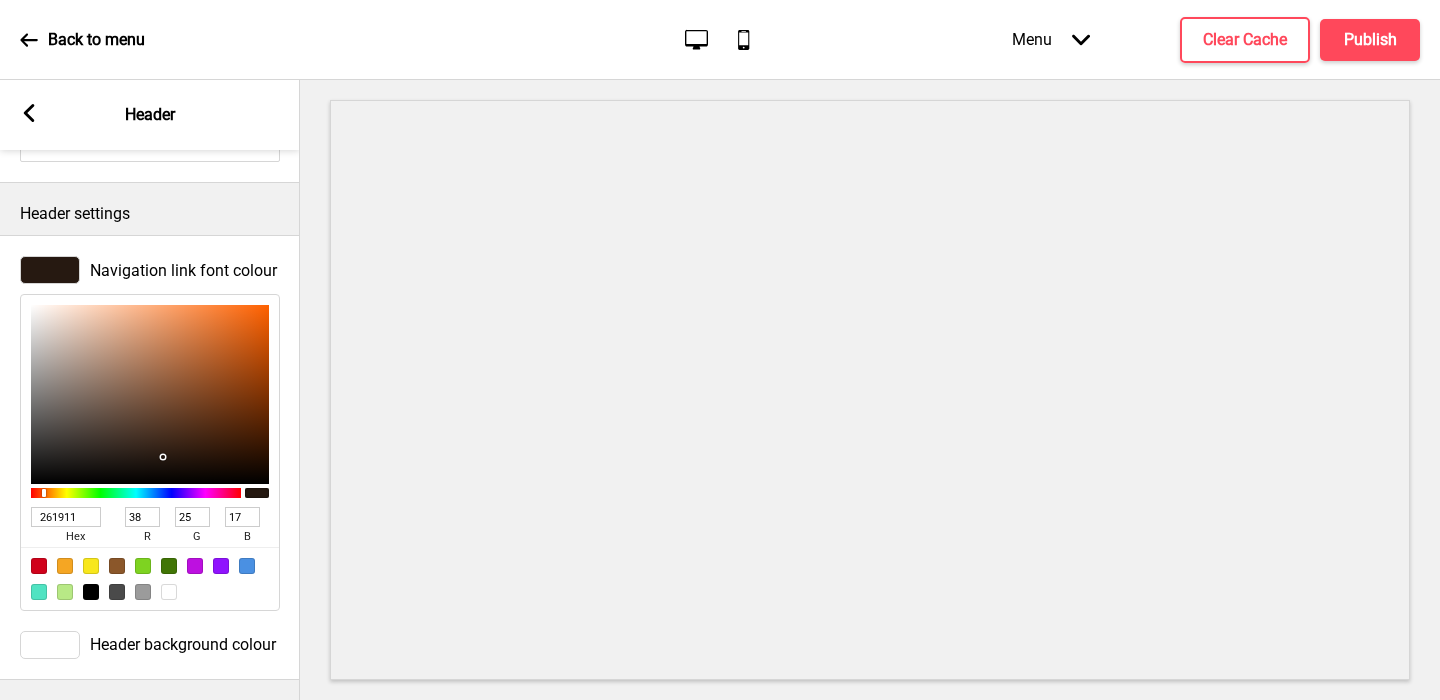 type on "261911" 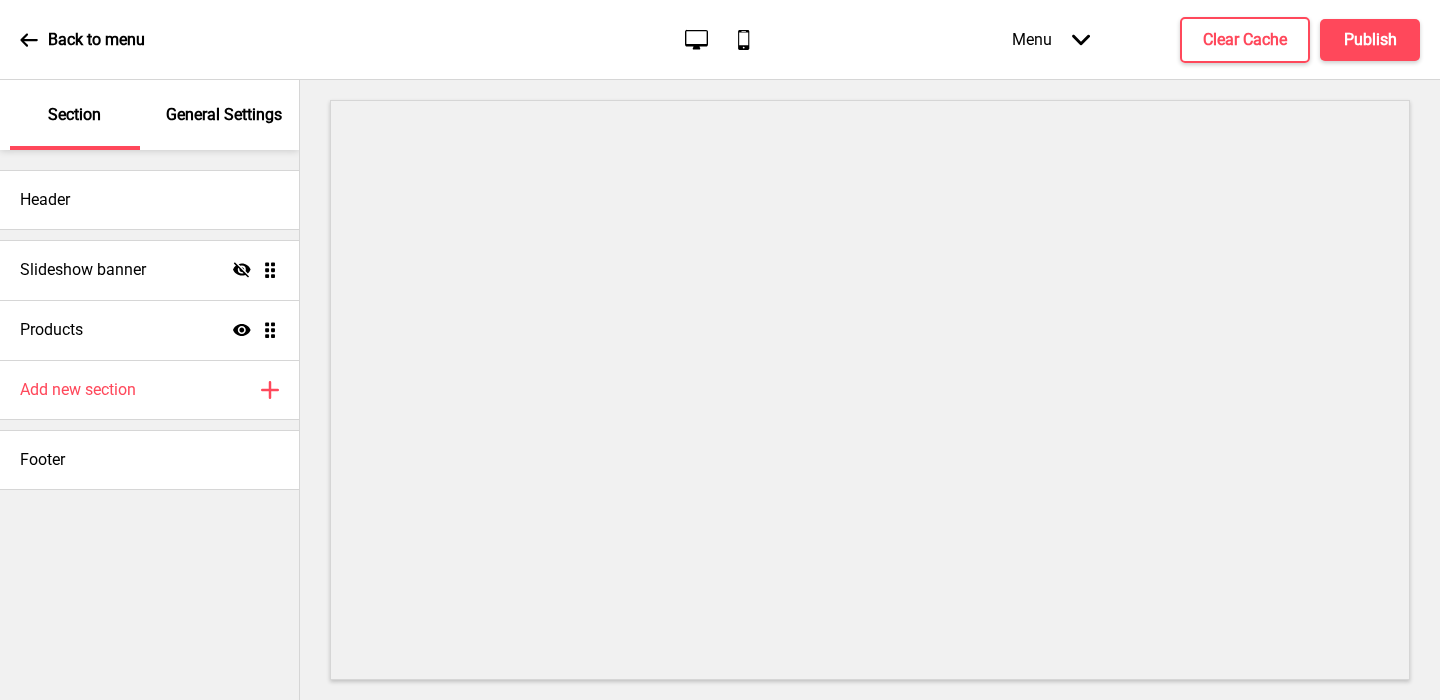 click on "General Settings" at bounding box center (224, 115) 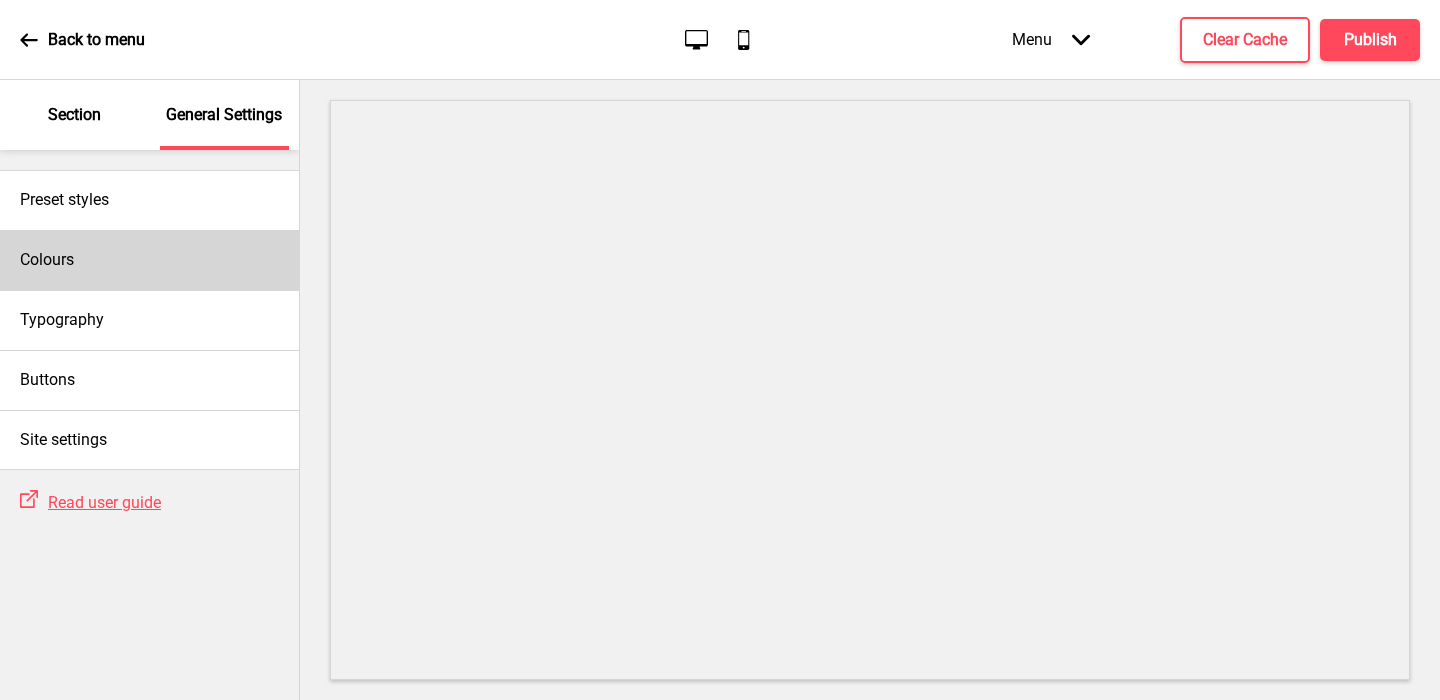click on "Colours" at bounding box center [149, 260] 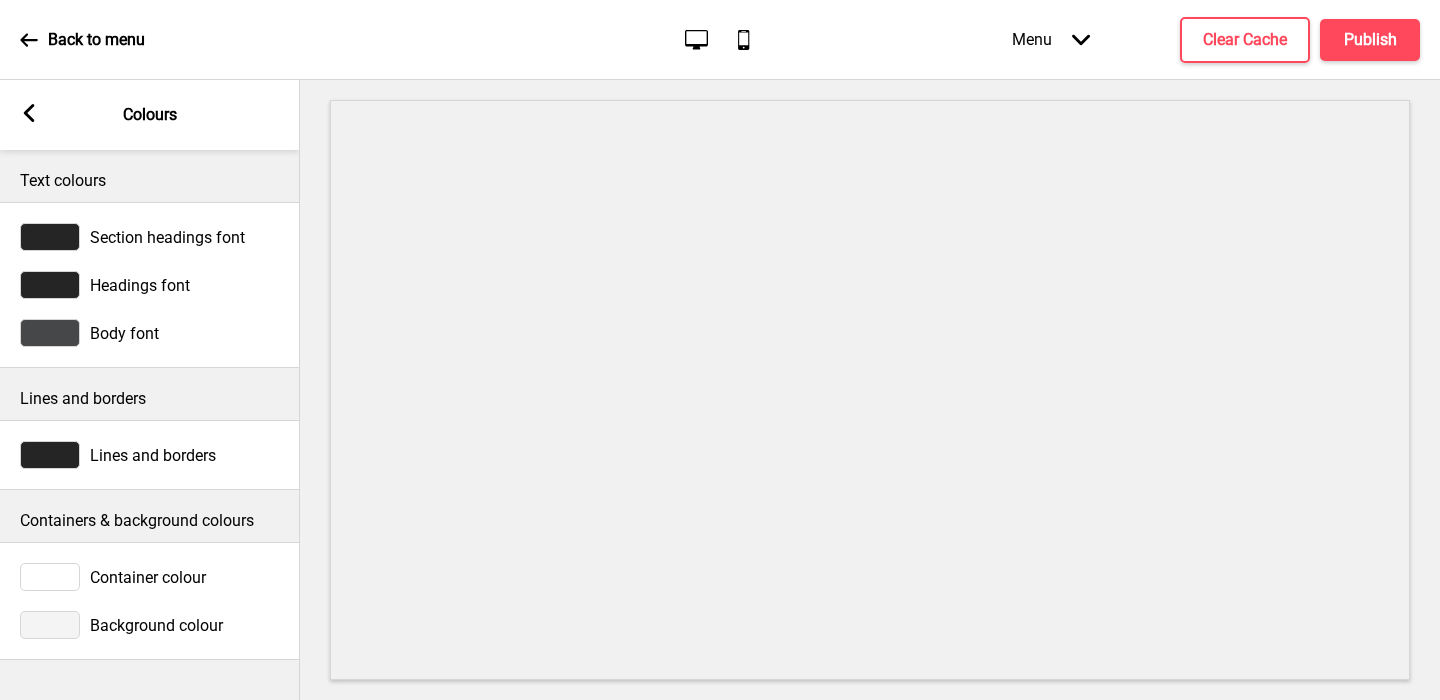 click 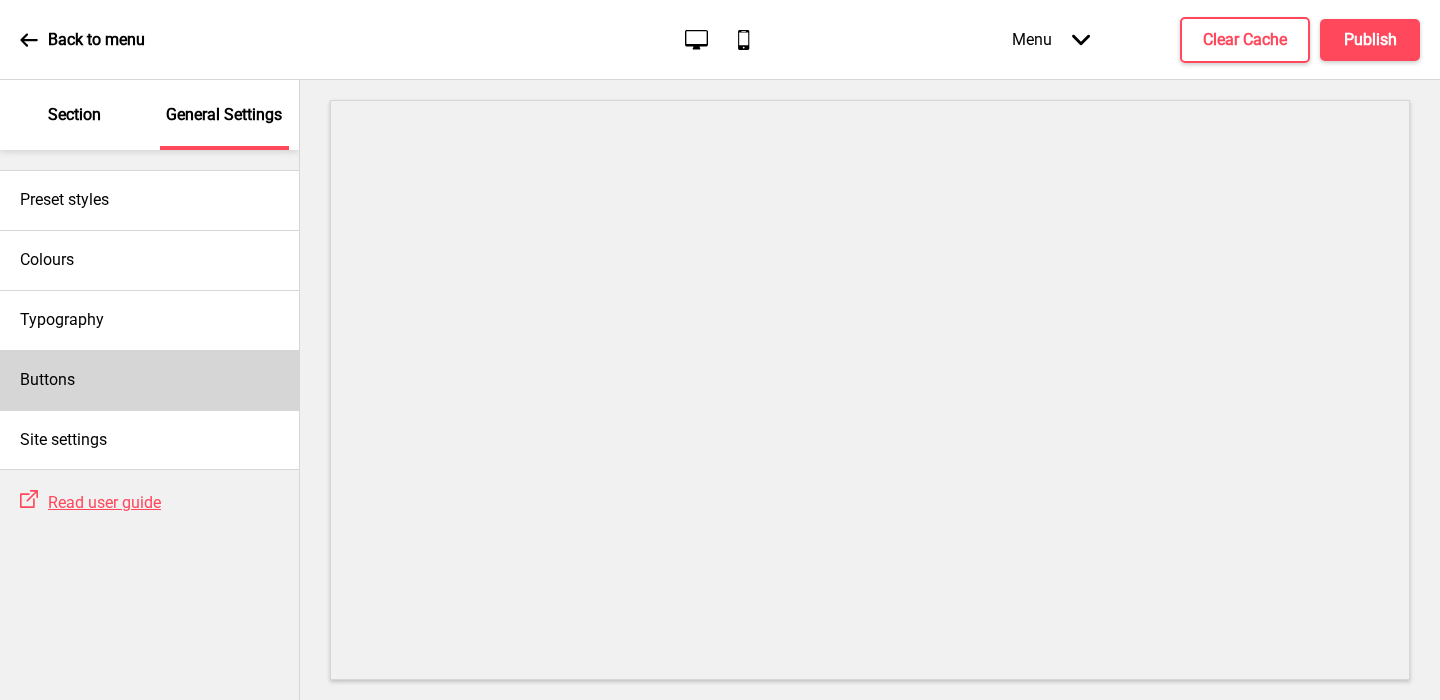 click on "Buttons" at bounding box center [149, 380] 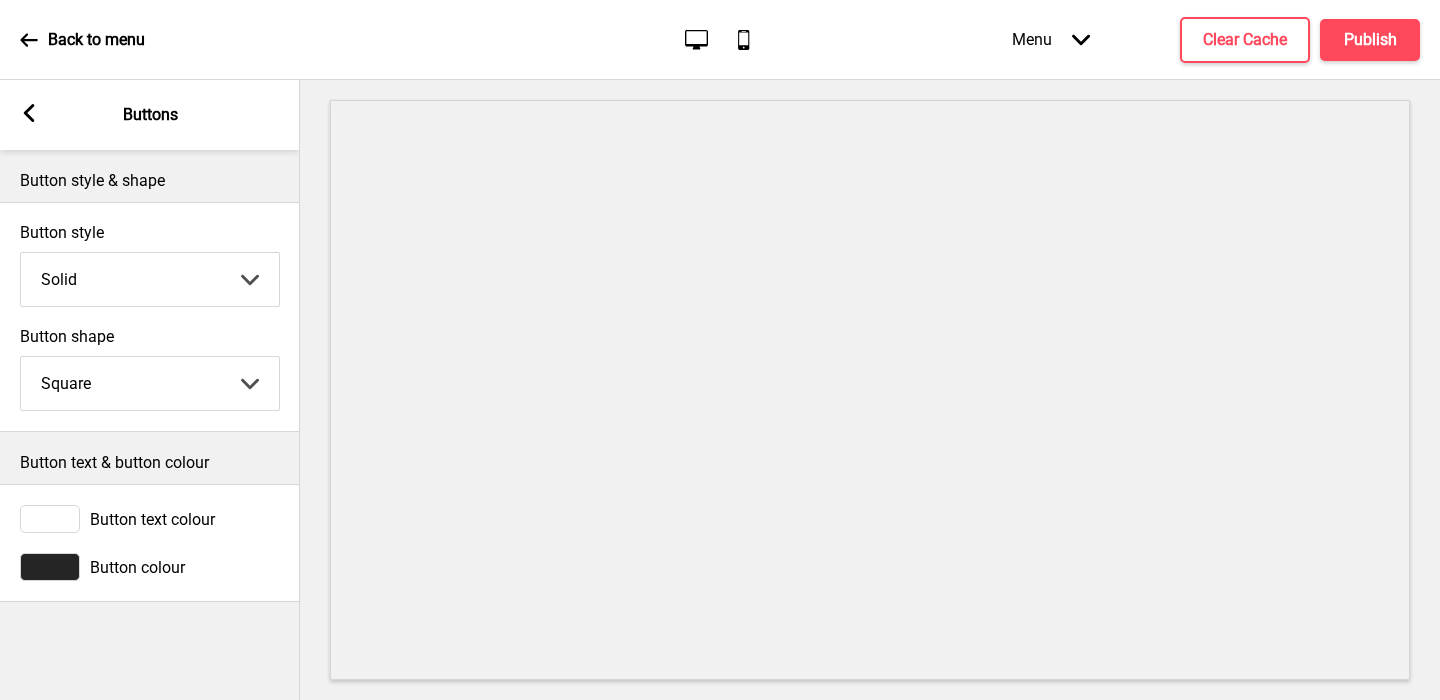 click at bounding box center (50, 567) 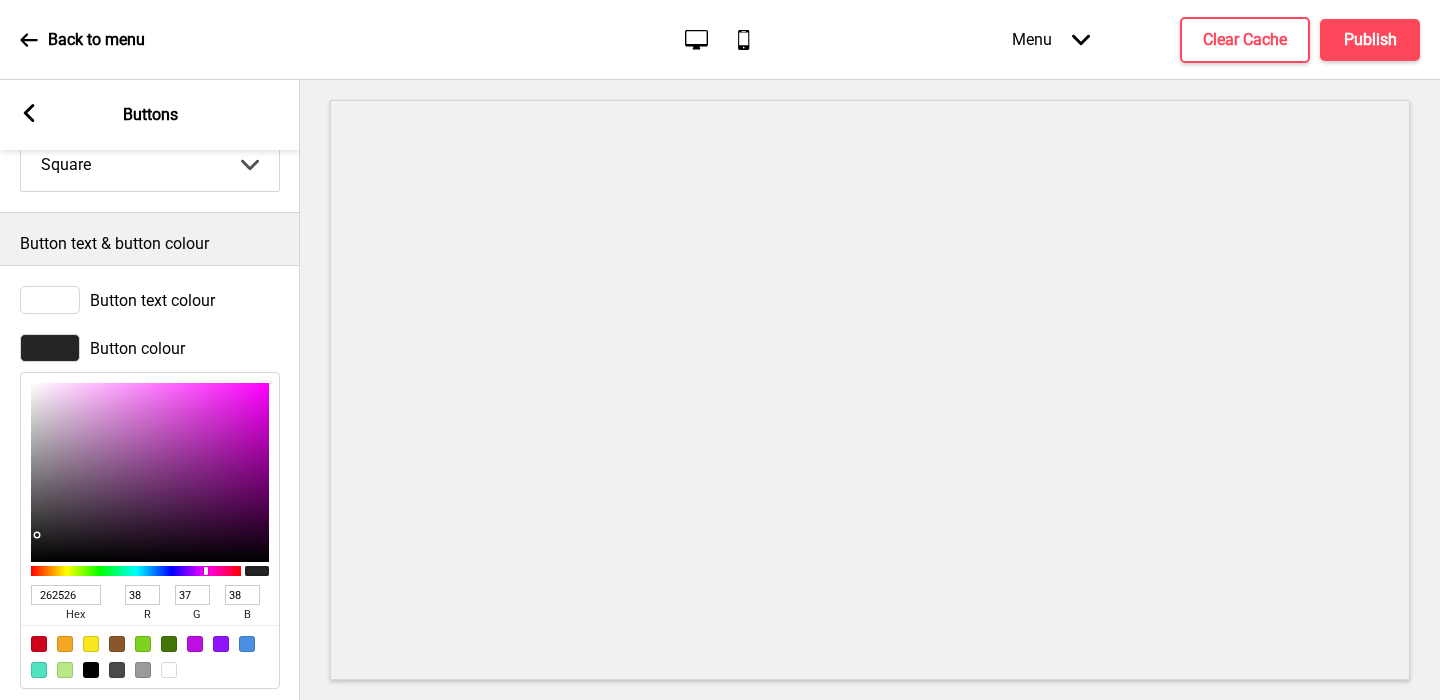 scroll, scrollTop: 248, scrollLeft: 0, axis: vertical 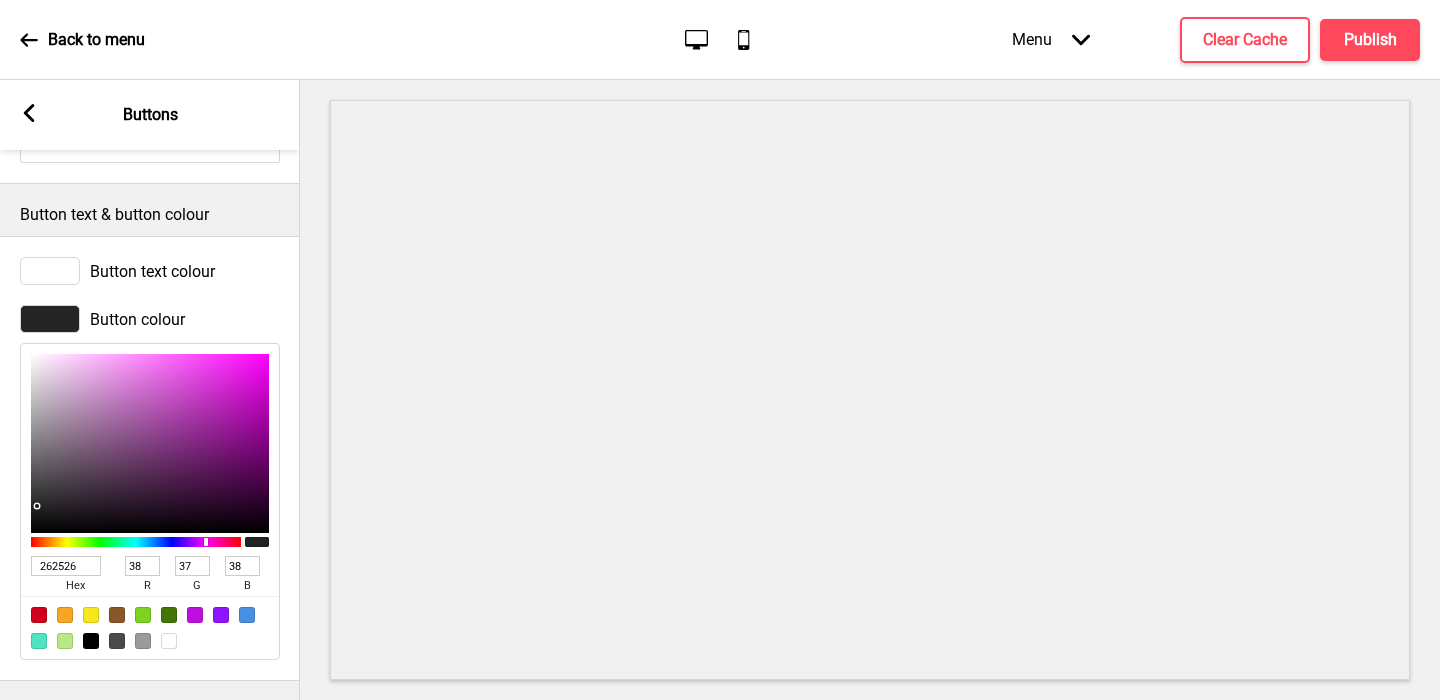 click on "262526" at bounding box center (66, 566) 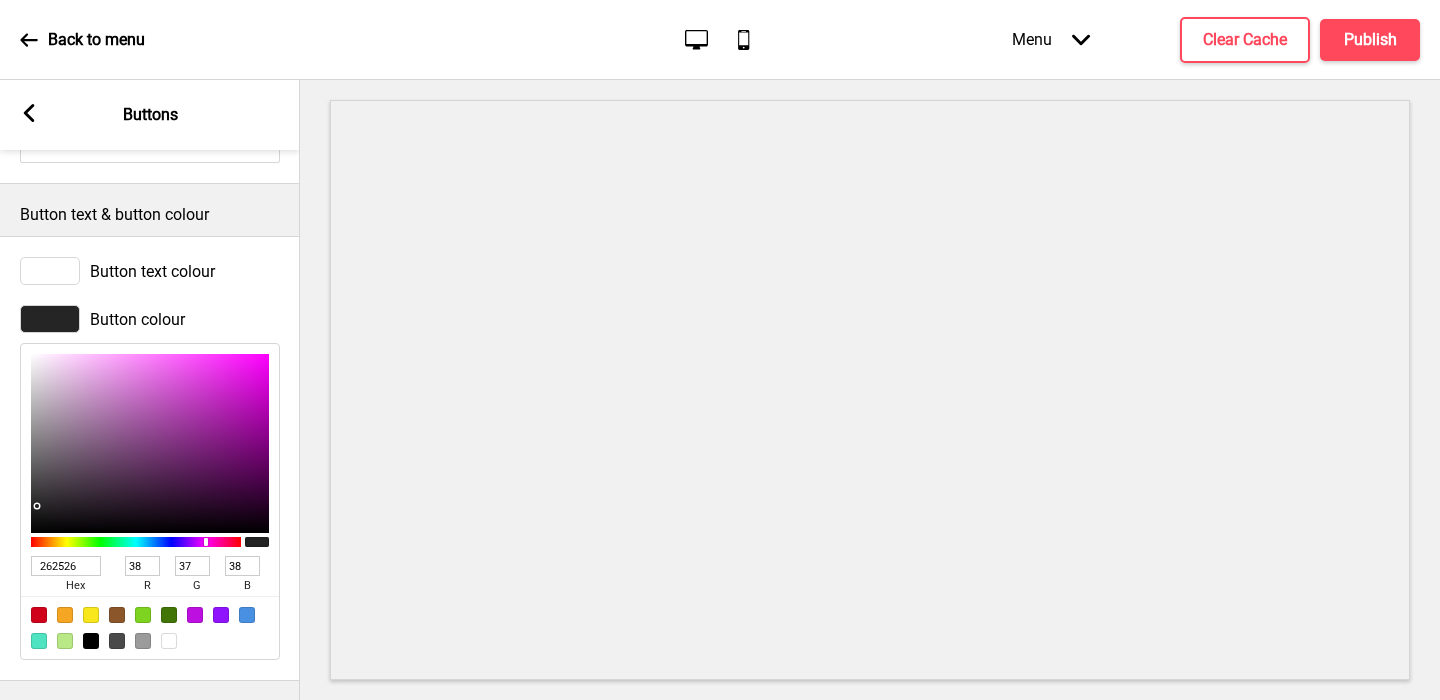 type on "261911" 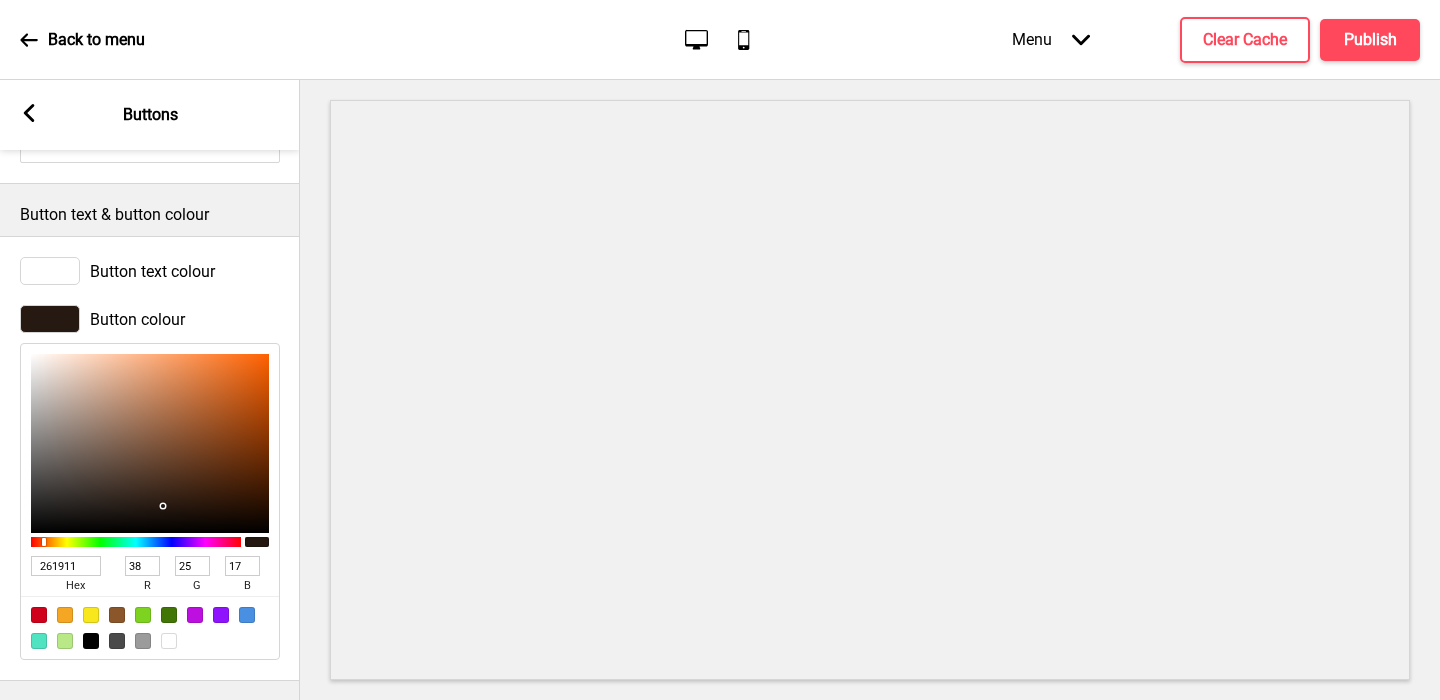 type on "261911" 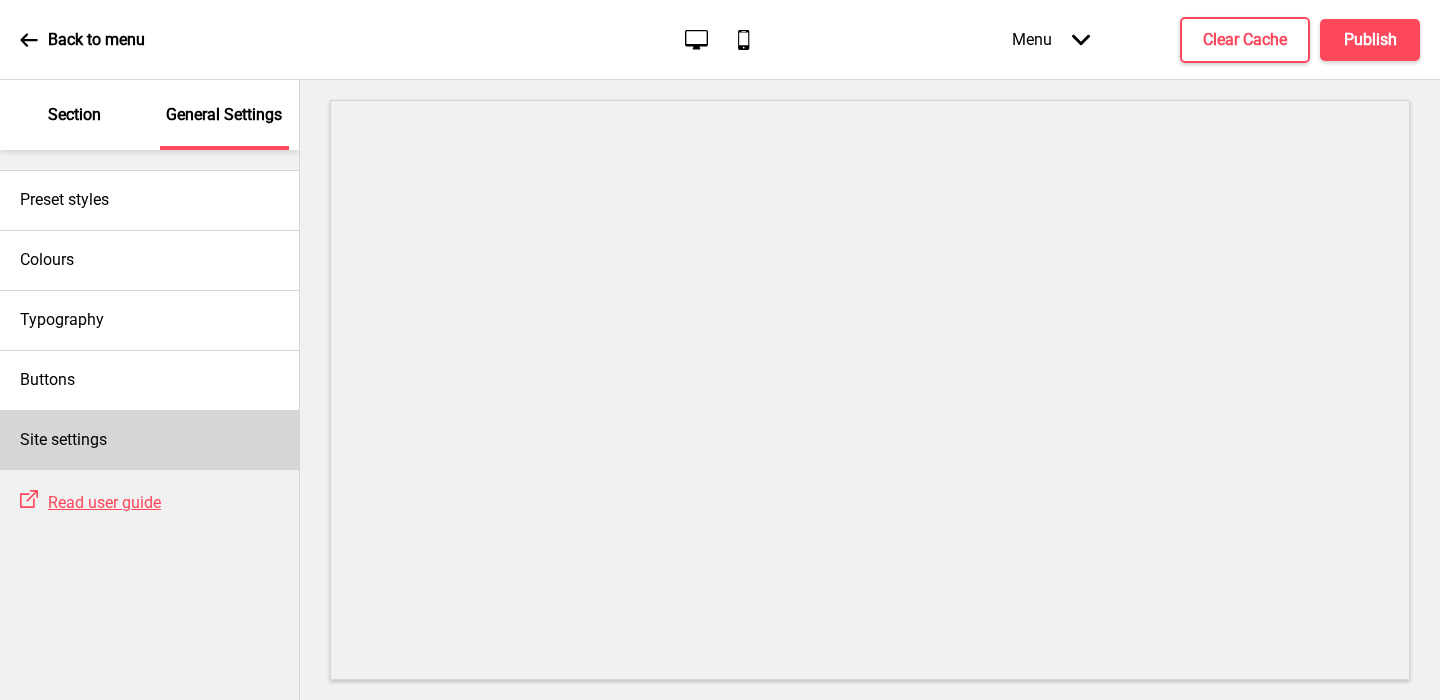 click on "Site settings" at bounding box center (149, 440) 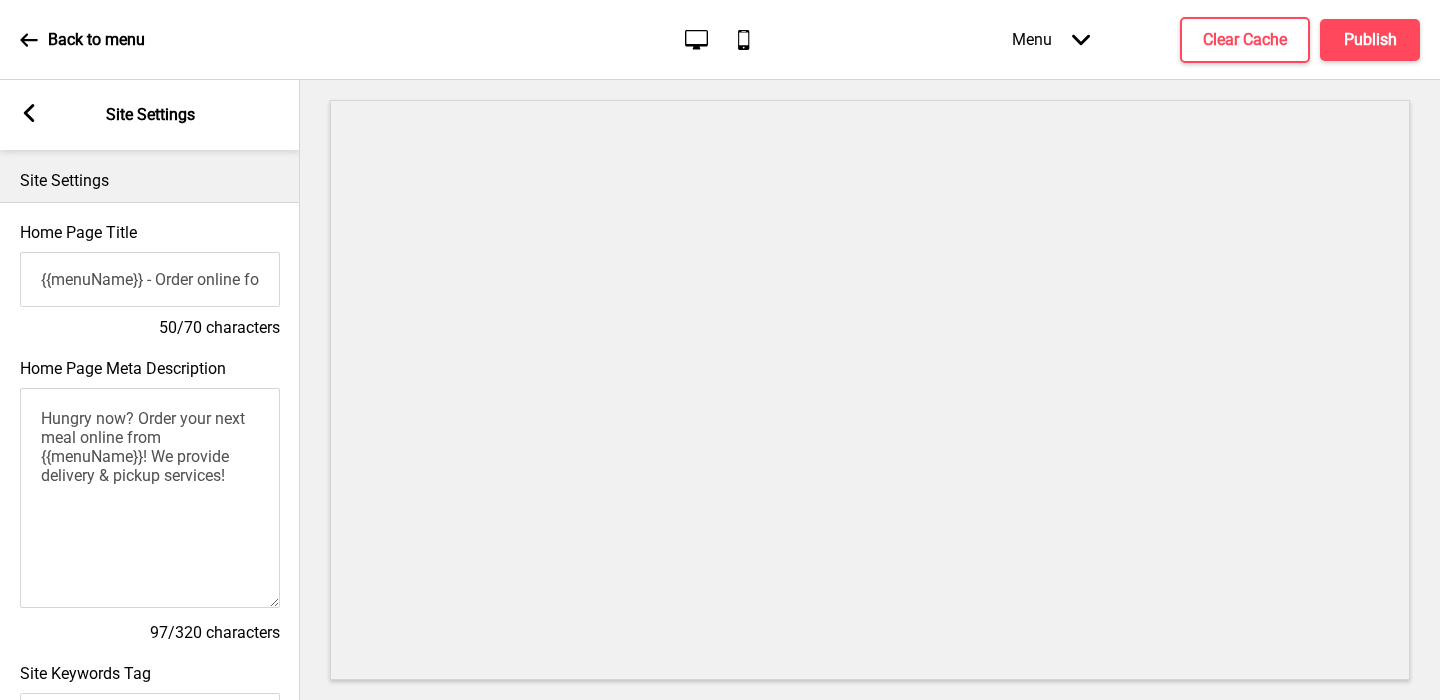 scroll, scrollTop: 901, scrollLeft: 0, axis: vertical 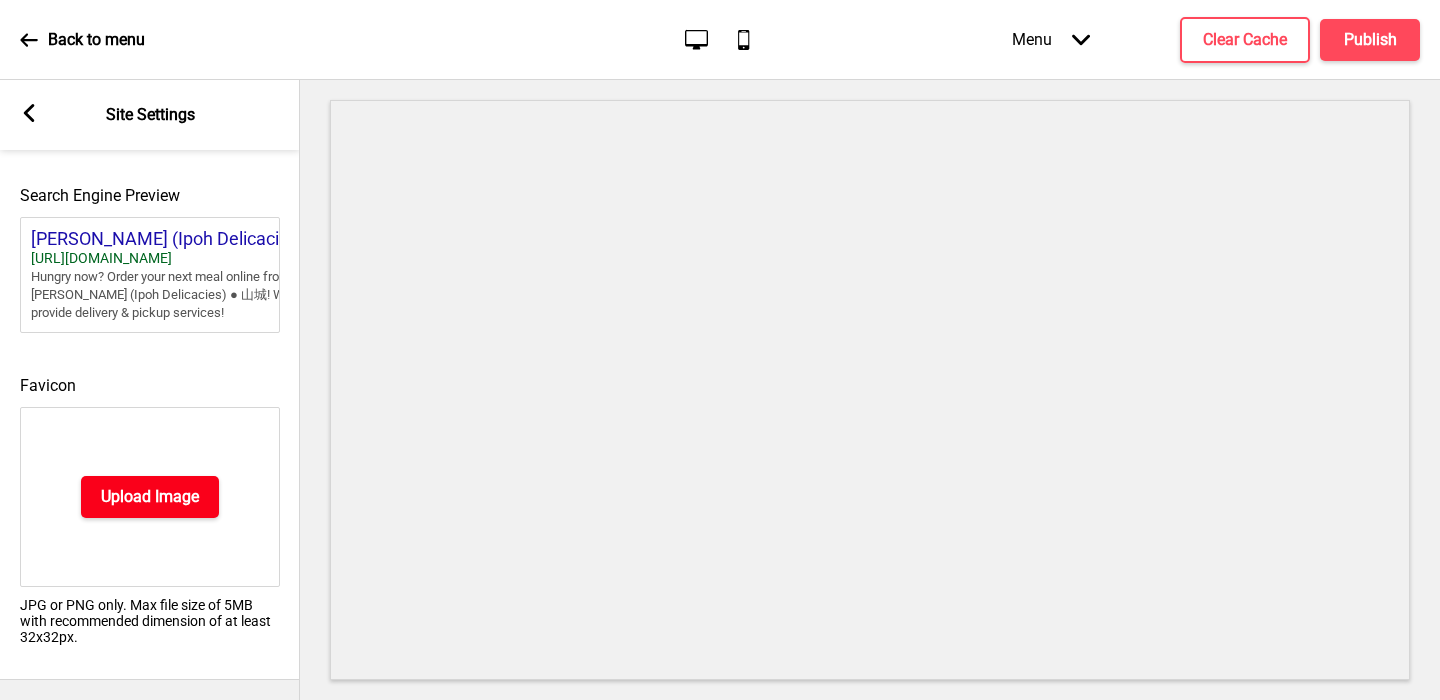 click on "Upload Image" at bounding box center [150, 497] 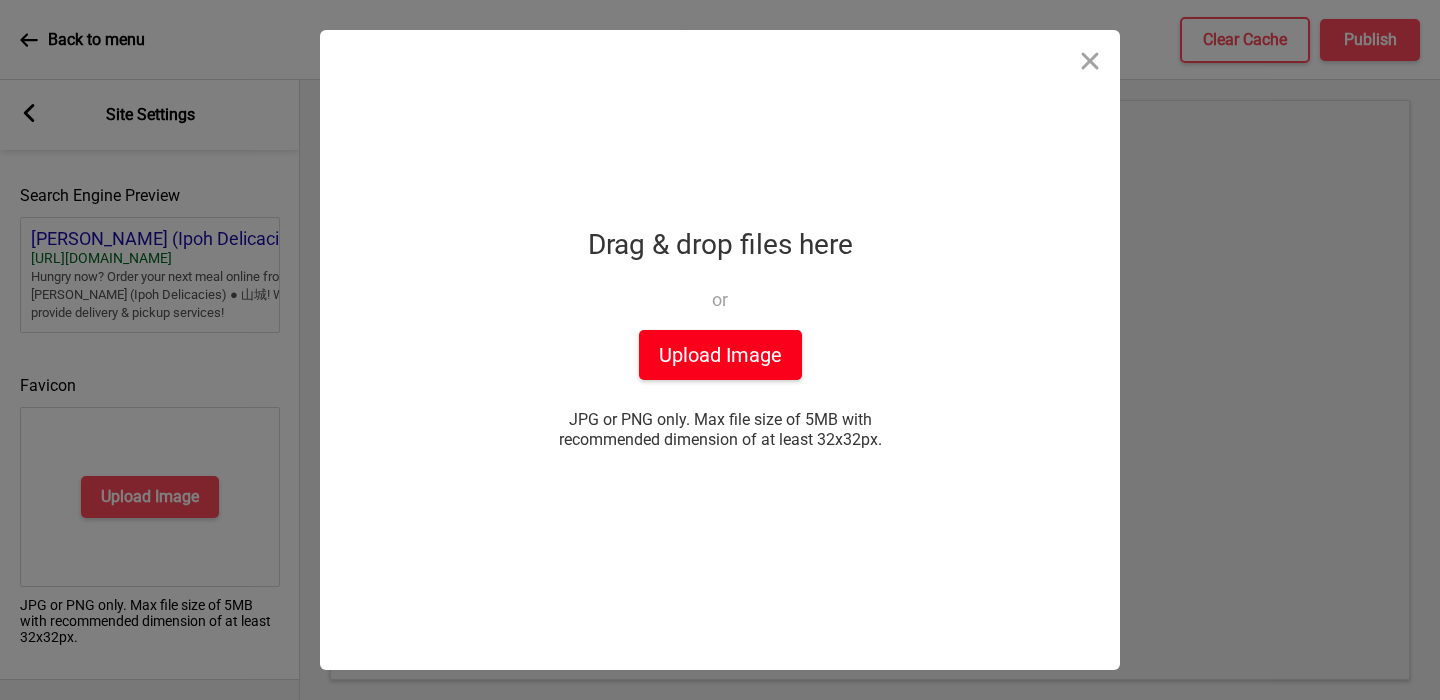 click on "Upload Image" at bounding box center [720, 355] 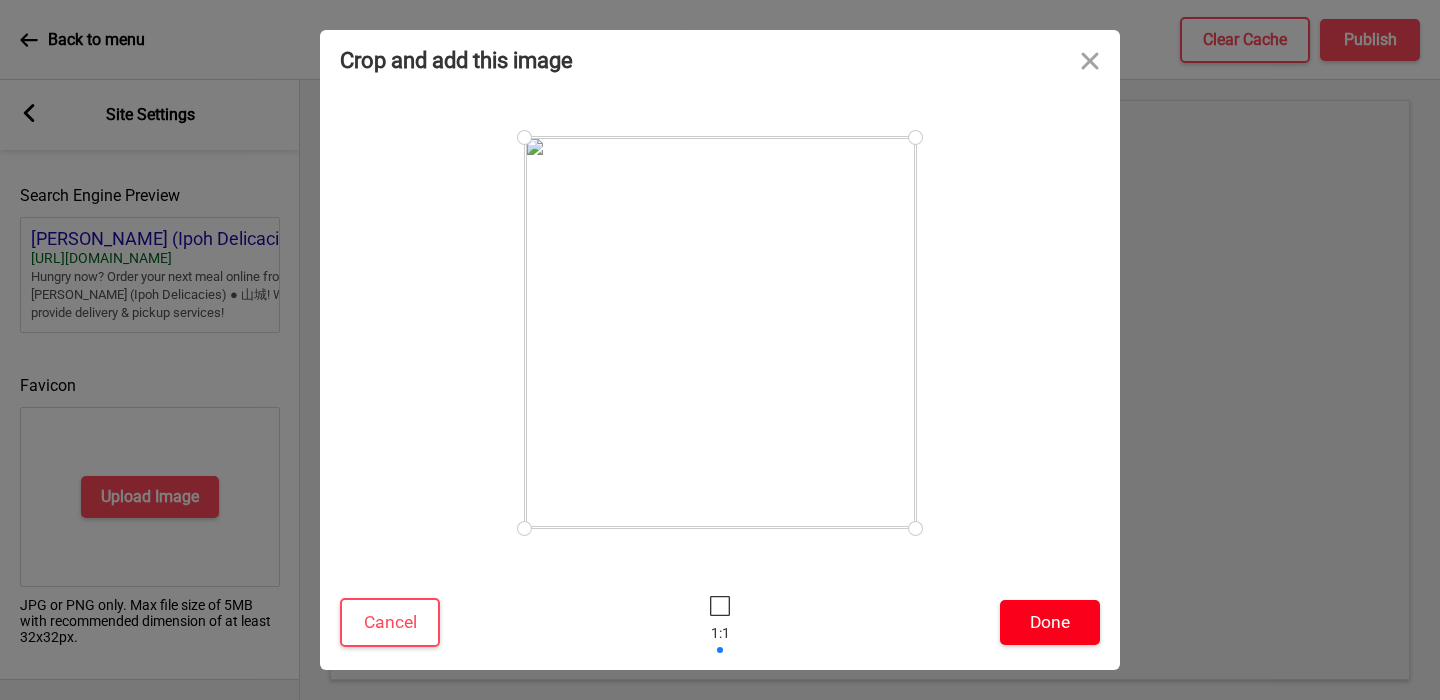 click on "Done" at bounding box center [1050, 622] 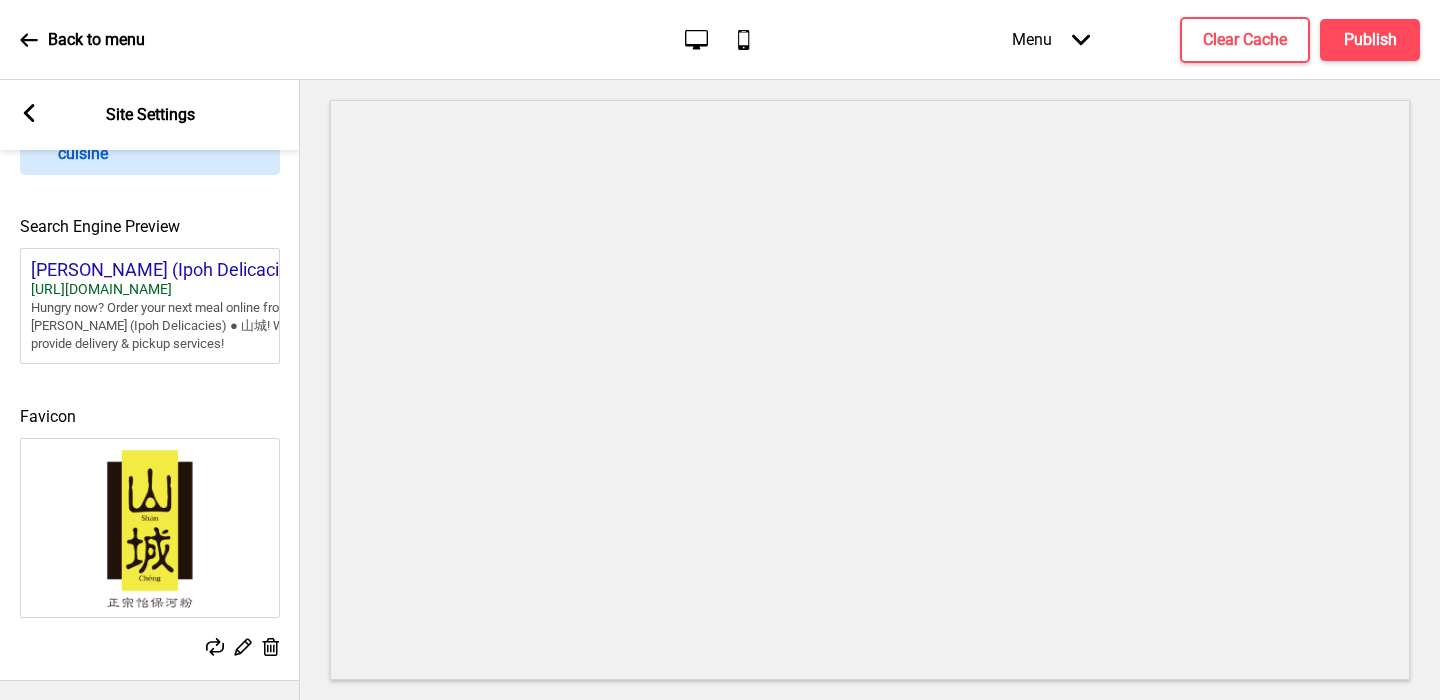 scroll, scrollTop: 0, scrollLeft: 0, axis: both 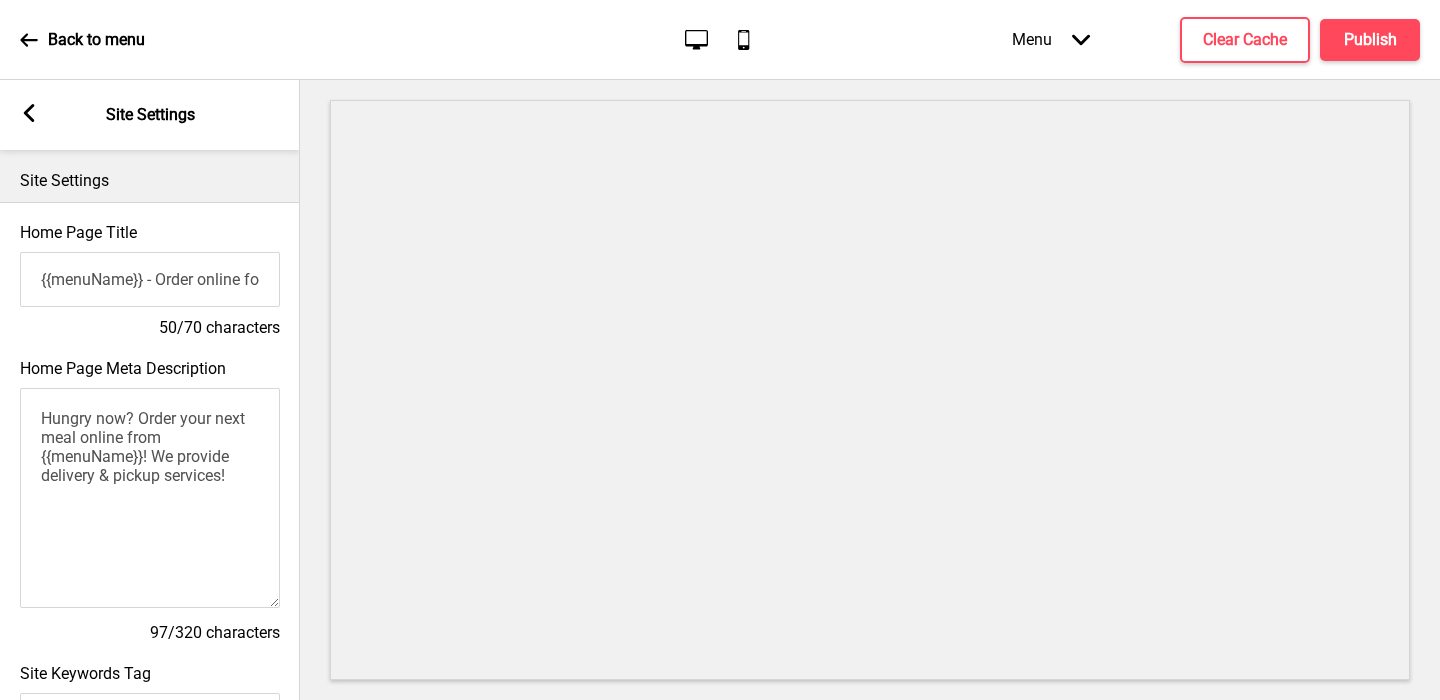 click 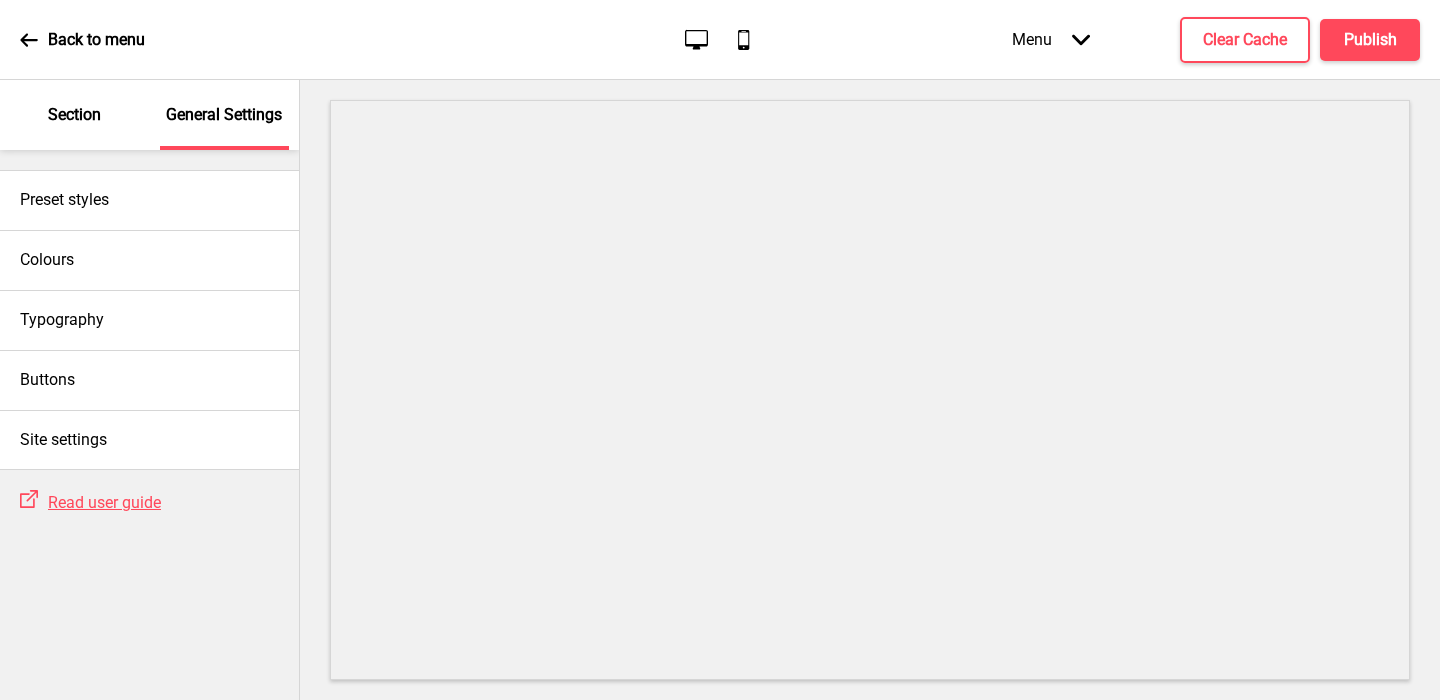 click on "Section" at bounding box center (74, 115) 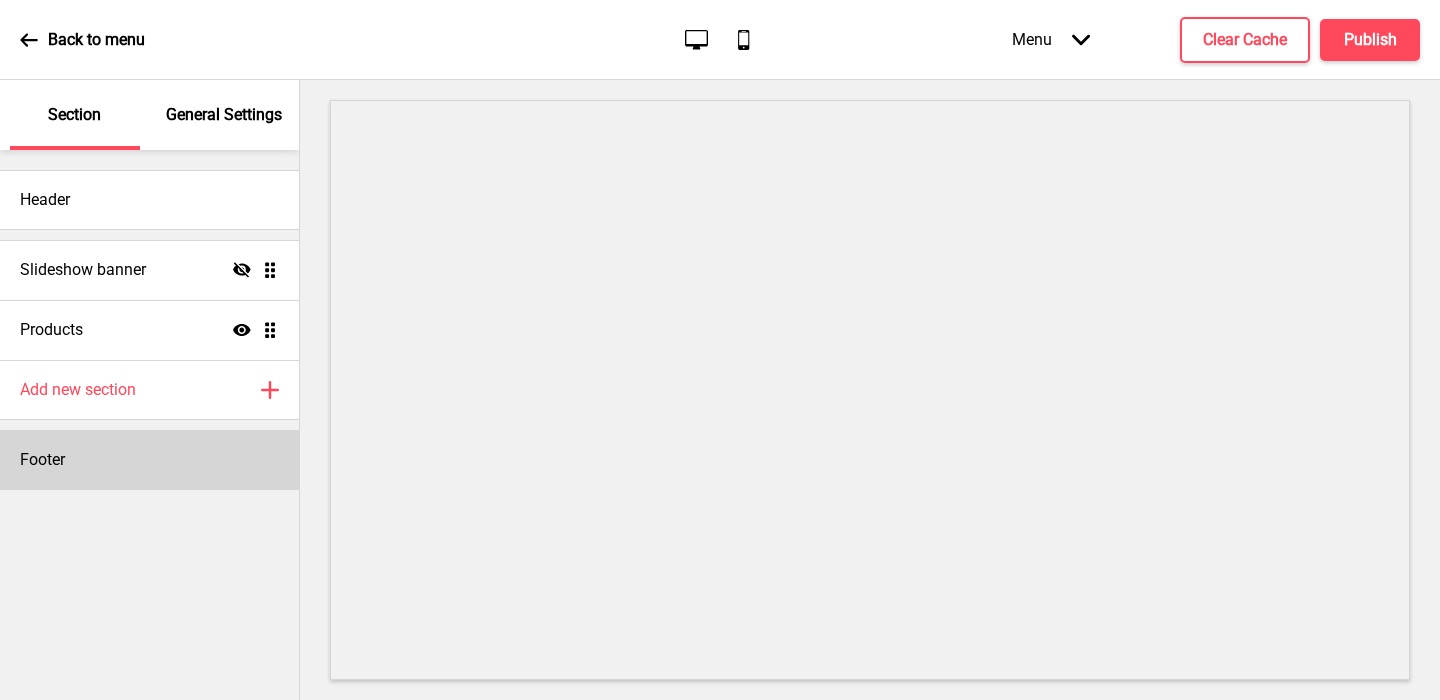 click on "Footer" at bounding box center [149, 460] 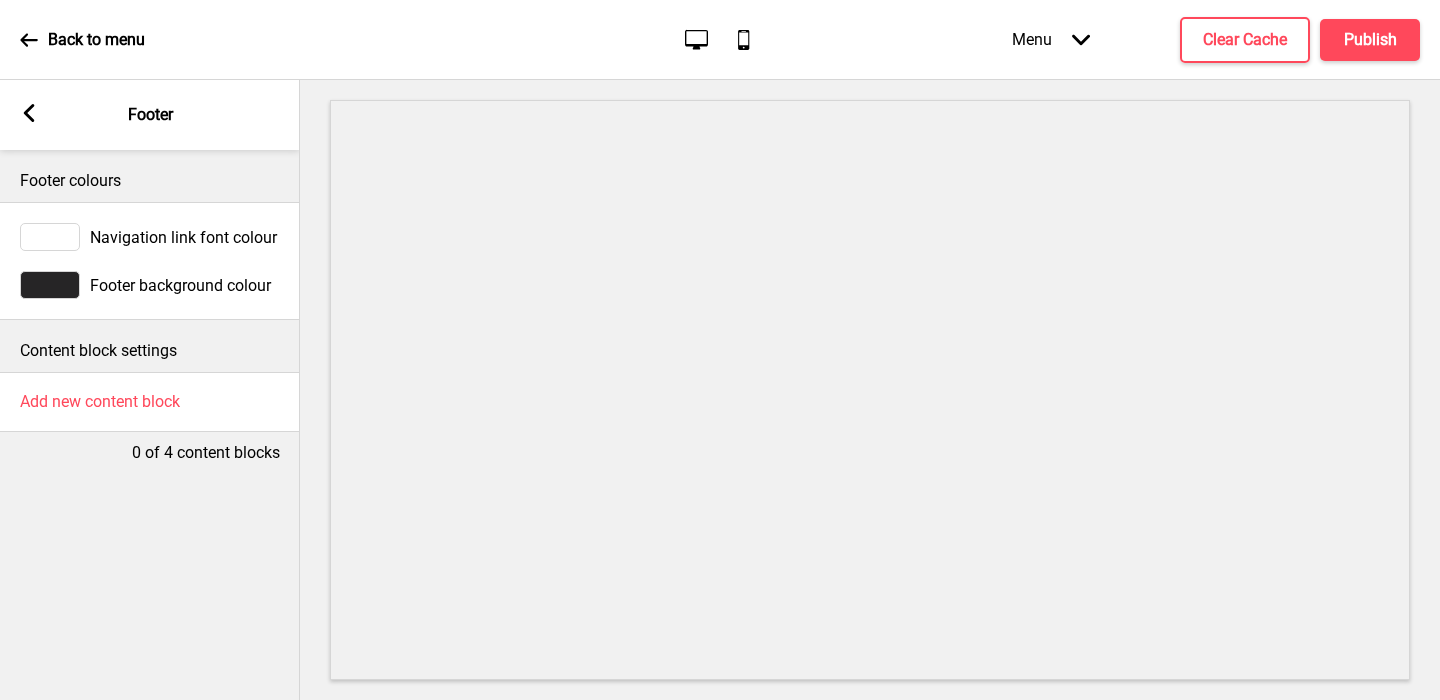 click at bounding box center (50, 285) 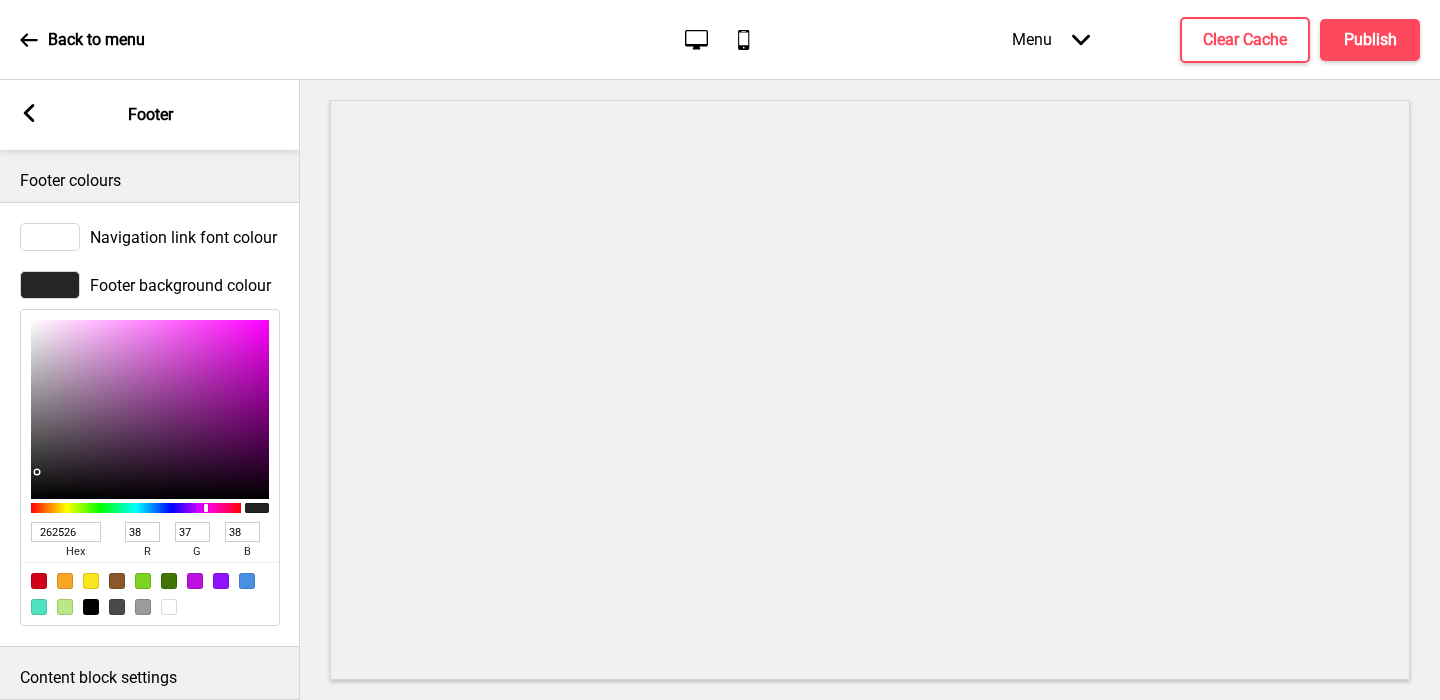scroll, scrollTop: 110, scrollLeft: 0, axis: vertical 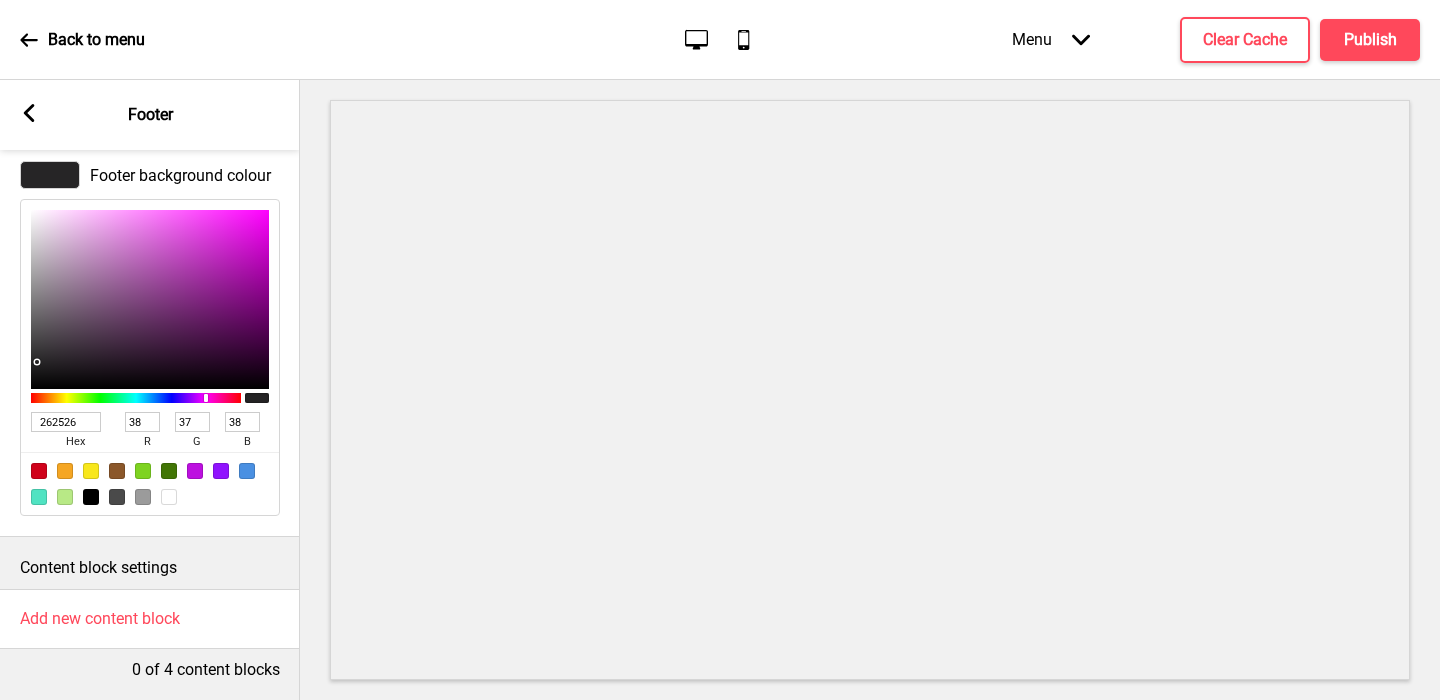 click on "262526" at bounding box center (66, 422) 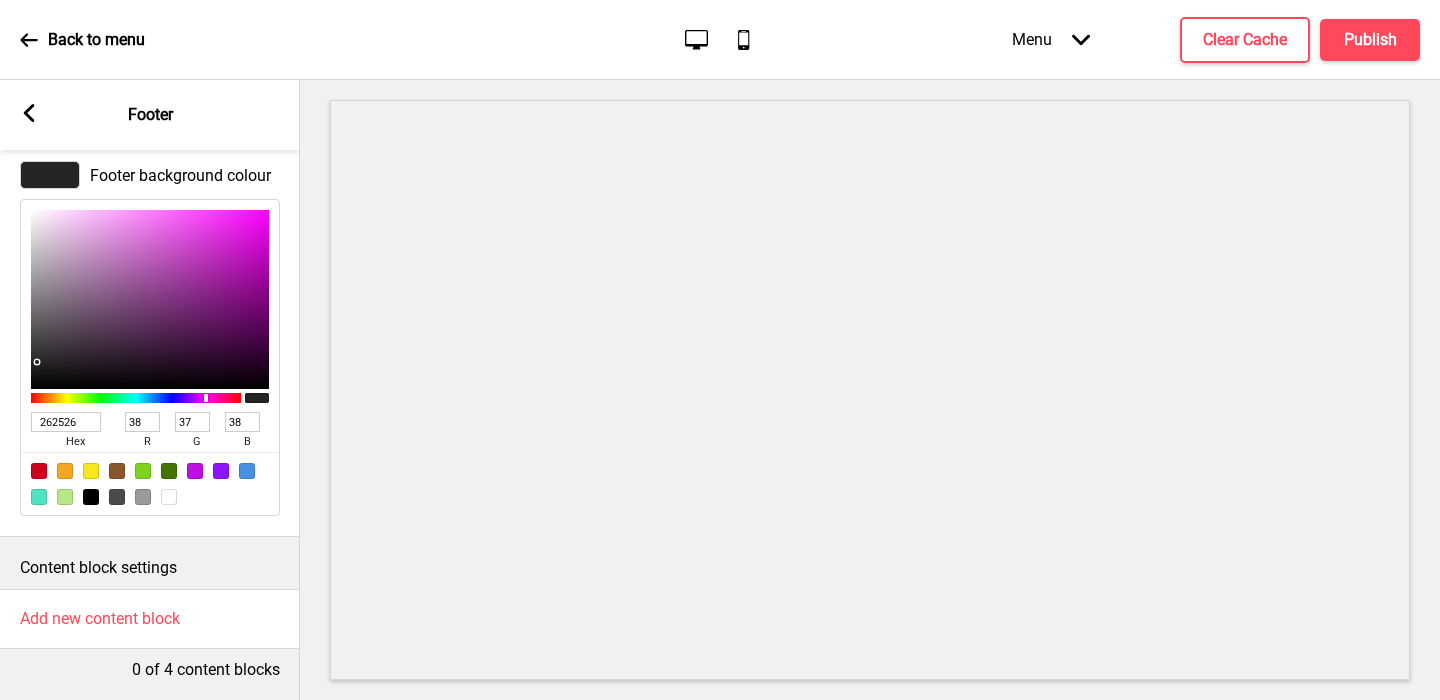 type on "FEDB01" 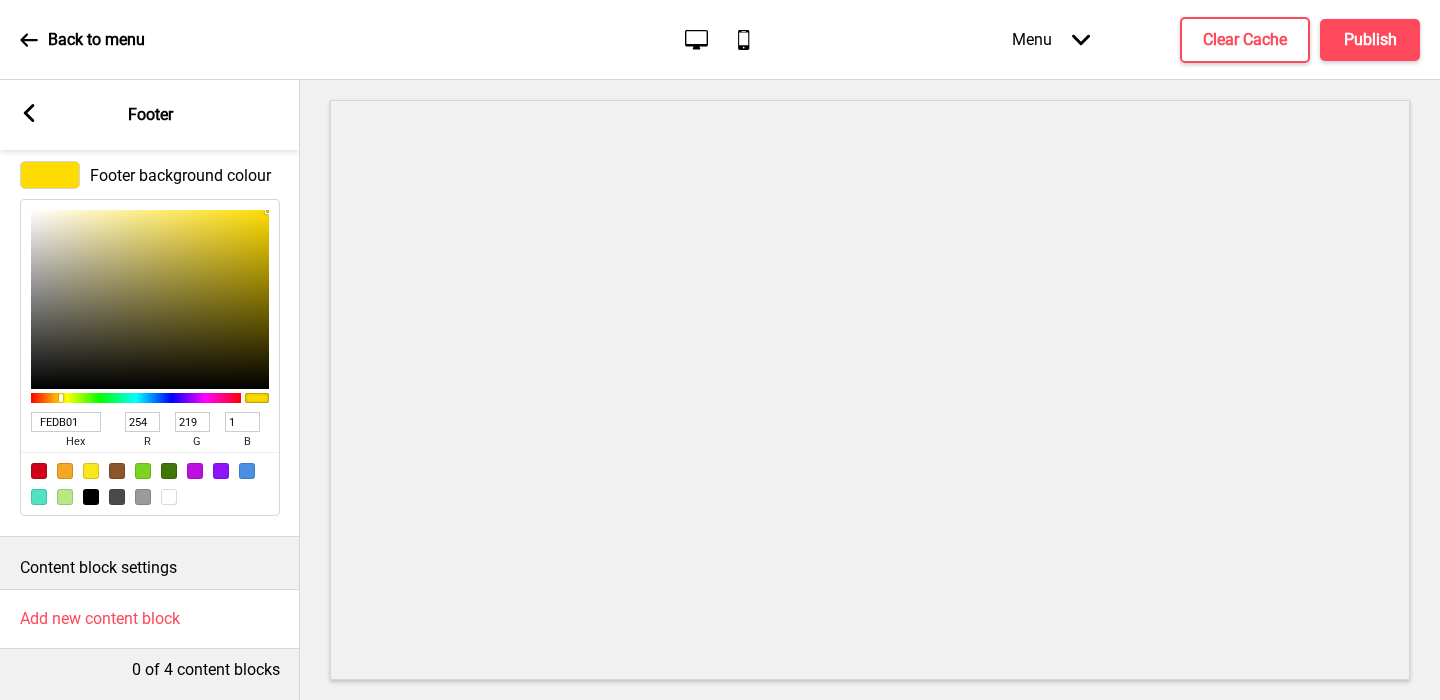 type on "FEDB01" 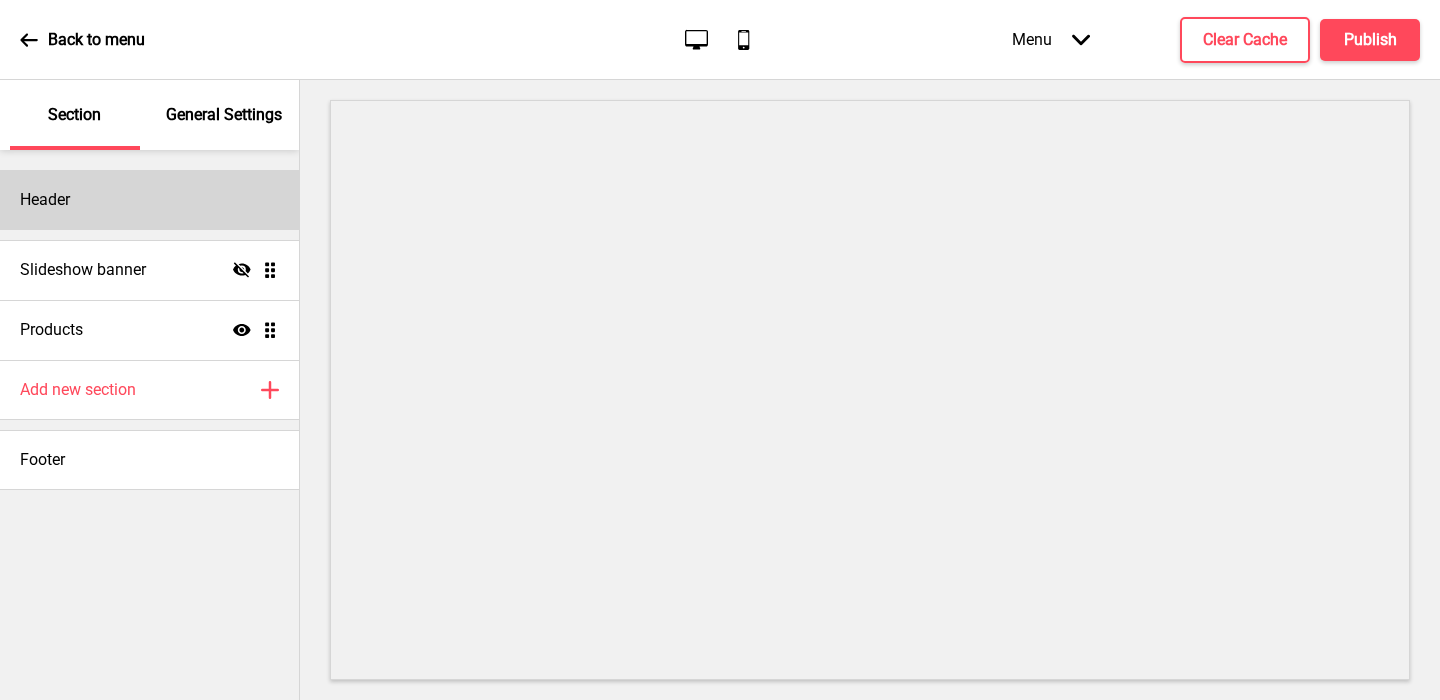 click on "Header" at bounding box center (149, 200) 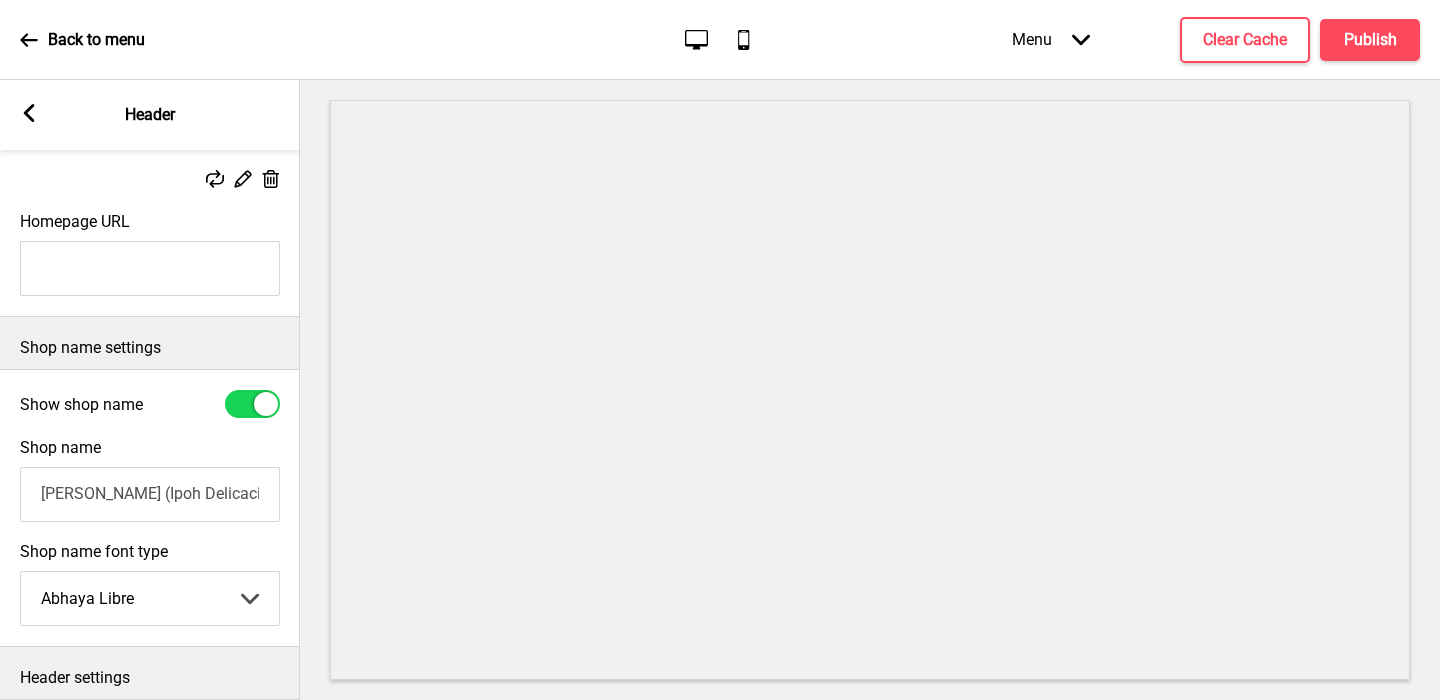 scroll, scrollTop: 438, scrollLeft: 0, axis: vertical 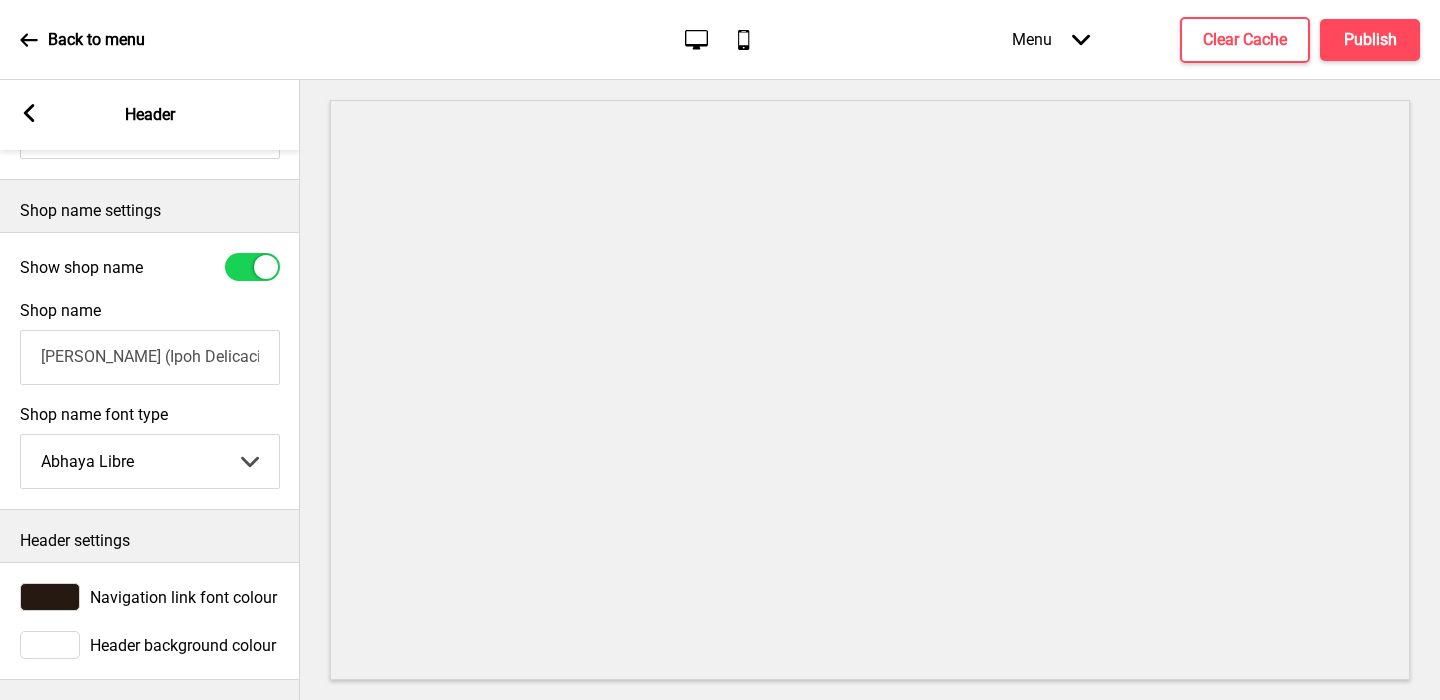 click at bounding box center (50, 597) 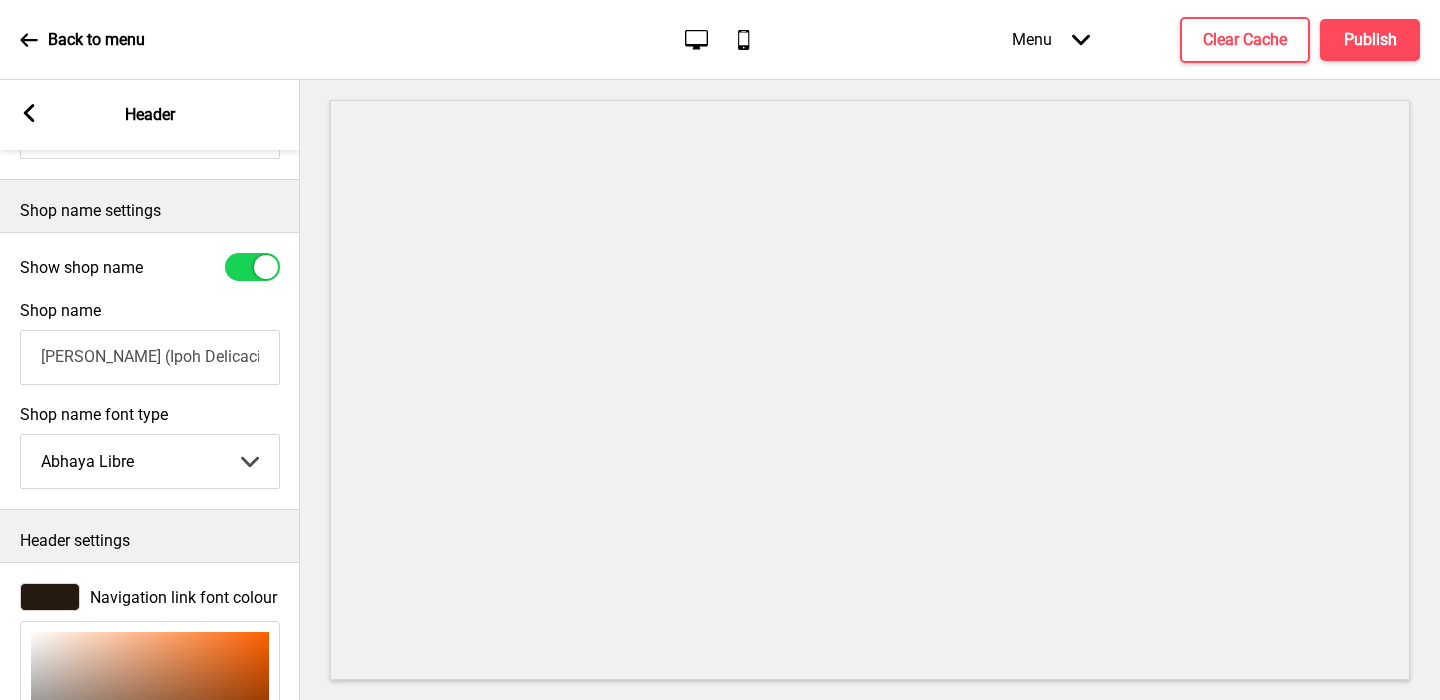 scroll, scrollTop: 765, scrollLeft: 0, axis: vertical 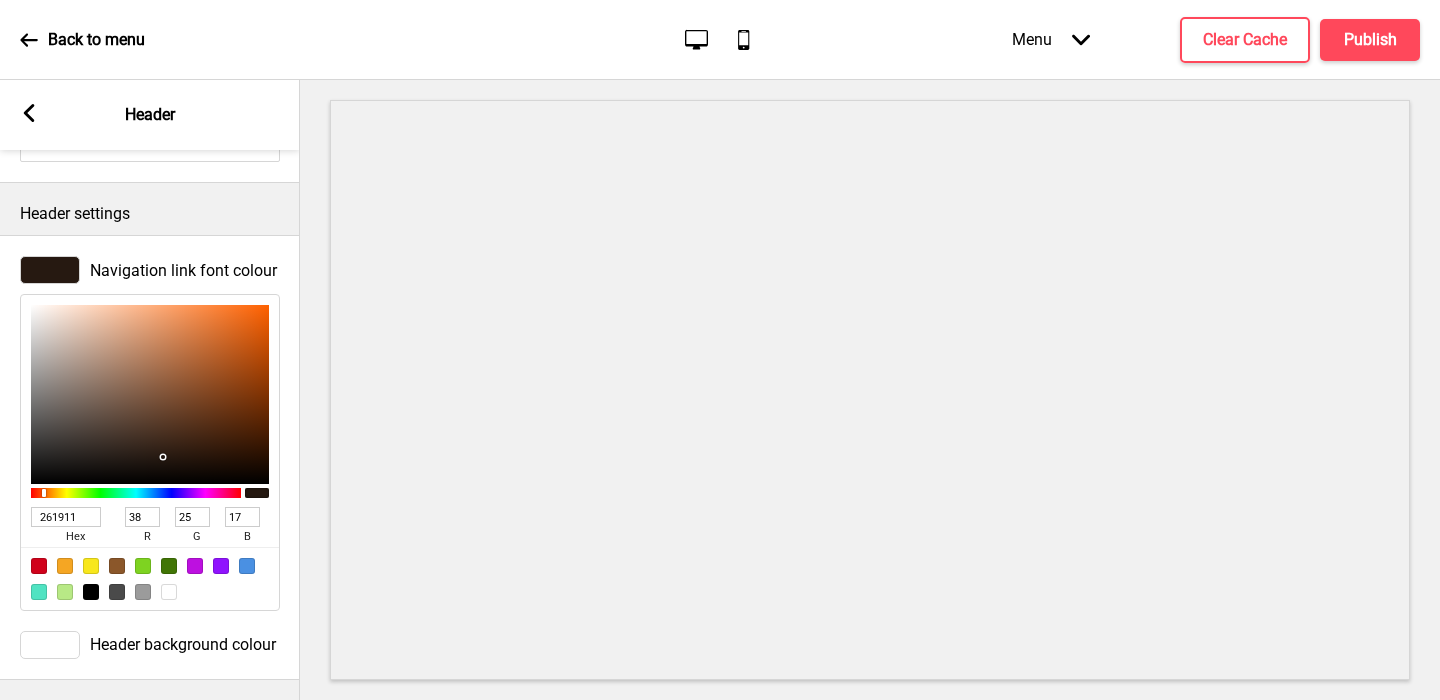 click on "261911" at bounding box center [66, 517] 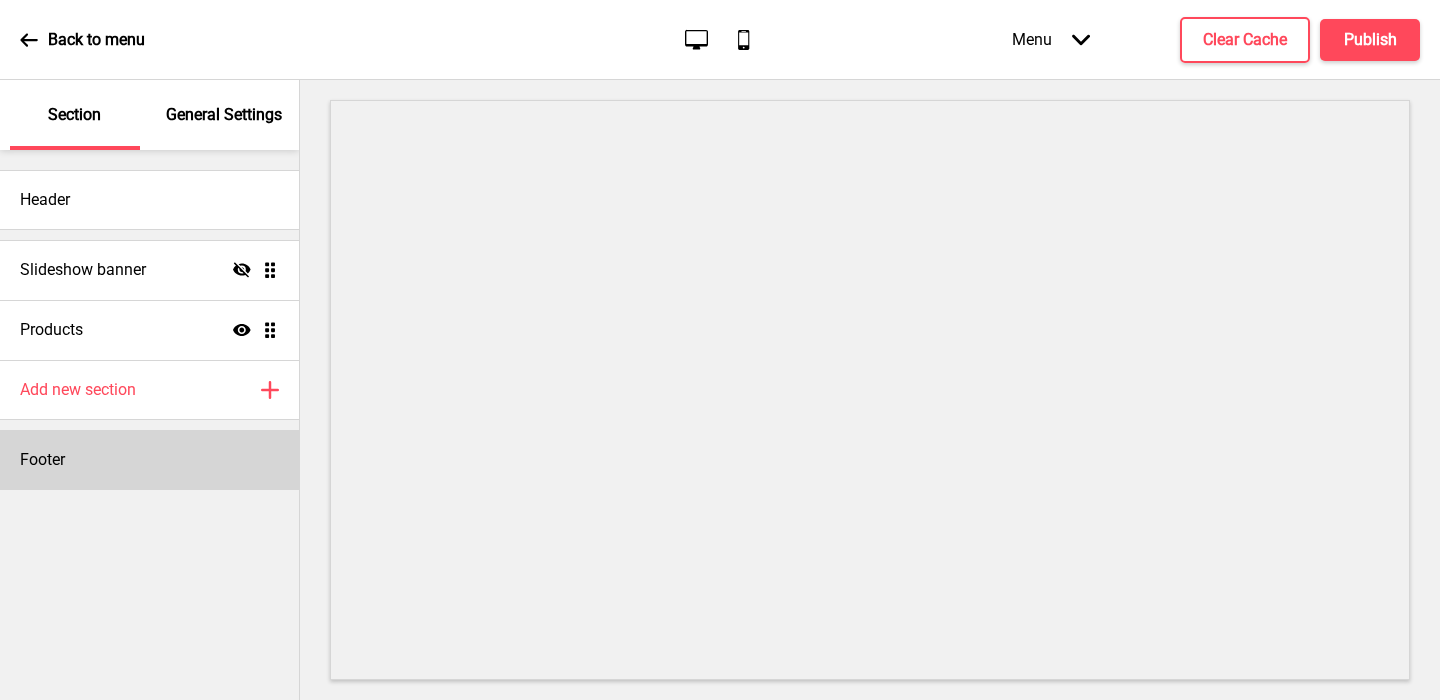 click on "Footer" at bounding box center (42, 460) 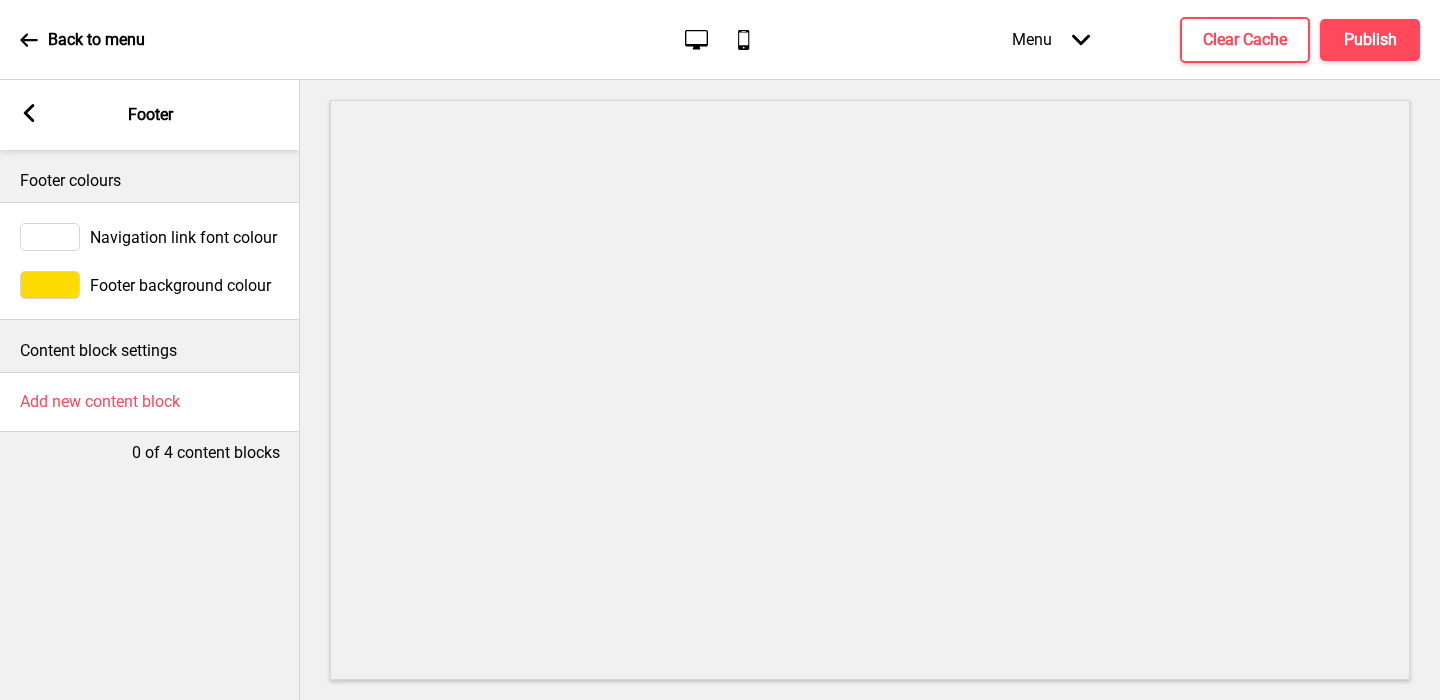 click at bounding box center [50, 237] 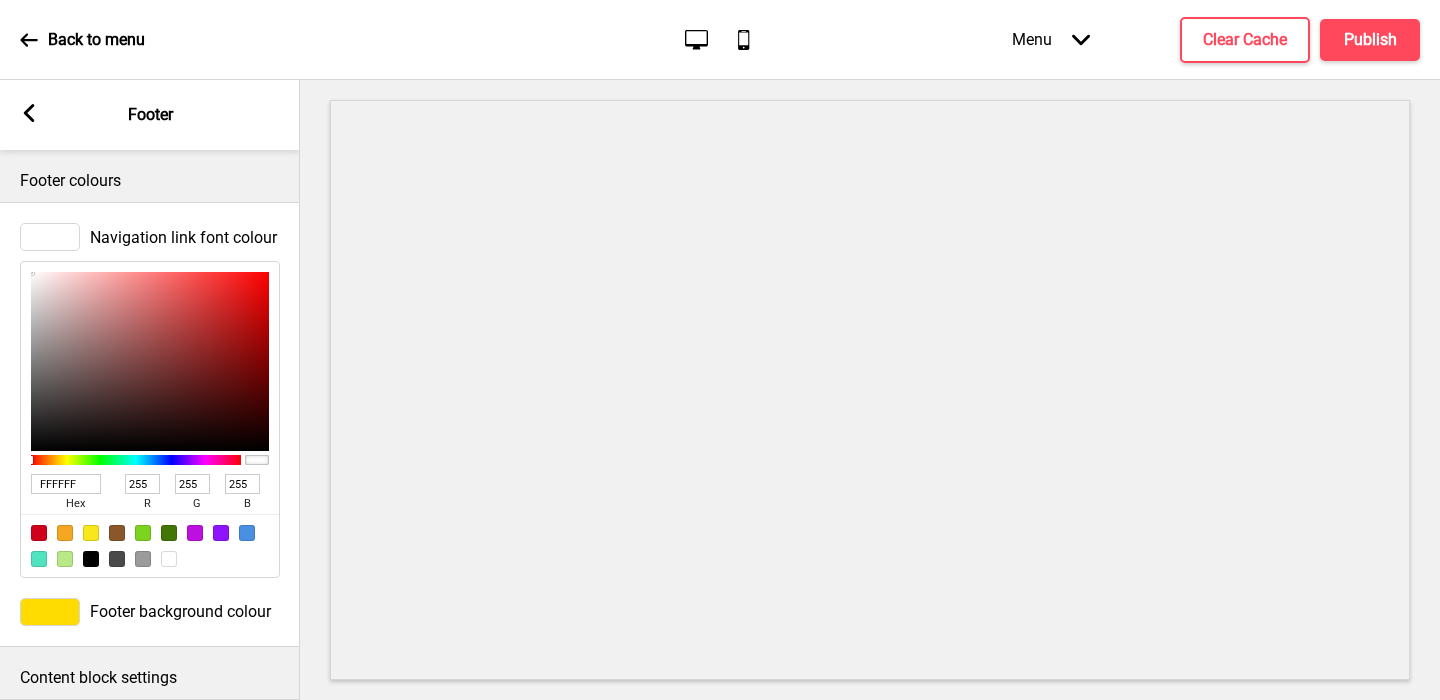 click on "FFFFFF" at bounding box center [66, 484] 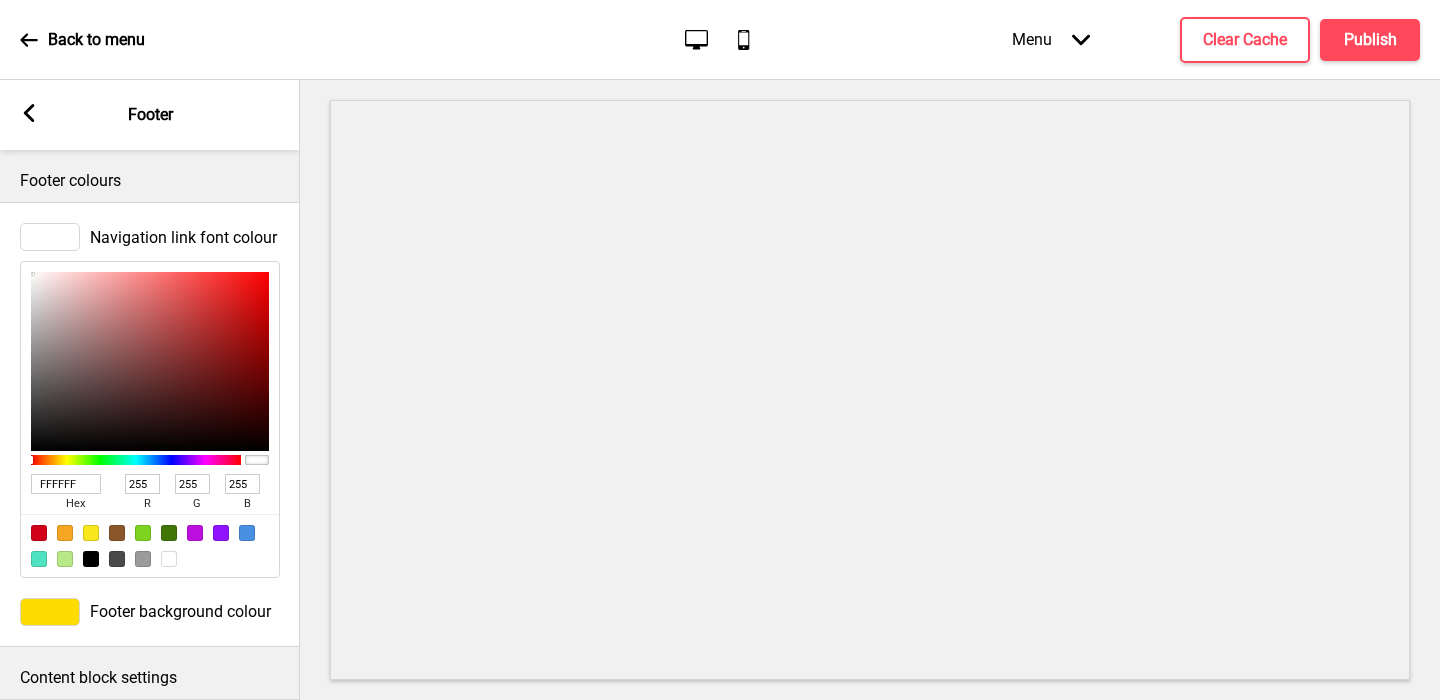 type on "261911" 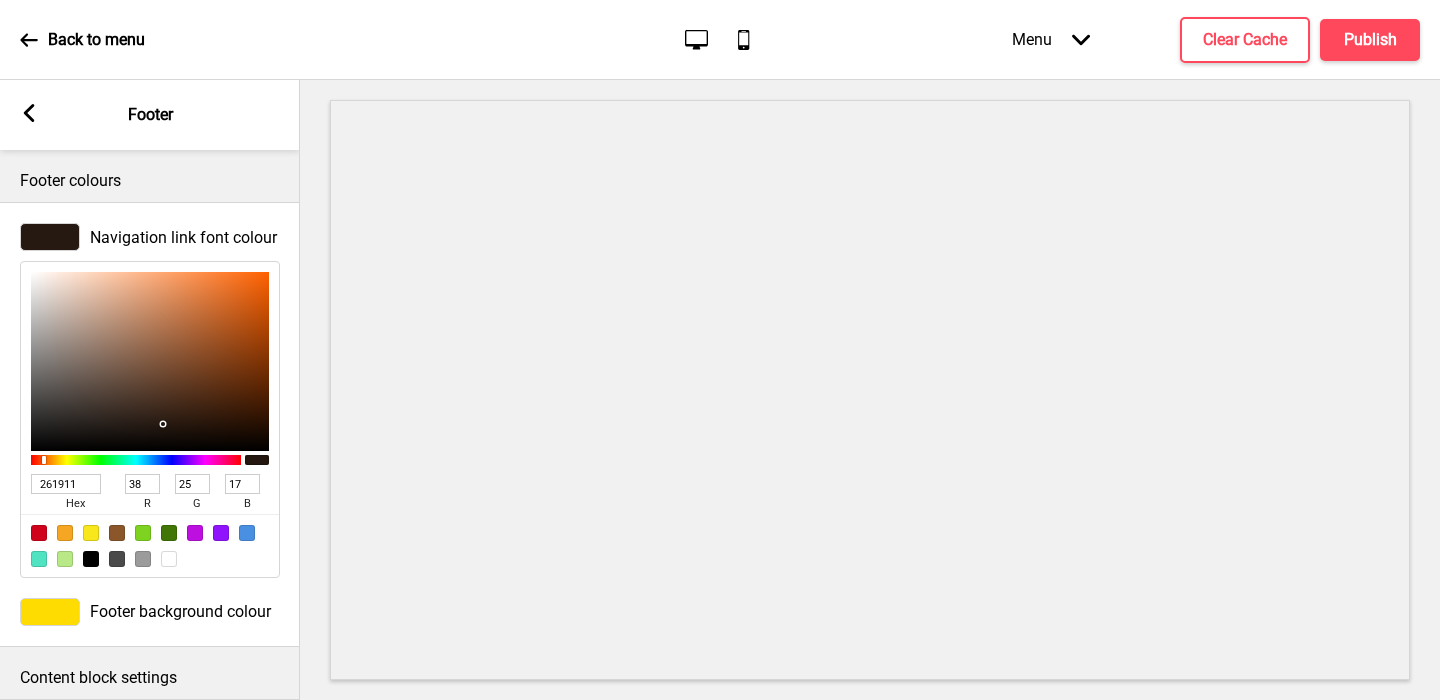 type on "261911" 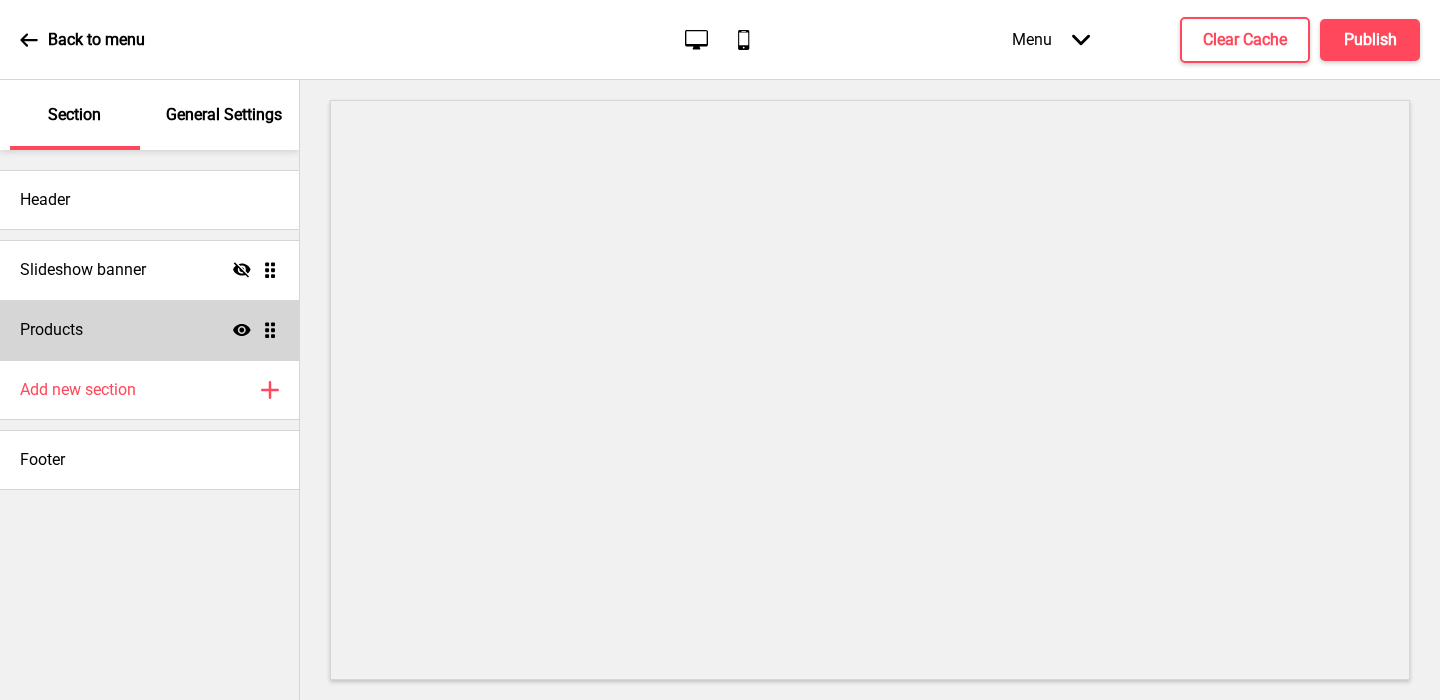 click on "Products Show Drag" at bounding box center [149, 330] 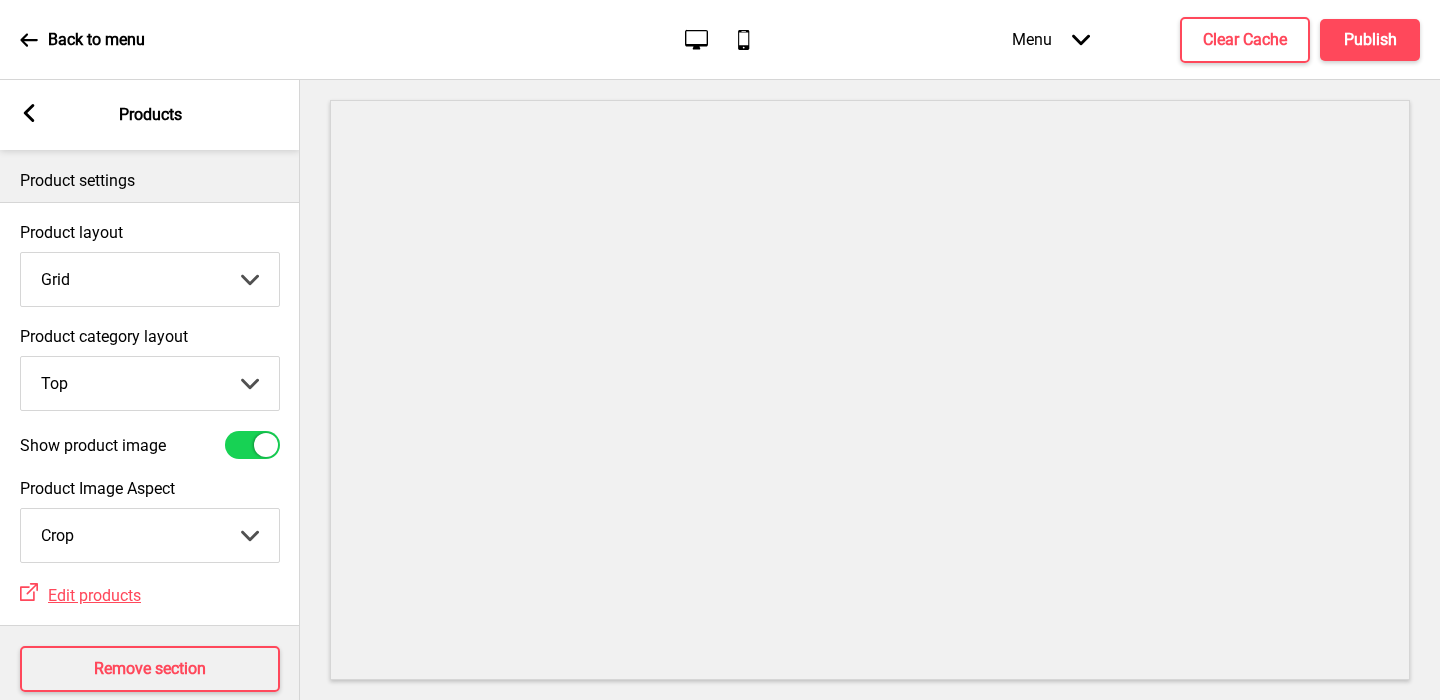 click at bounding box center [252, 445] 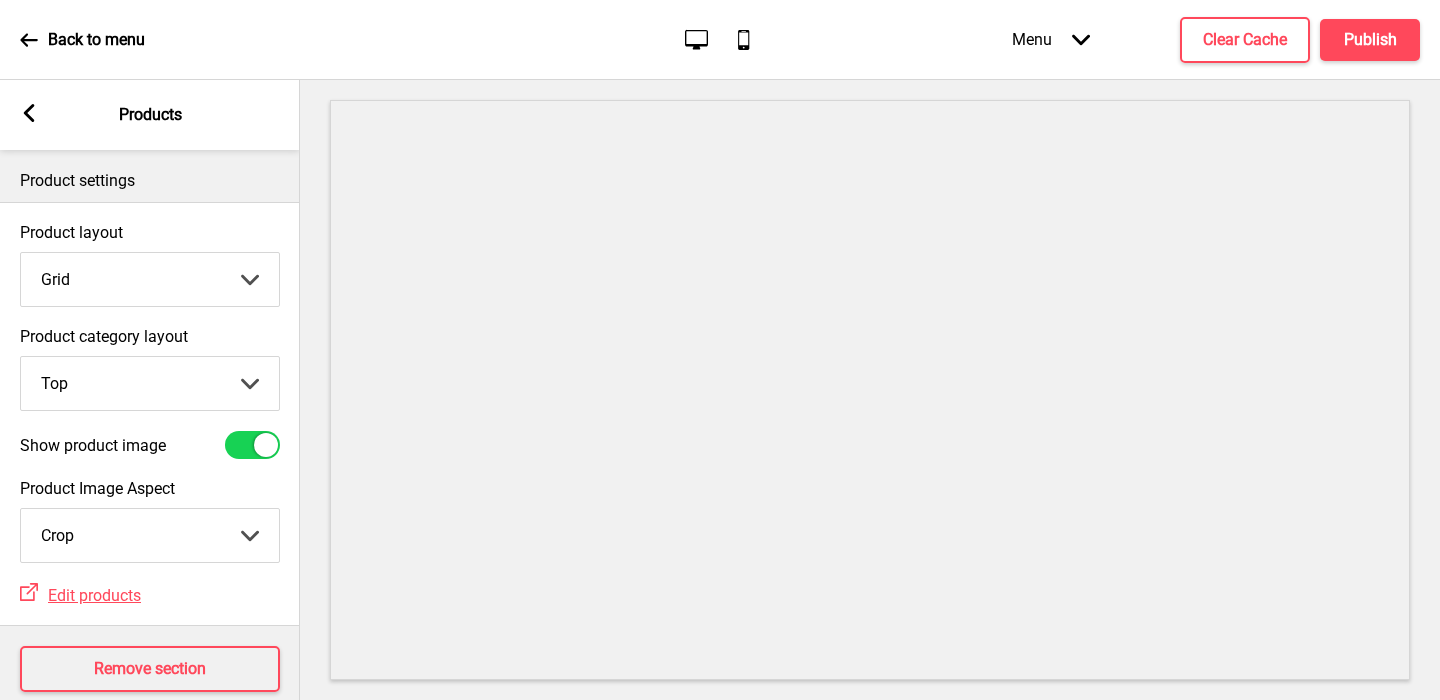 checkbox on "false" 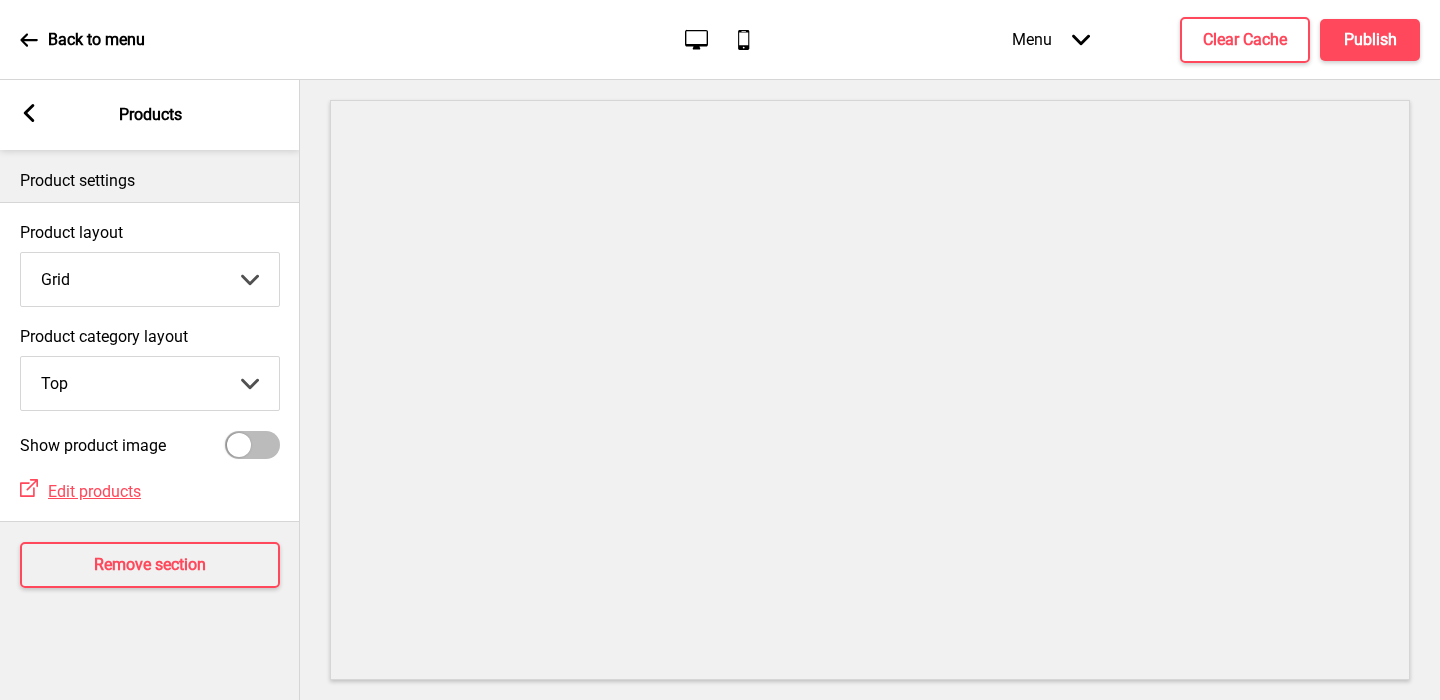 click 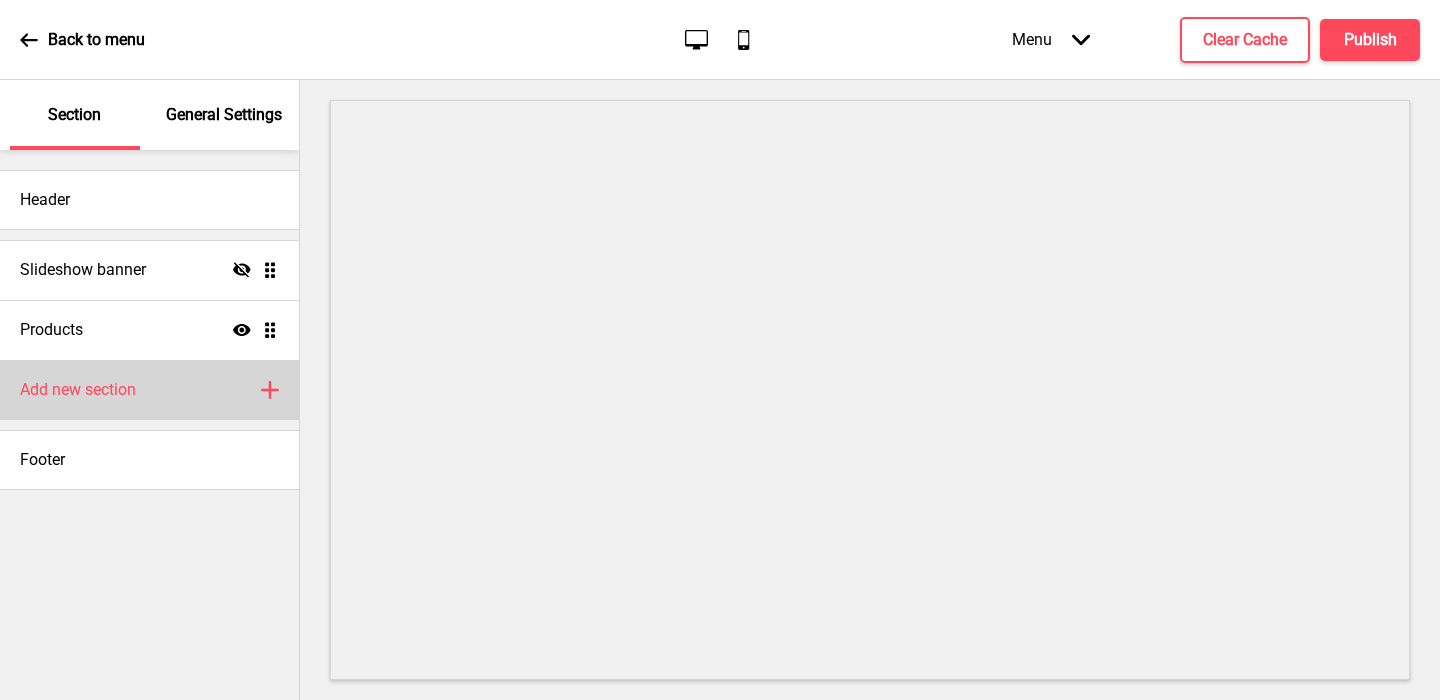 click on "Add new section Plus" at bounding box center (149, 390) 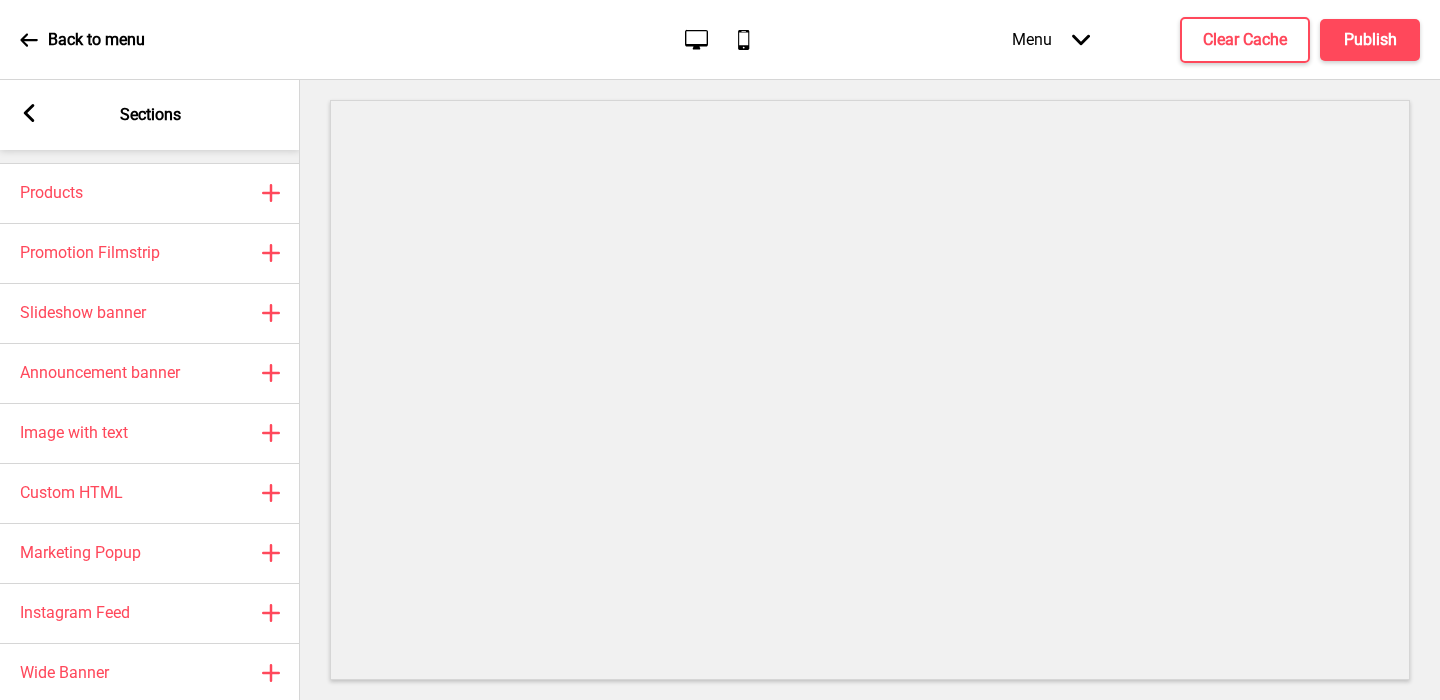 scroll, scrollTop: 40, scrollLeft: 0, axis: vertical 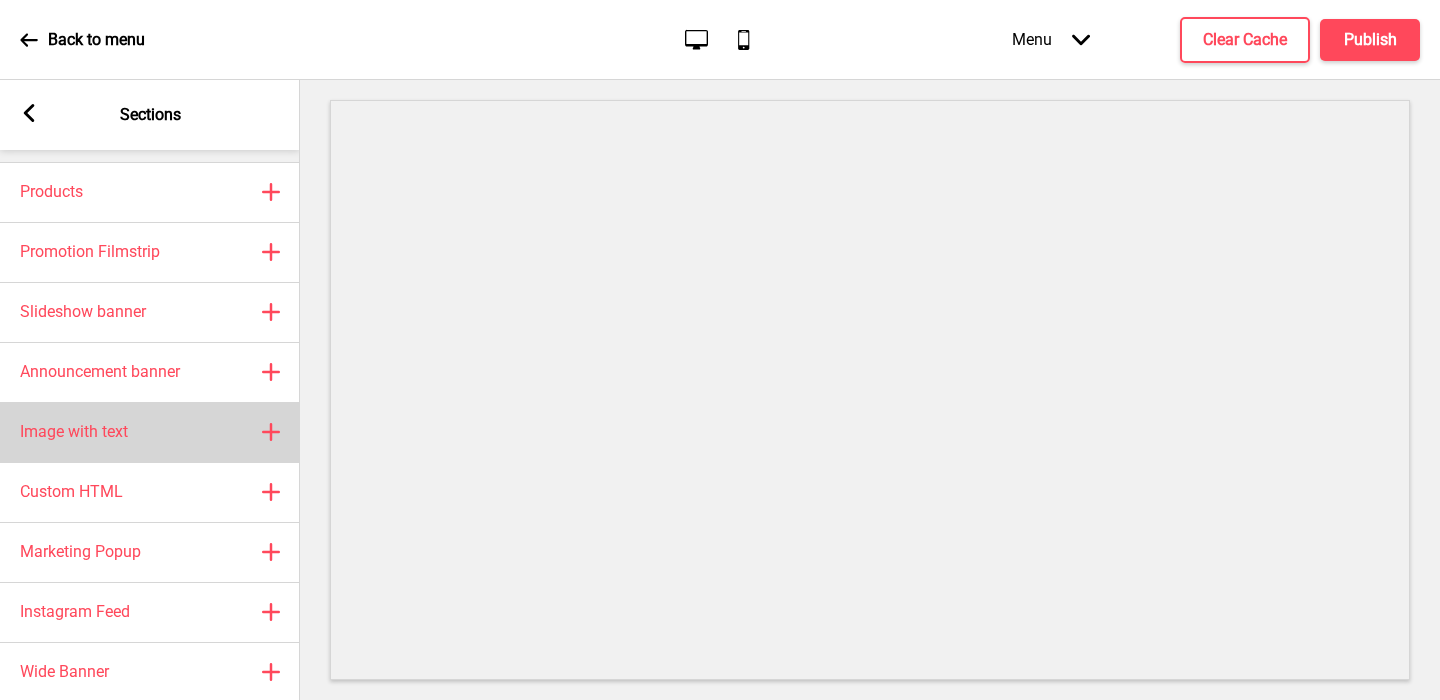 click on "Image with text" at bounding box center [74, 432] 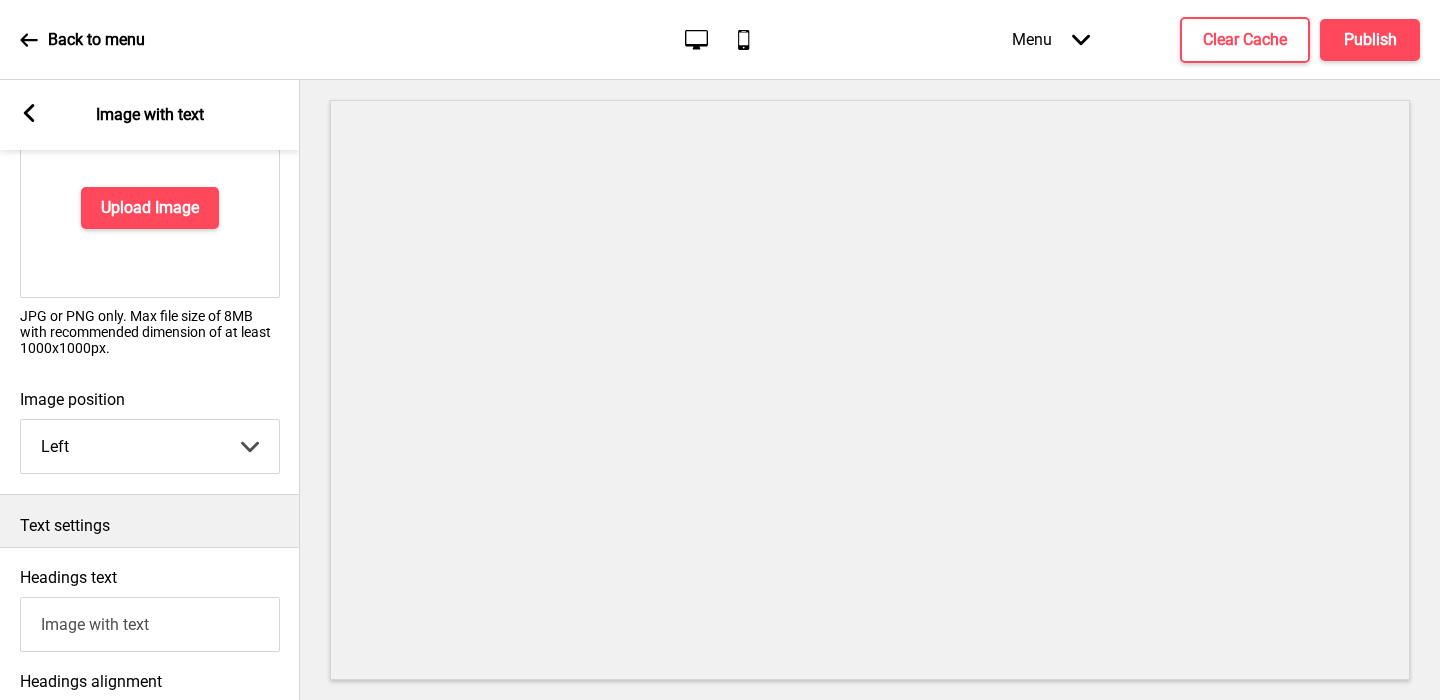 scroll, scrollTop: 163, scrollLeft: 0, axis: vertical 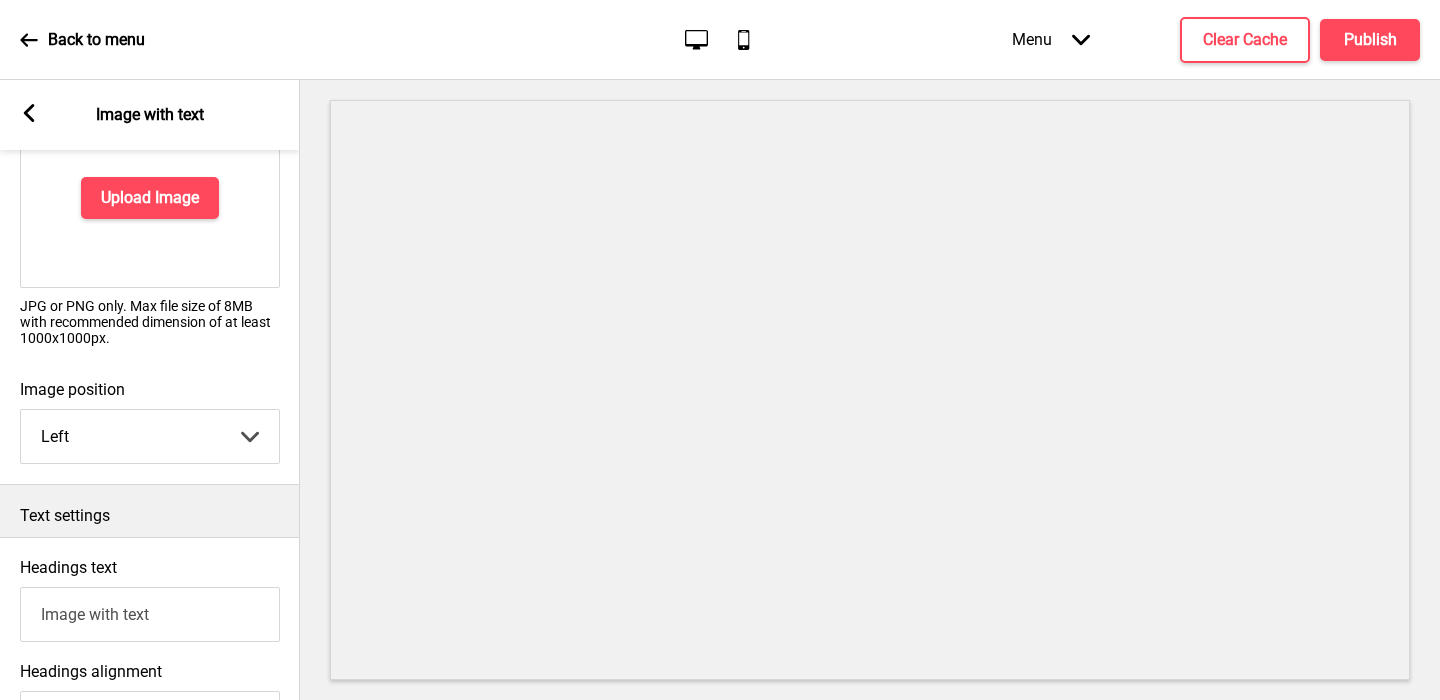 click on "Image with text" at bounding box center [150, 614] 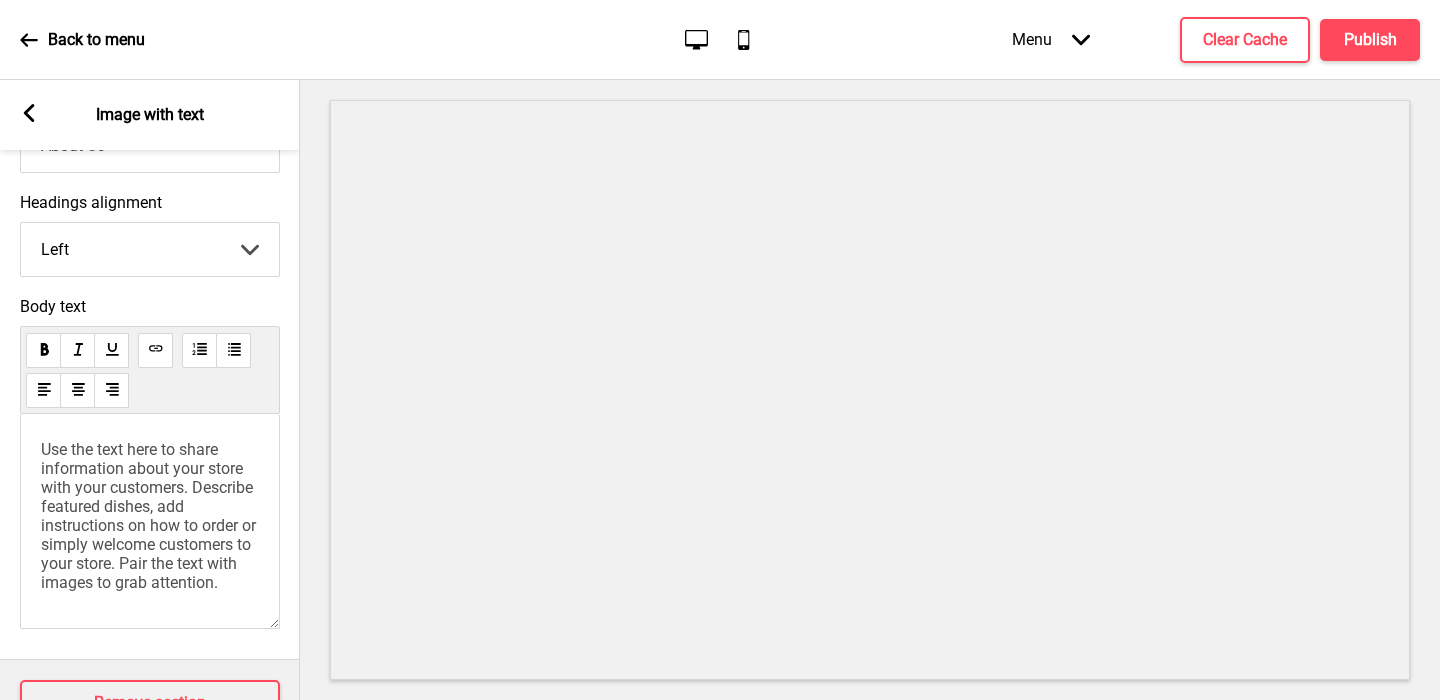scroll, scrollTop: 698, scrollLeft: 0, axis: vertical 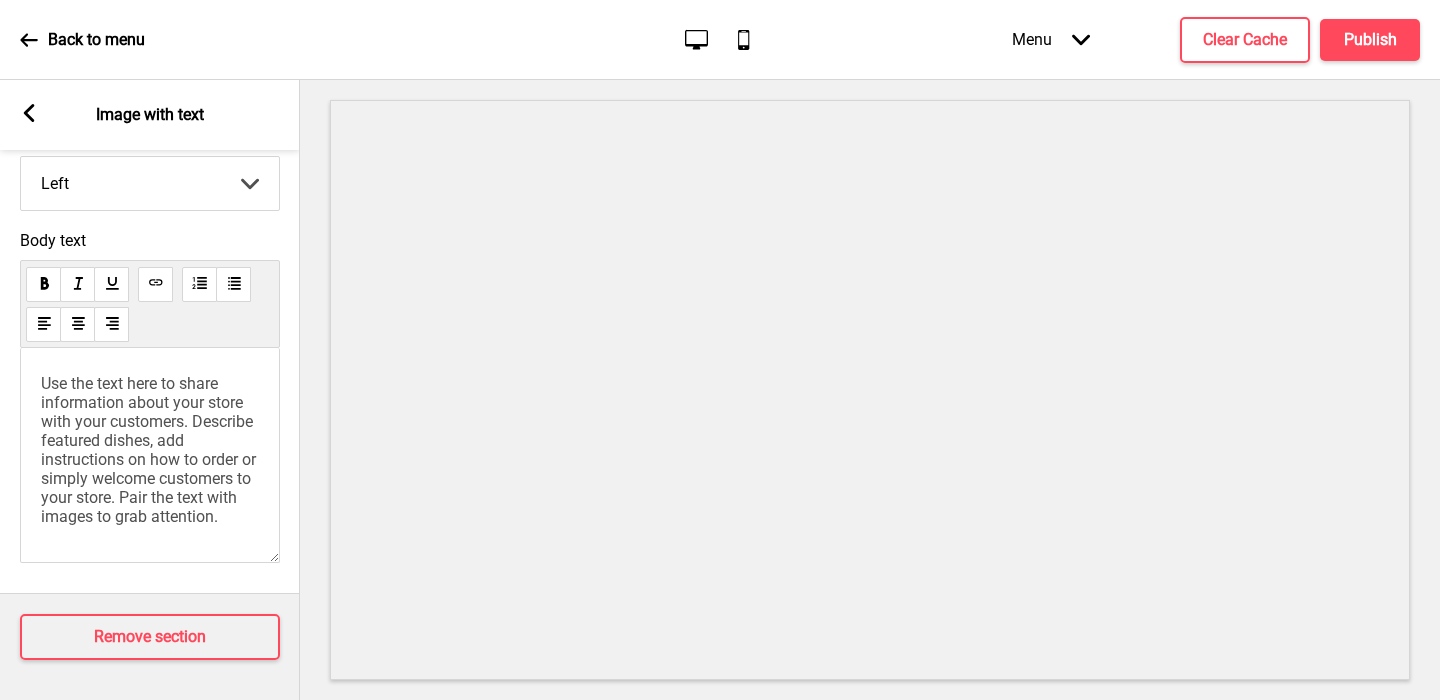 type on "About Us" 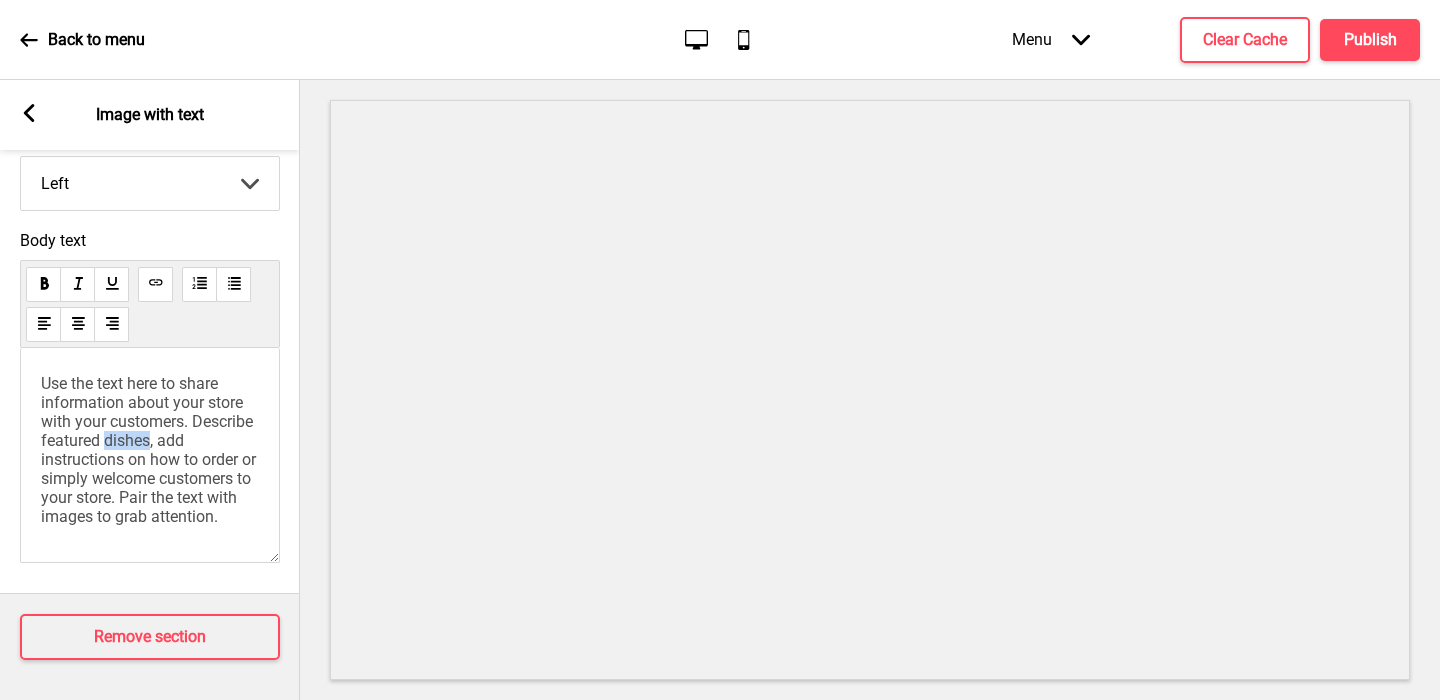 click on "Use the text here to share information about your store with your customers. Describe featured dishes, add instructions on how to order or simply welcome customers to your store. Pair the text with images to grab attention." at bounding box center [150, 450] 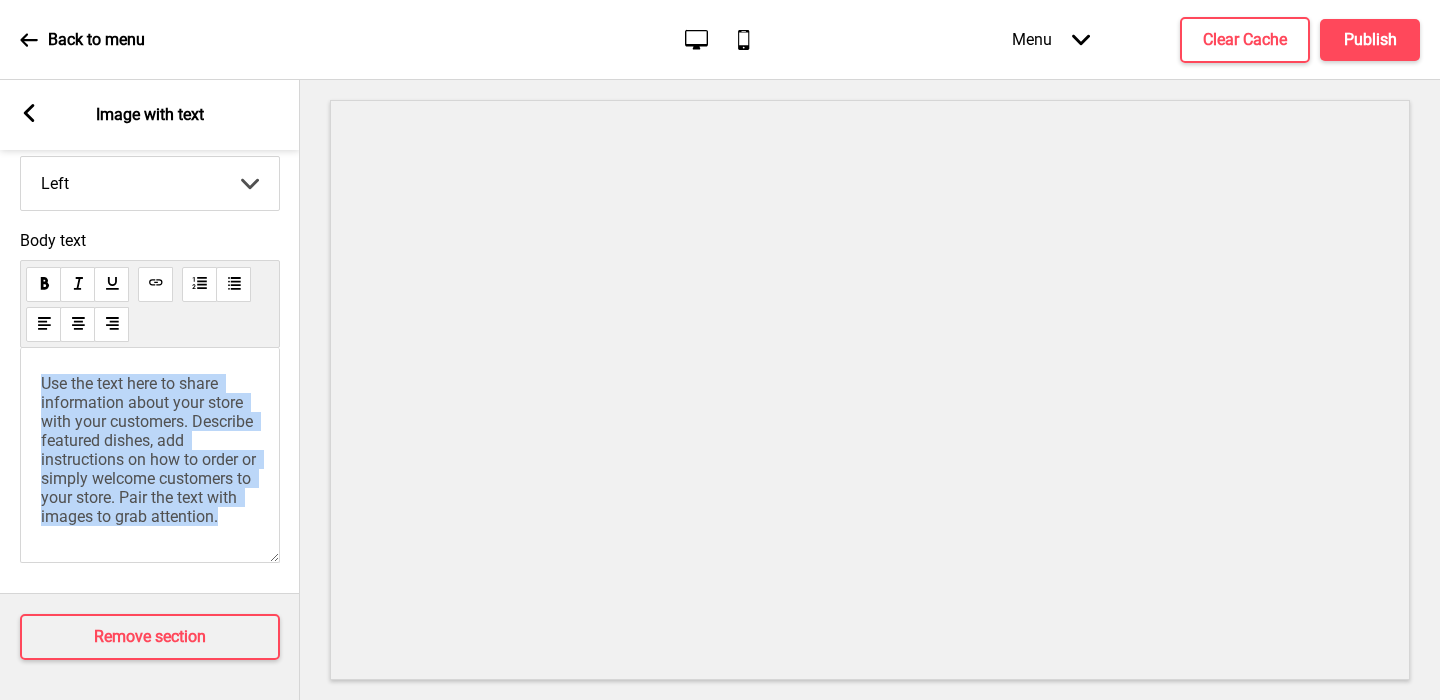 click on "Use the text here to share information about your store with your customers. Describe featured dishes, add instructions on how to order or simply welcome customers to your store. Pair the text with images to grab attention." at bounding box center (150, 450) 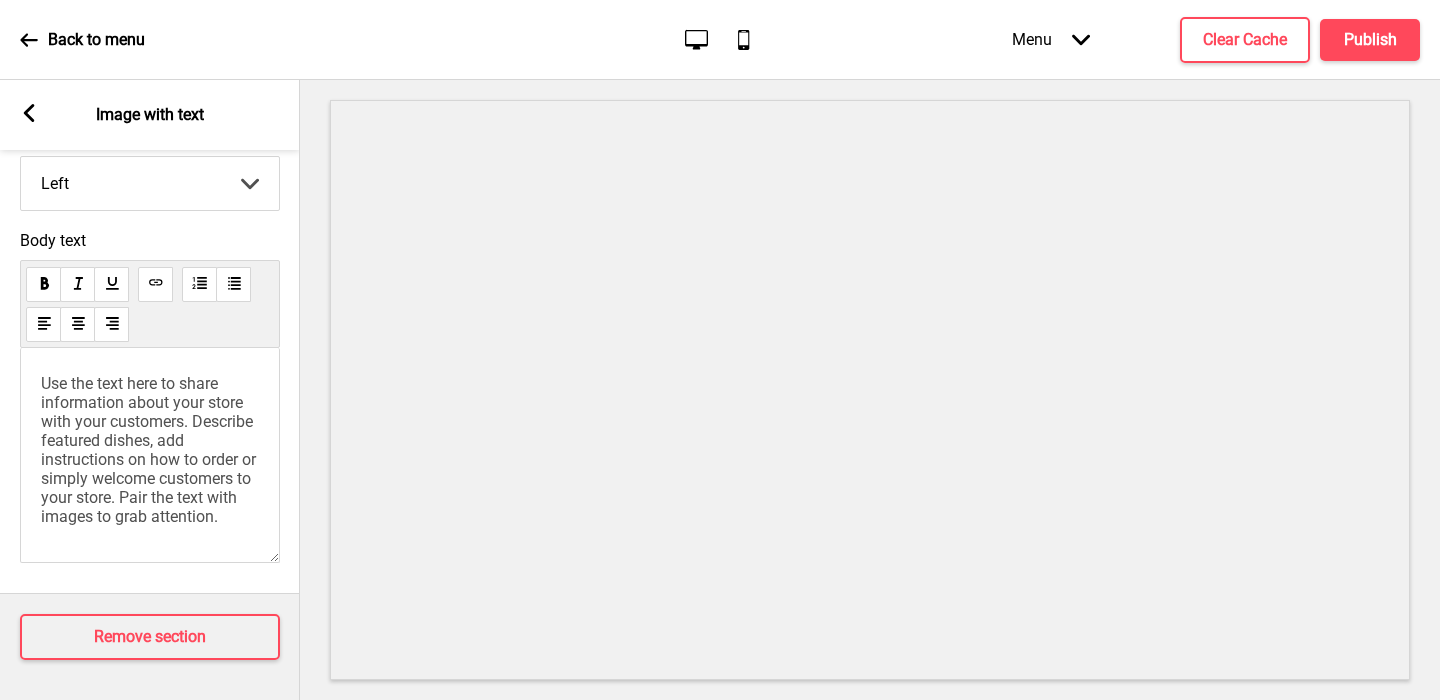 scroll, scrollTop: 273, scrollLeft: 0, axis: vertical 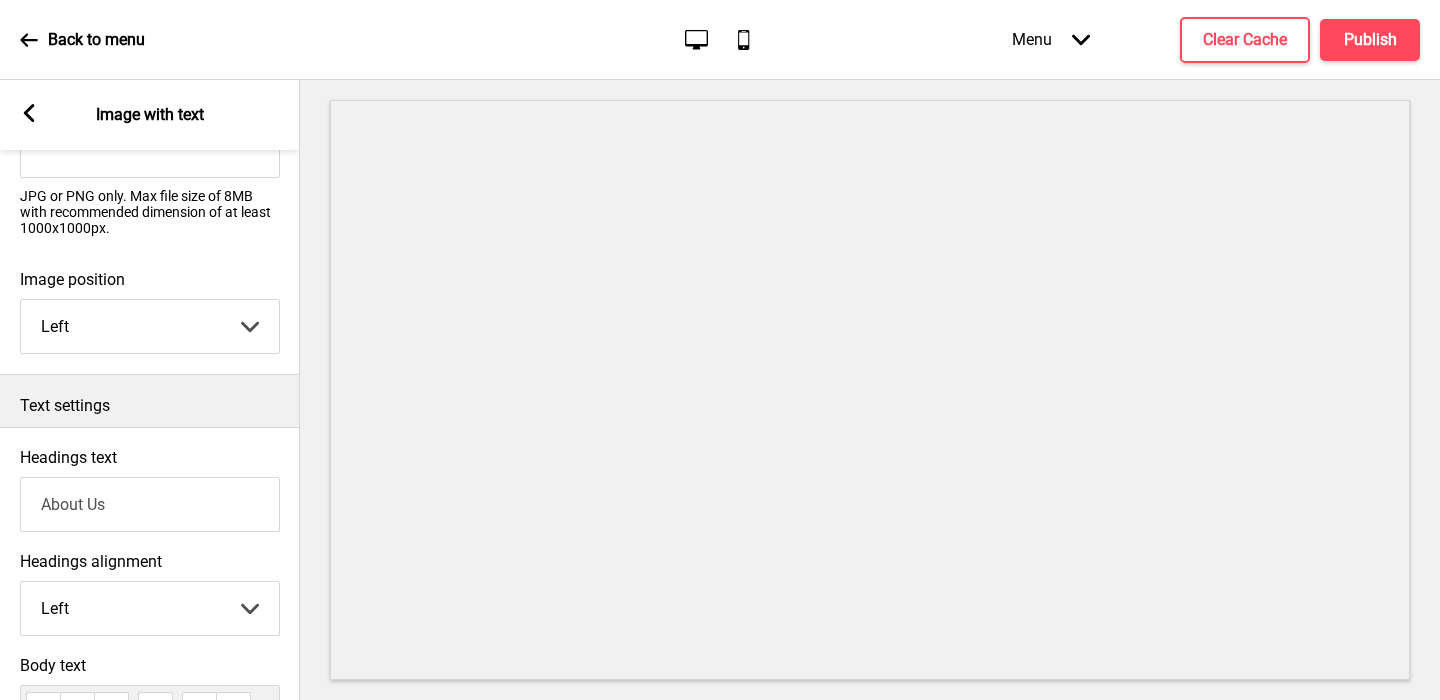 click on "Arrow left Image with text" at bounding box center (150, 115) 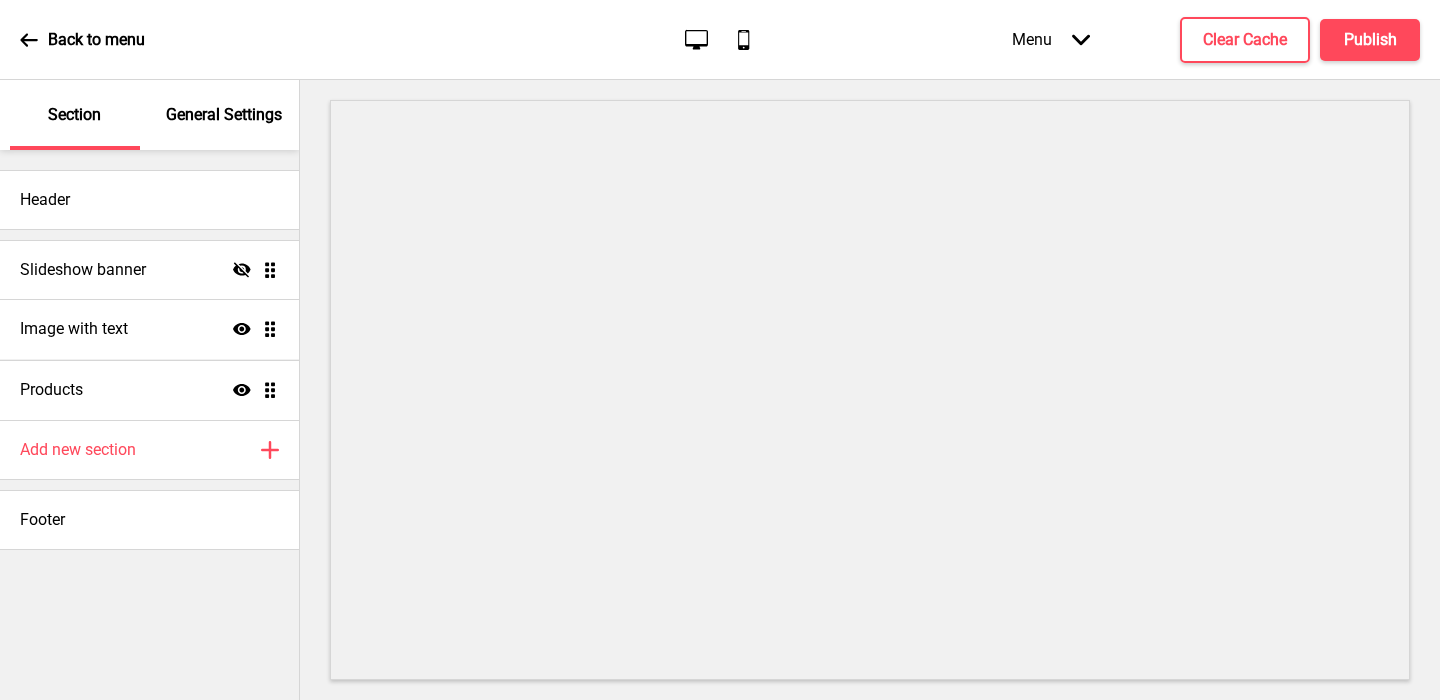 drag, startPoint x: 274, startPoint y: 395, endPoint x: 263, endPoint y: 332, distance: 63.953106 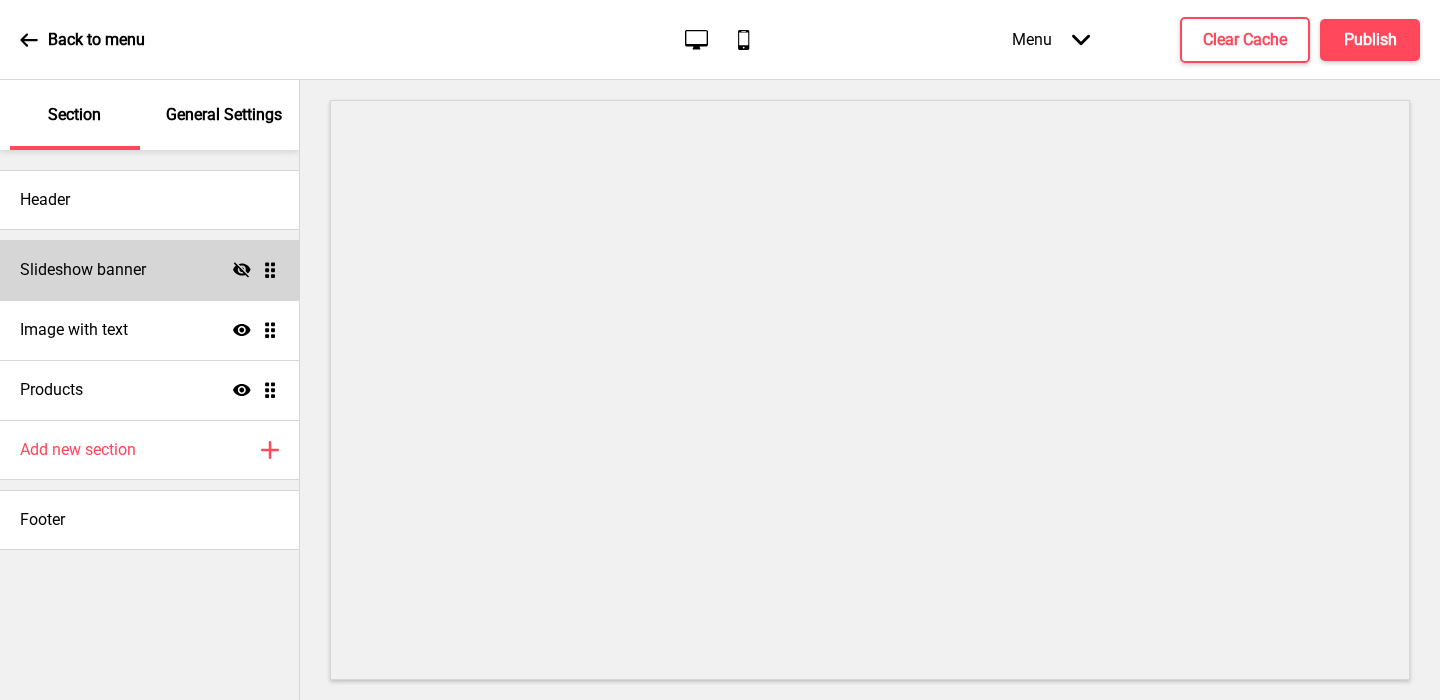 click 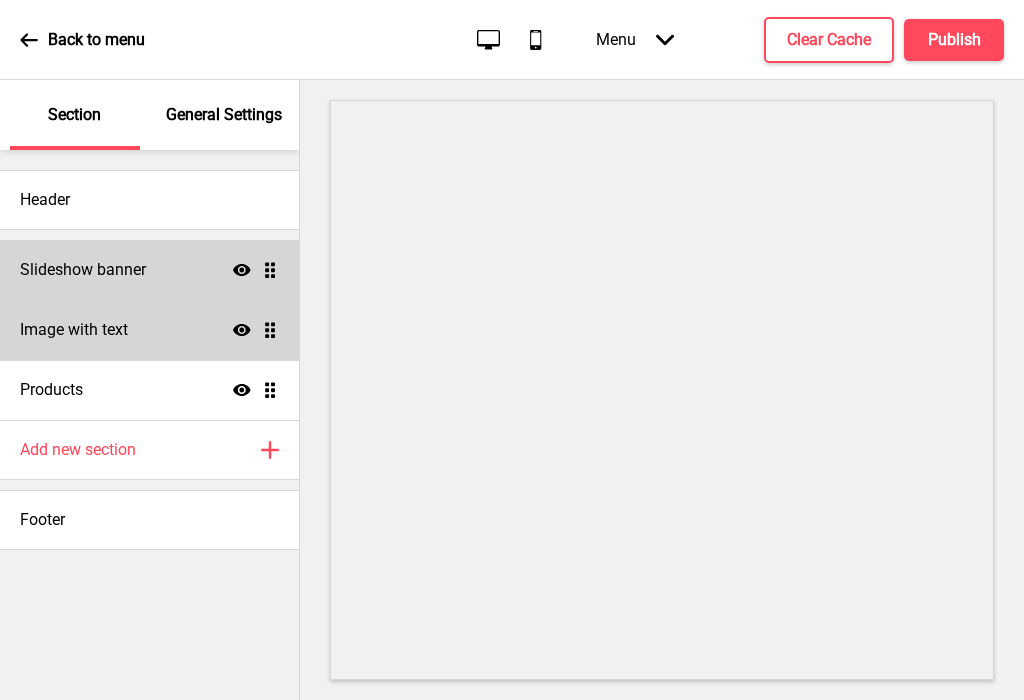 click on "Image with text Show Drag" at bounding box center (149, 330) 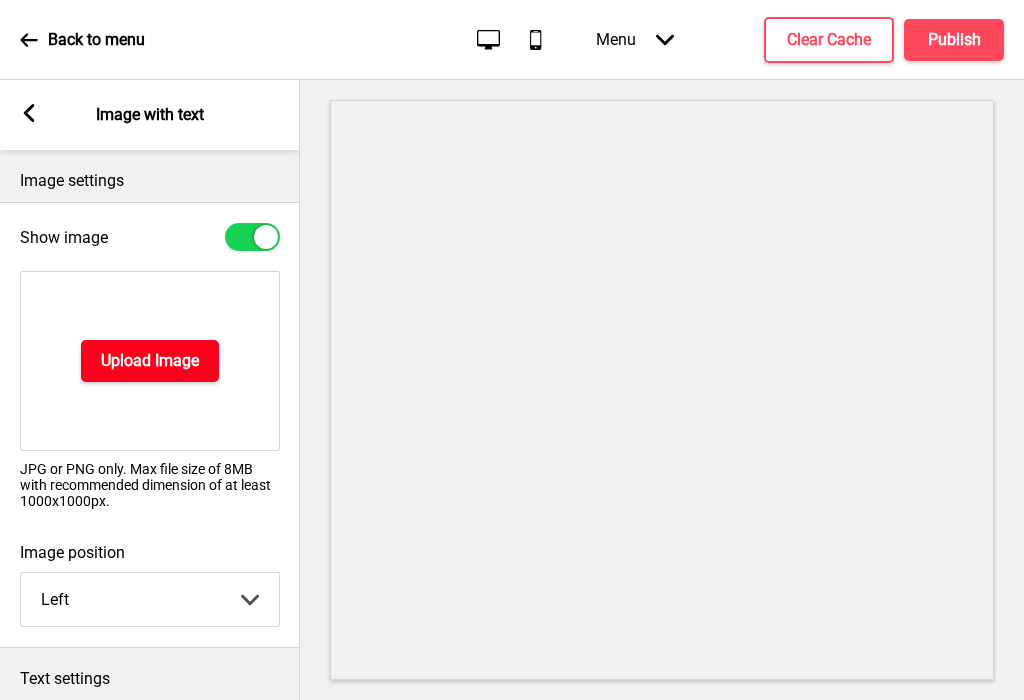 click on "Upload Image" at bounding box center [150, 361] 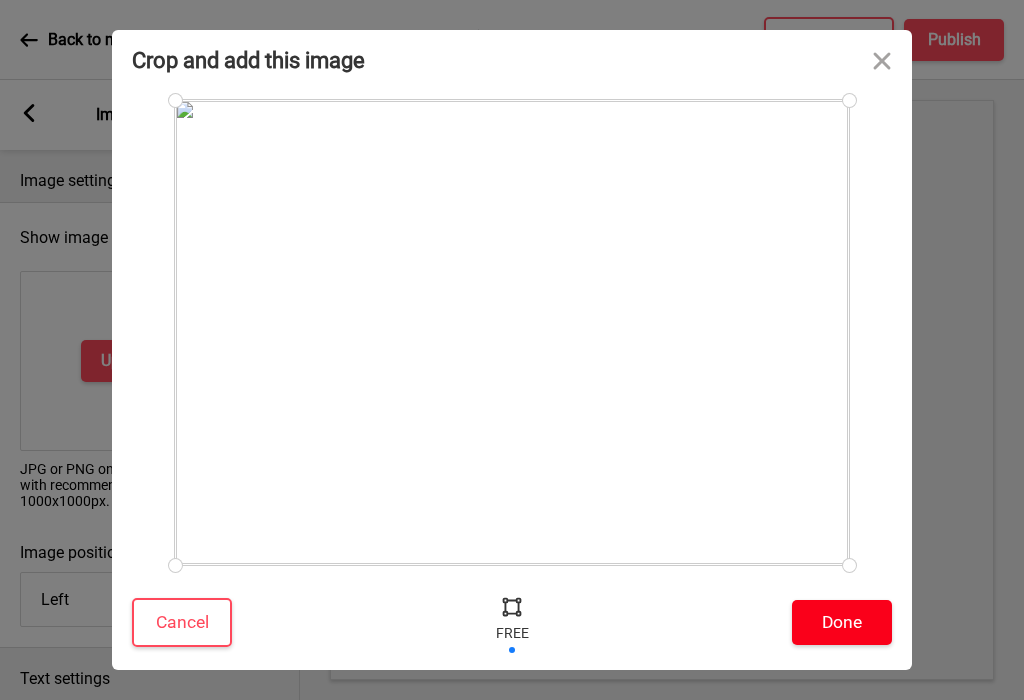 click on "Done" at bounding box center [842, 622] 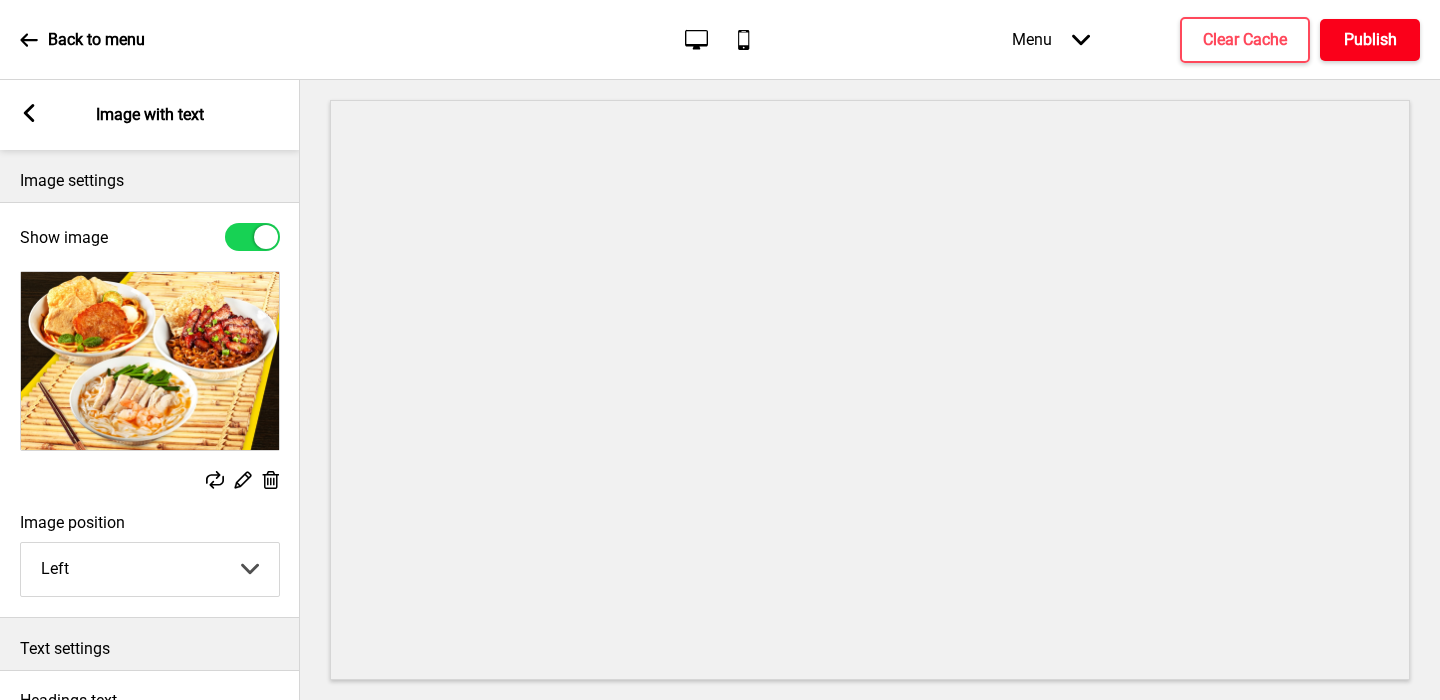 click on "Publish" at bounding box center [1370, 40] 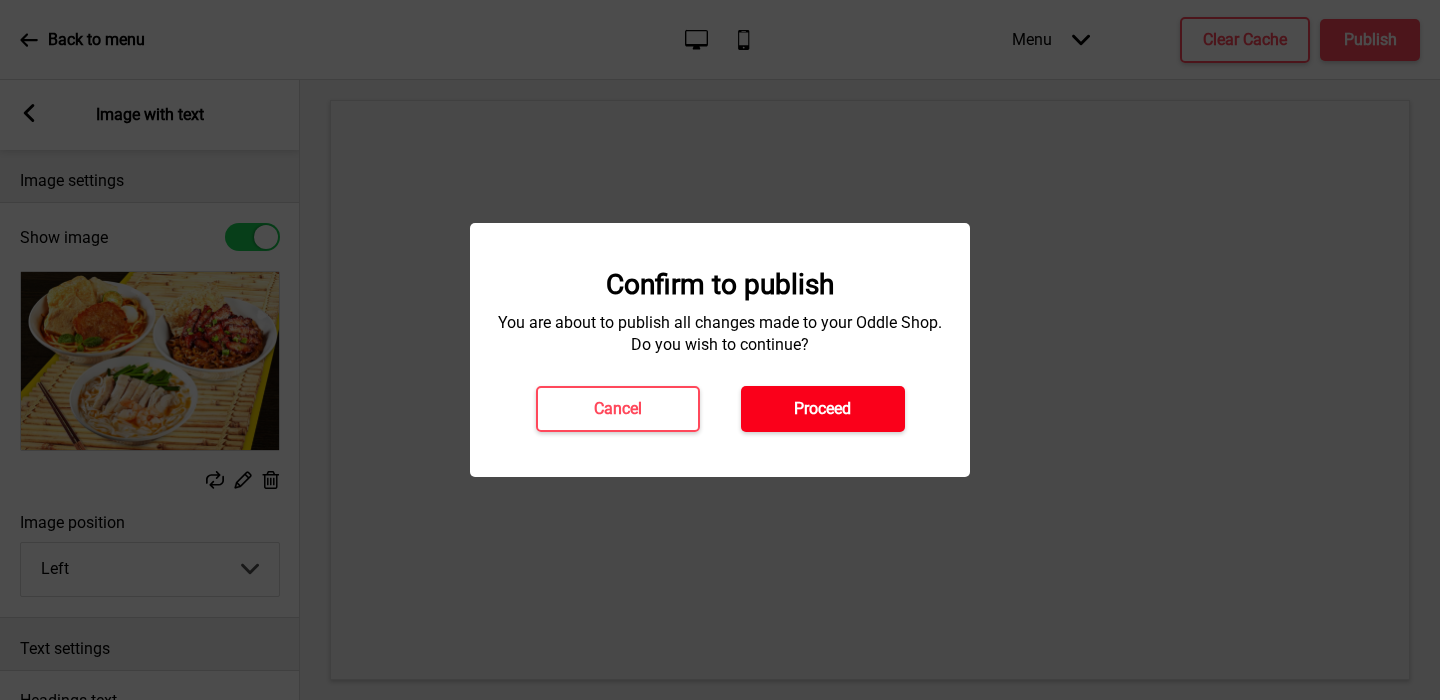 click on "Proceed" at bounding box center [822, 409] 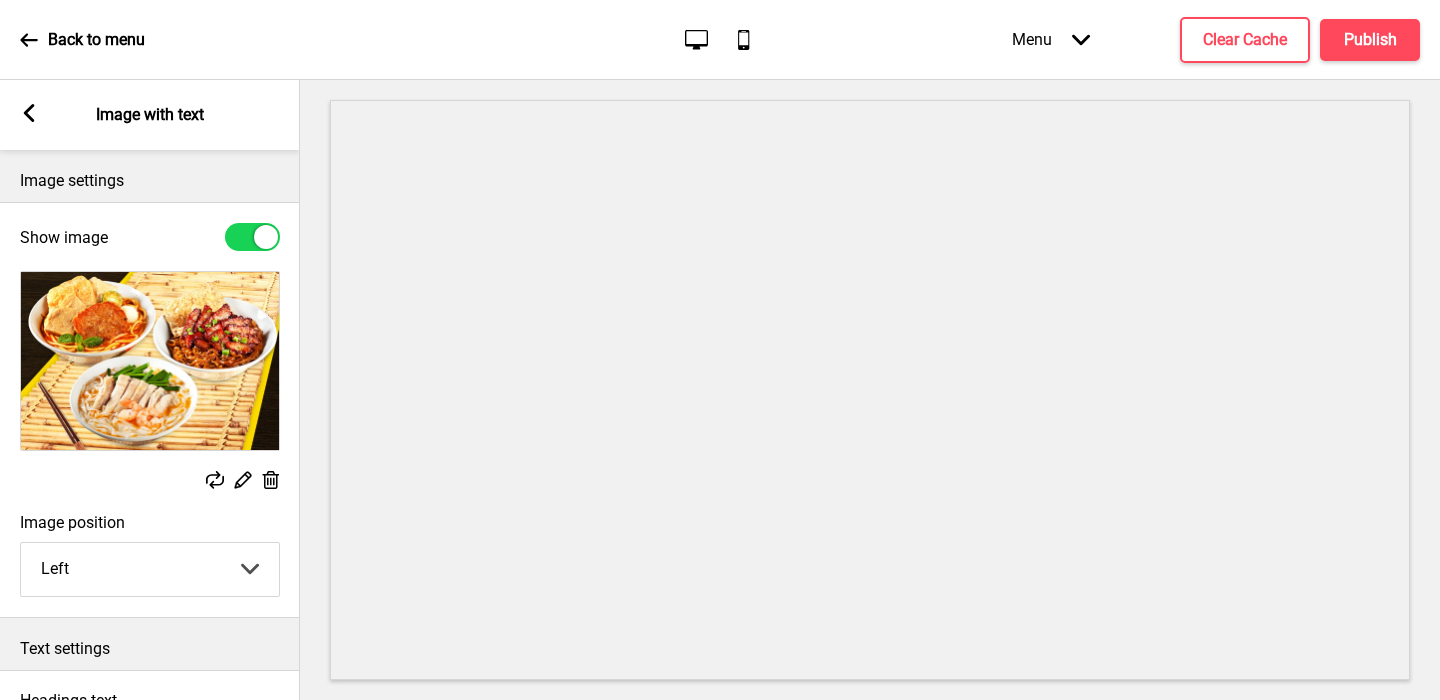 click 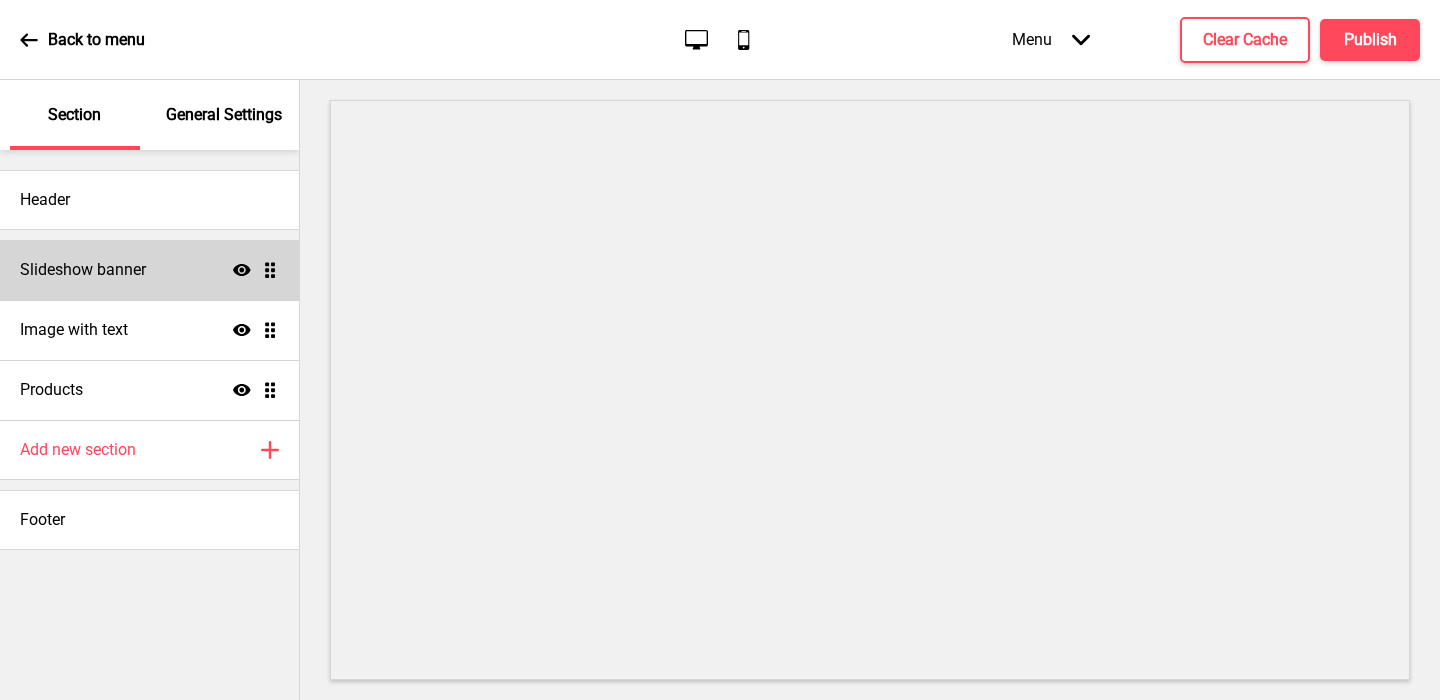 click on "Slideshow banner Show Drag" at bounding box center [149, 270] 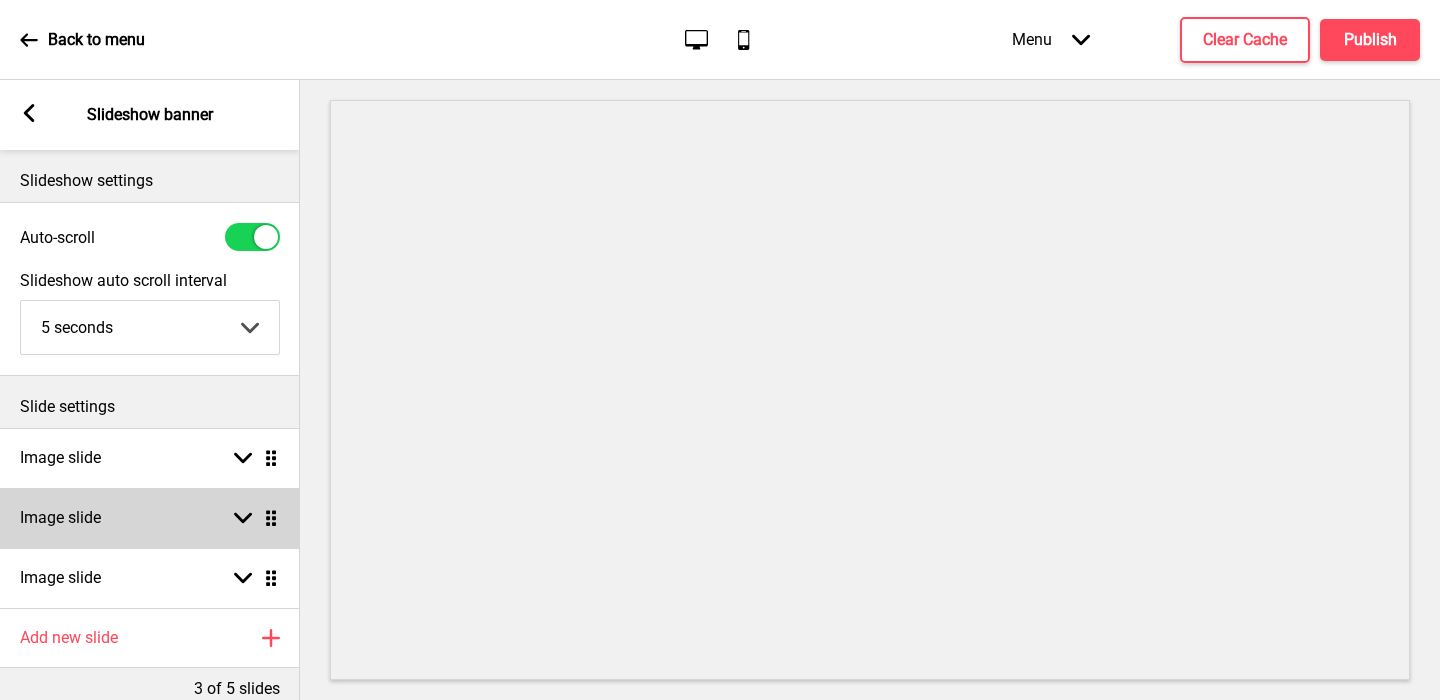 click on "Image slide Arrow down Drag" at bounding box center (150, 518) 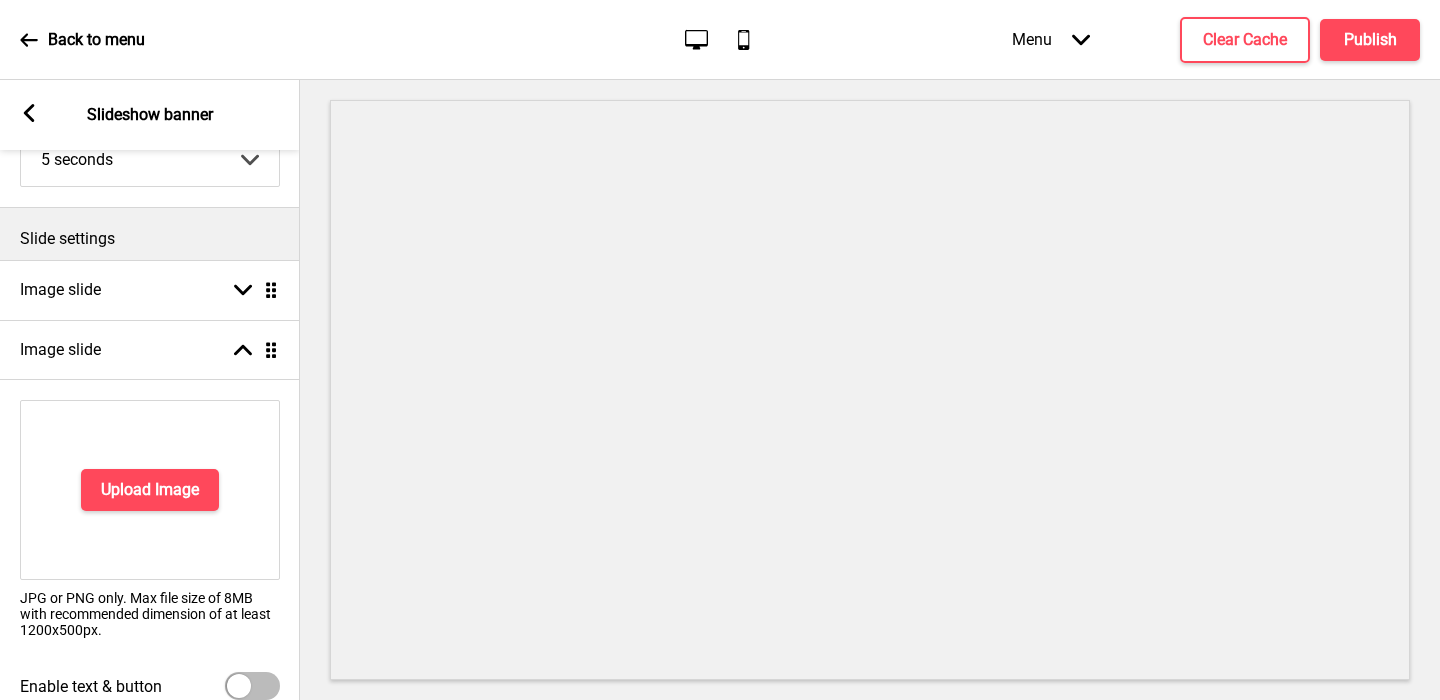 scroll, scrollTop: 360, scrollLeft: 0, axis: vertical 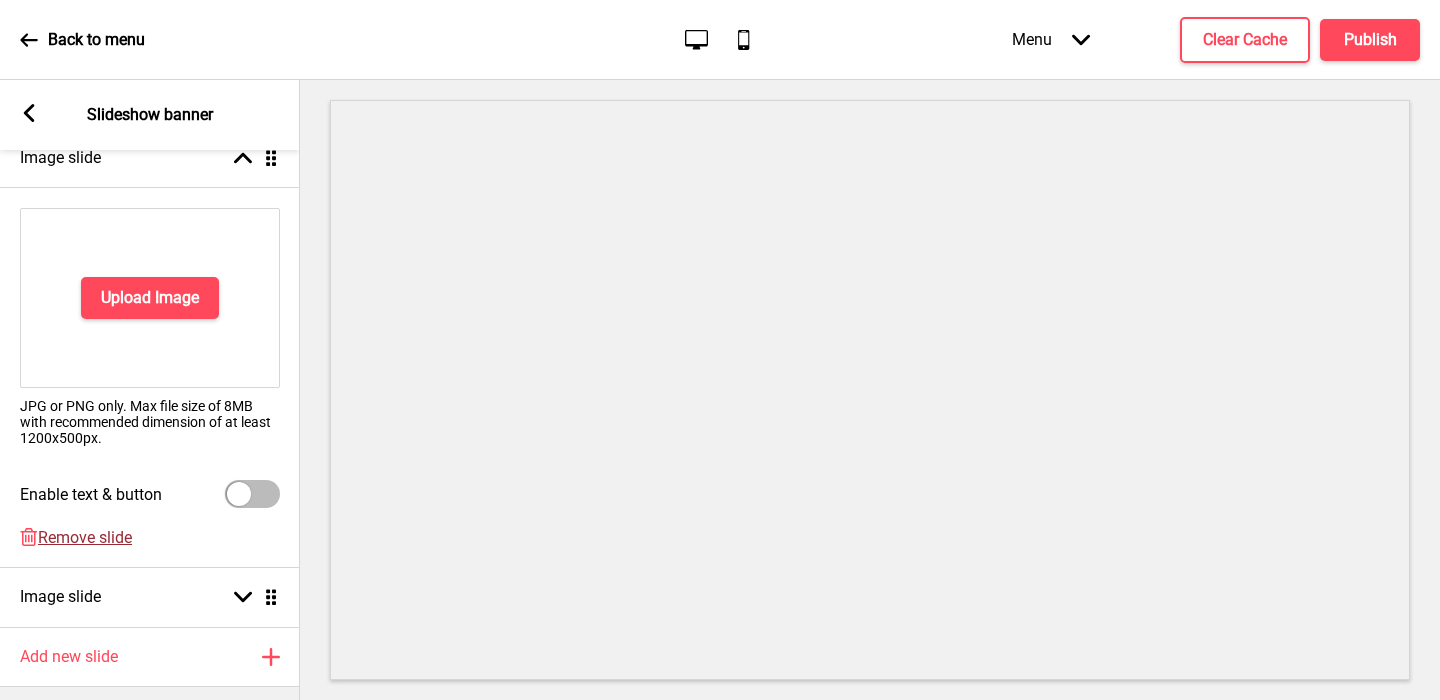 click on "Remove slide" at bounding box center (85, 537) 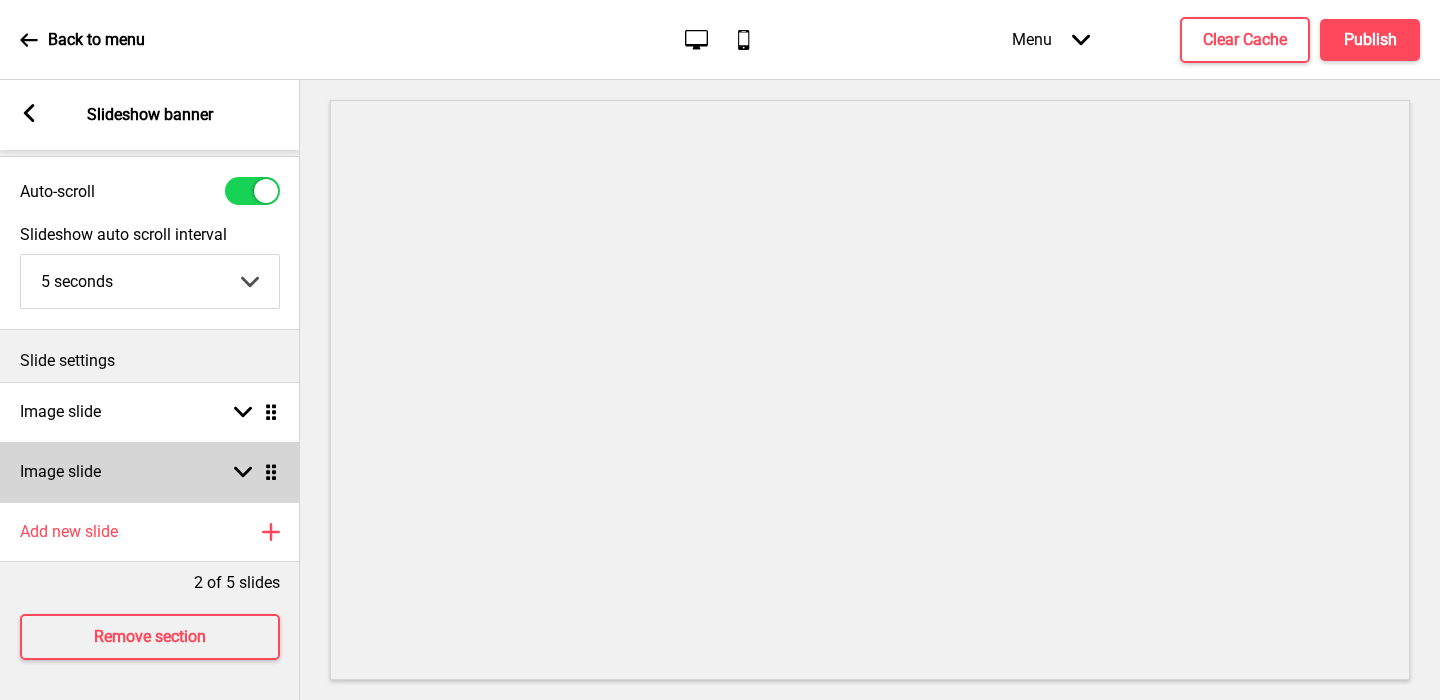 click on "Image slide Arrow down Drag" at bounding box center (150, 472) 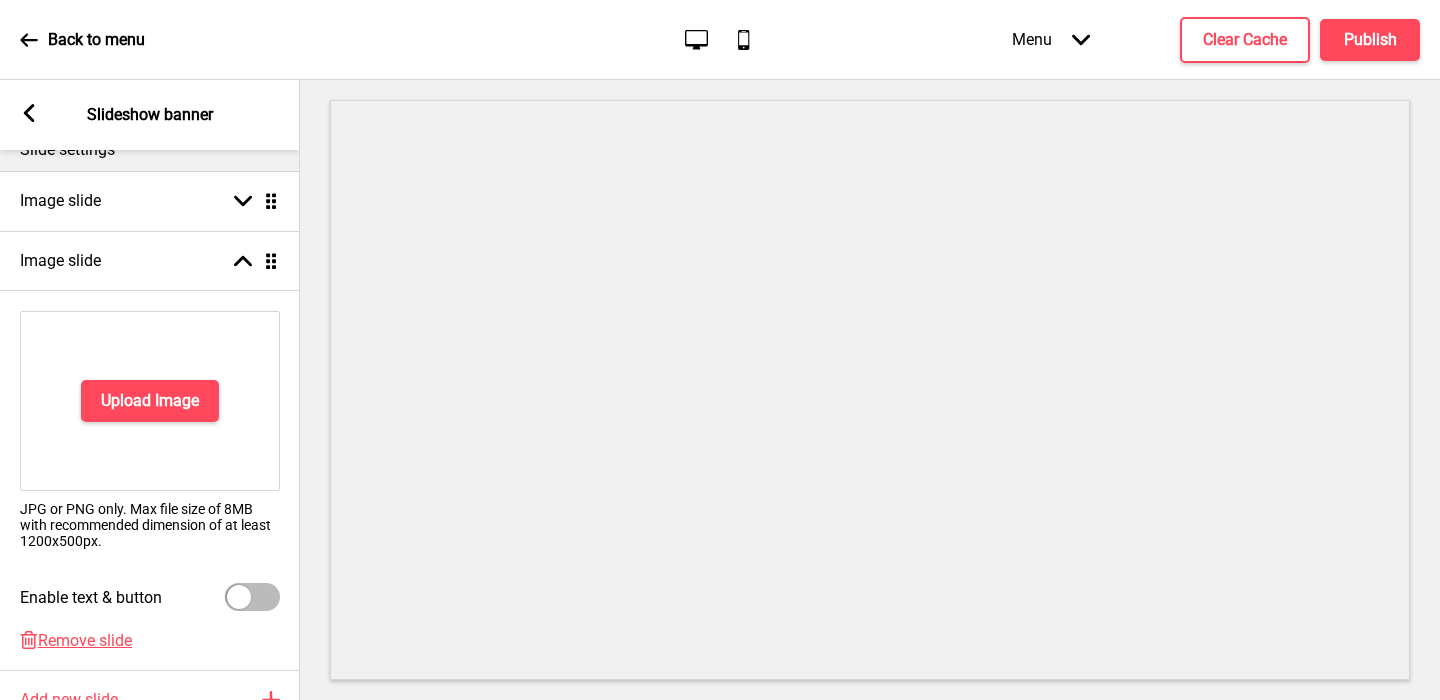 scroll, scrollTop: 360, scrollLeft: 0, axis: vertical 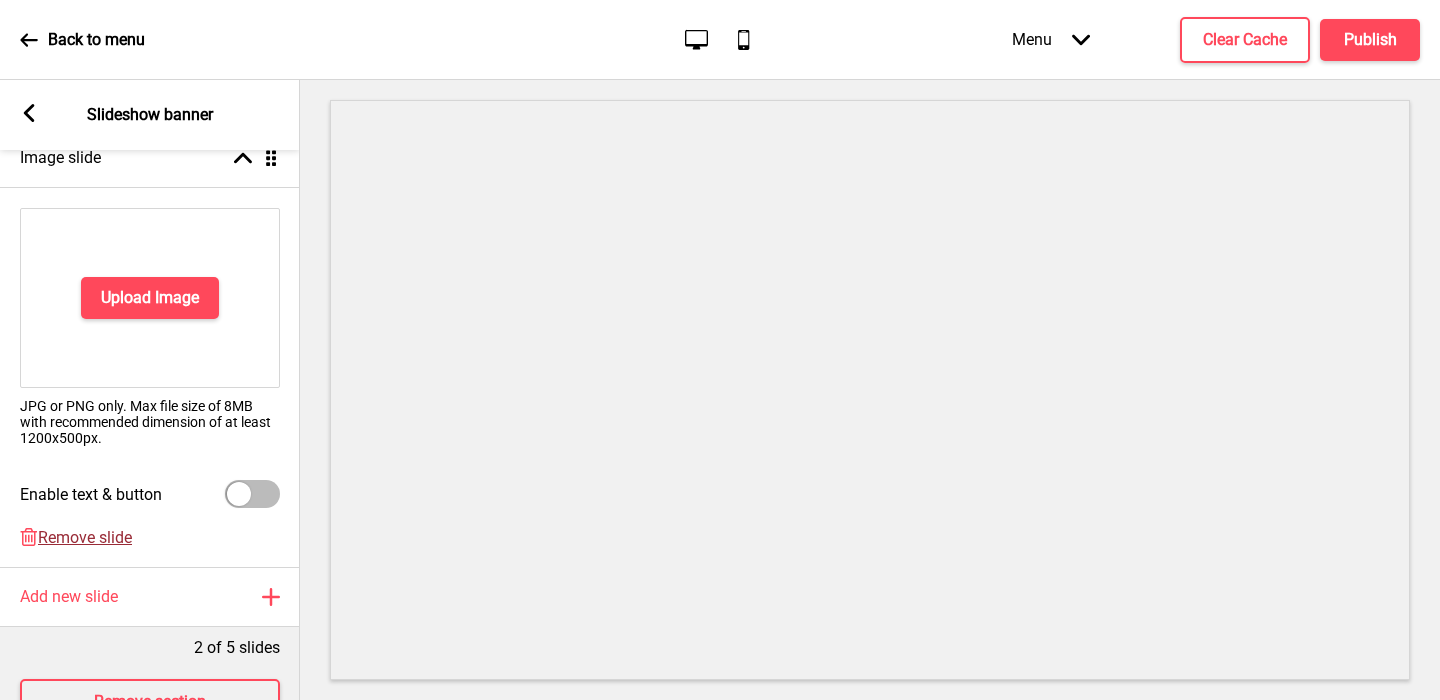 click on "Remove slide" at bounding box center (85, 537) 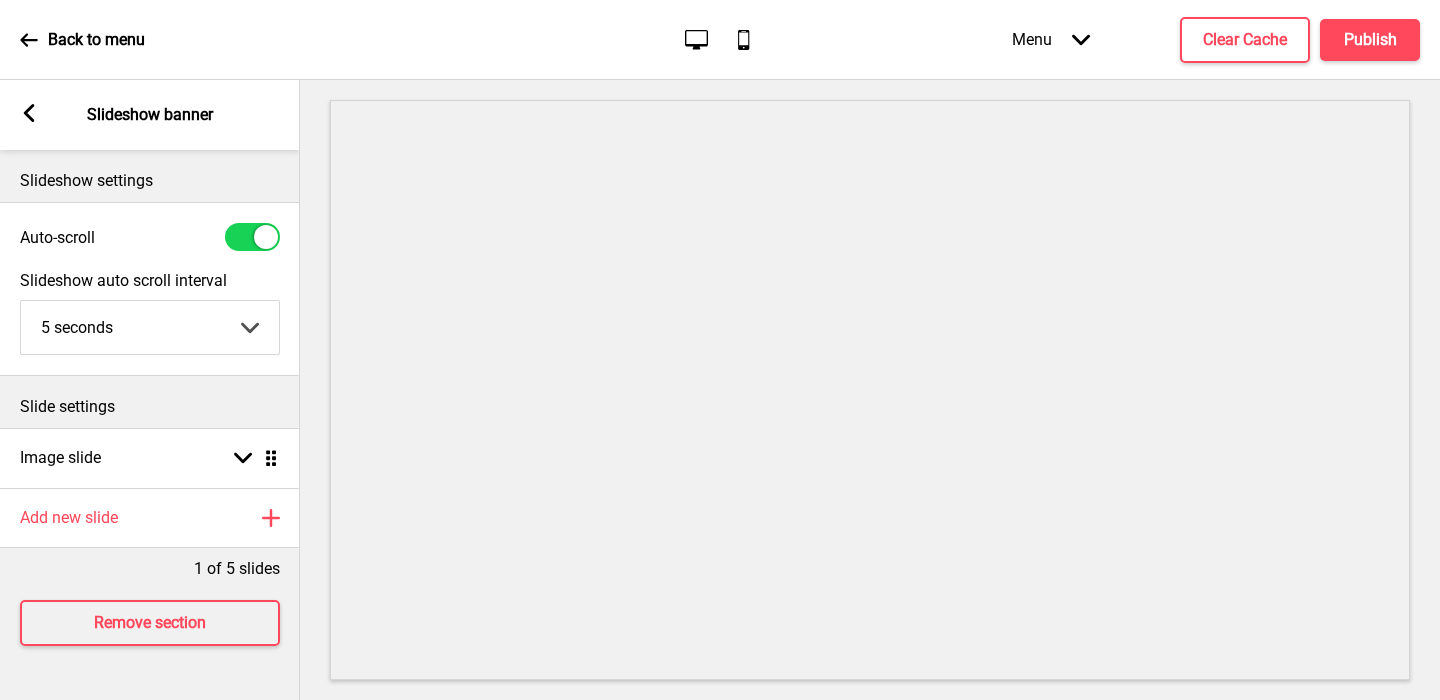 click at bounding box center (252, 237) 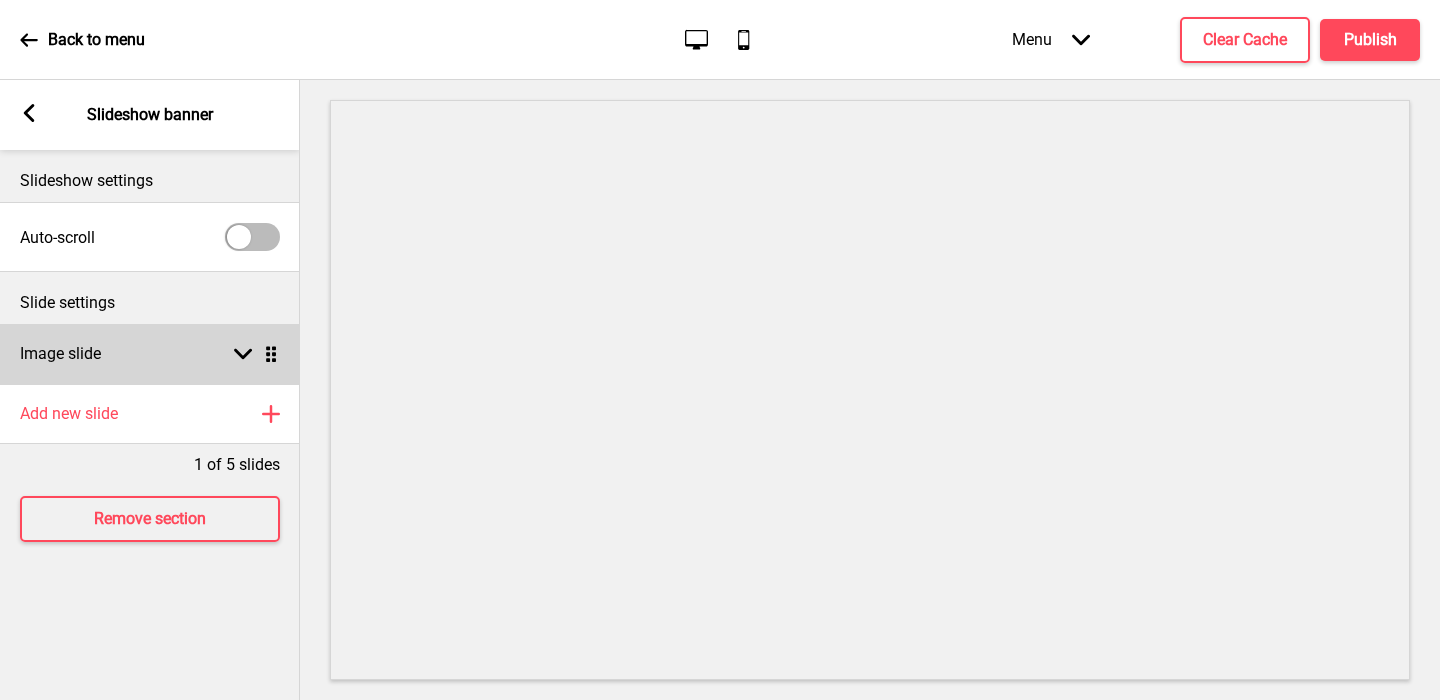 click on "Image slide Arrow down Drag" at bounding box center [150, 354] 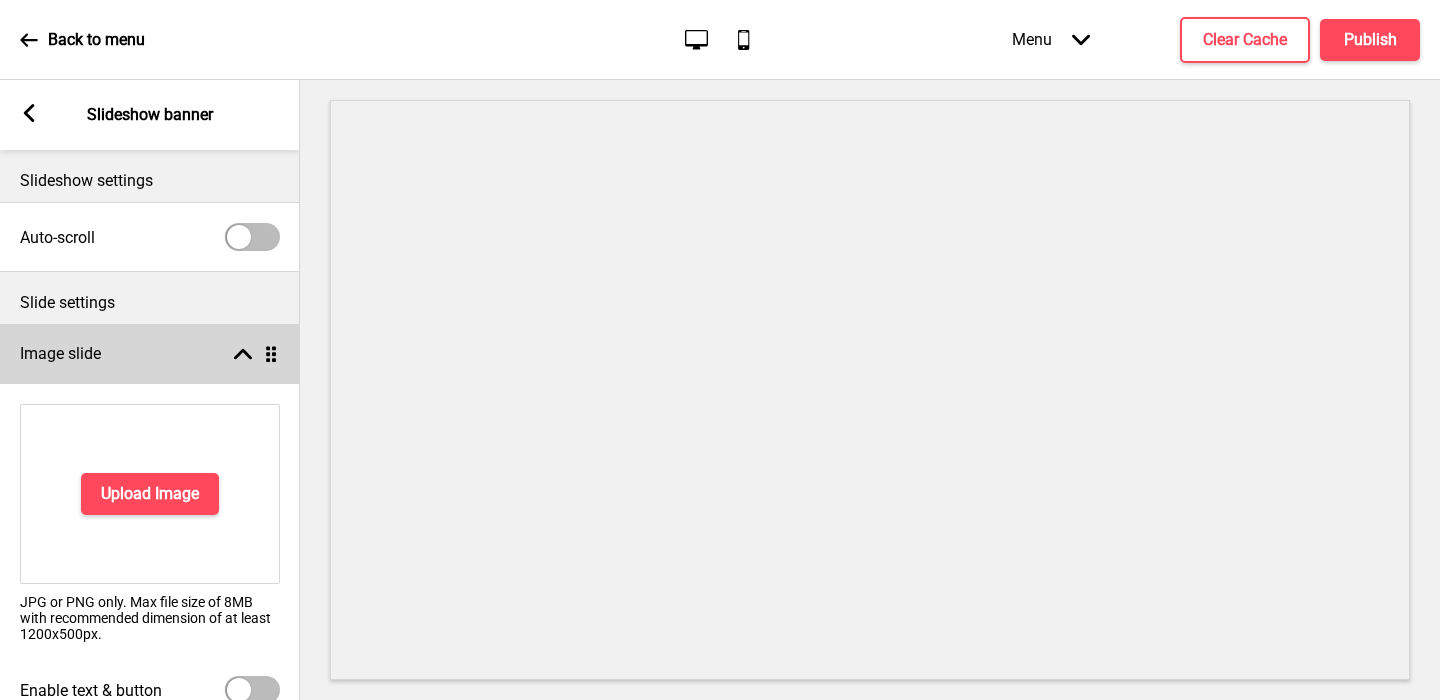 scroll, scrollTop: 179, scrollLeft: 0, axis: vertical 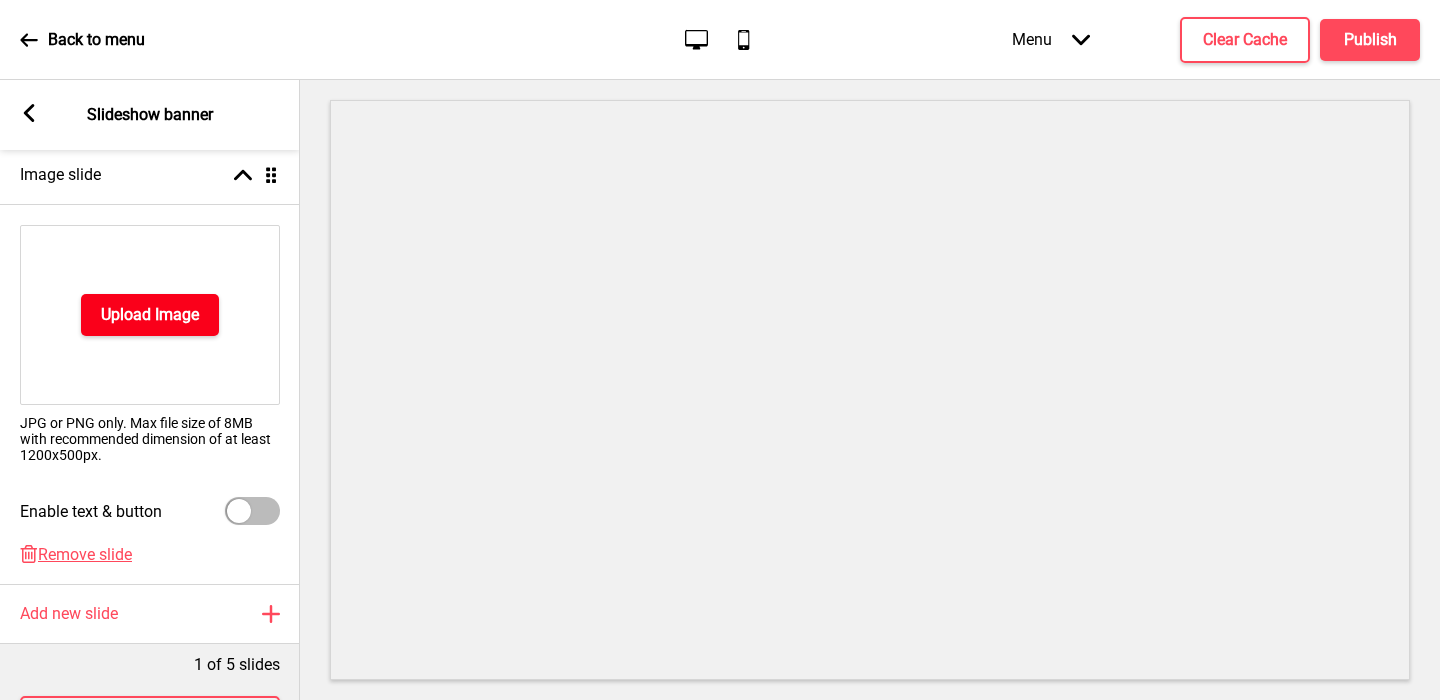 click on "Upload Image" at bounding box center (150, 315) 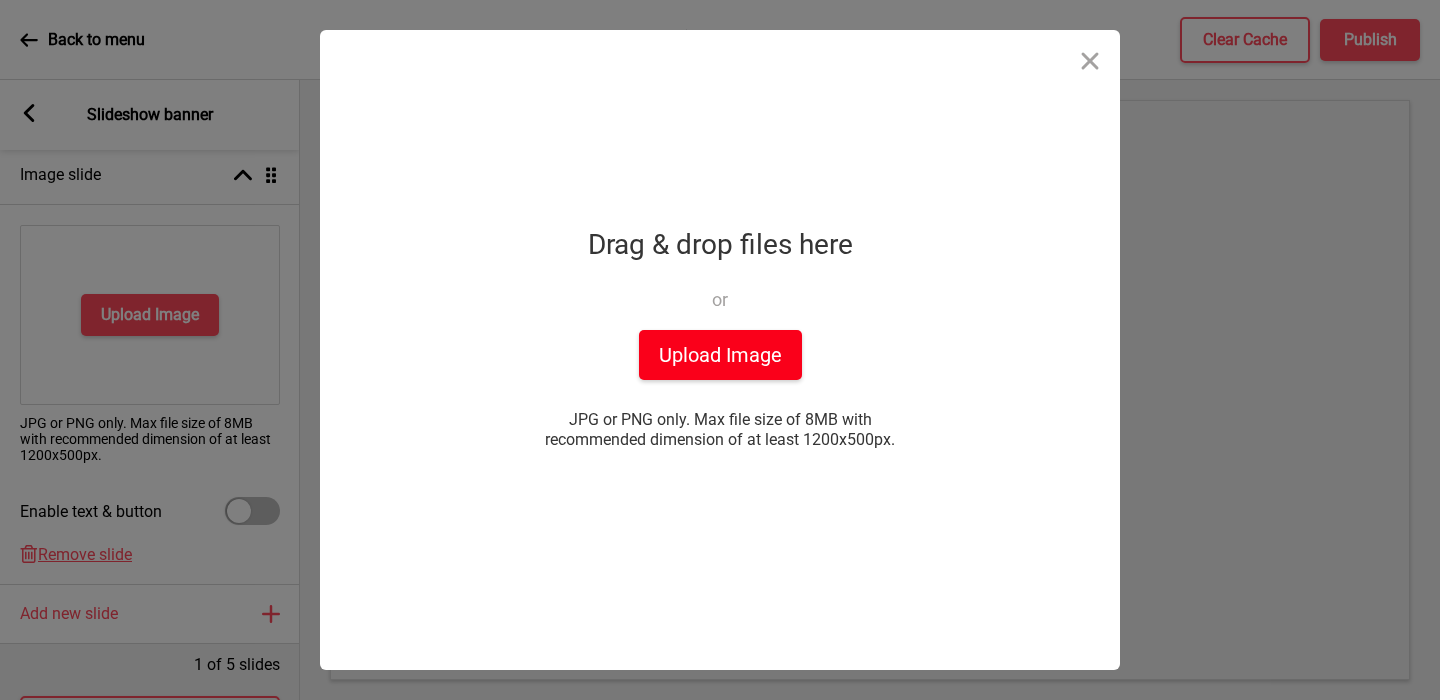 click on "Upload Image" at bounding box center [720, 355] 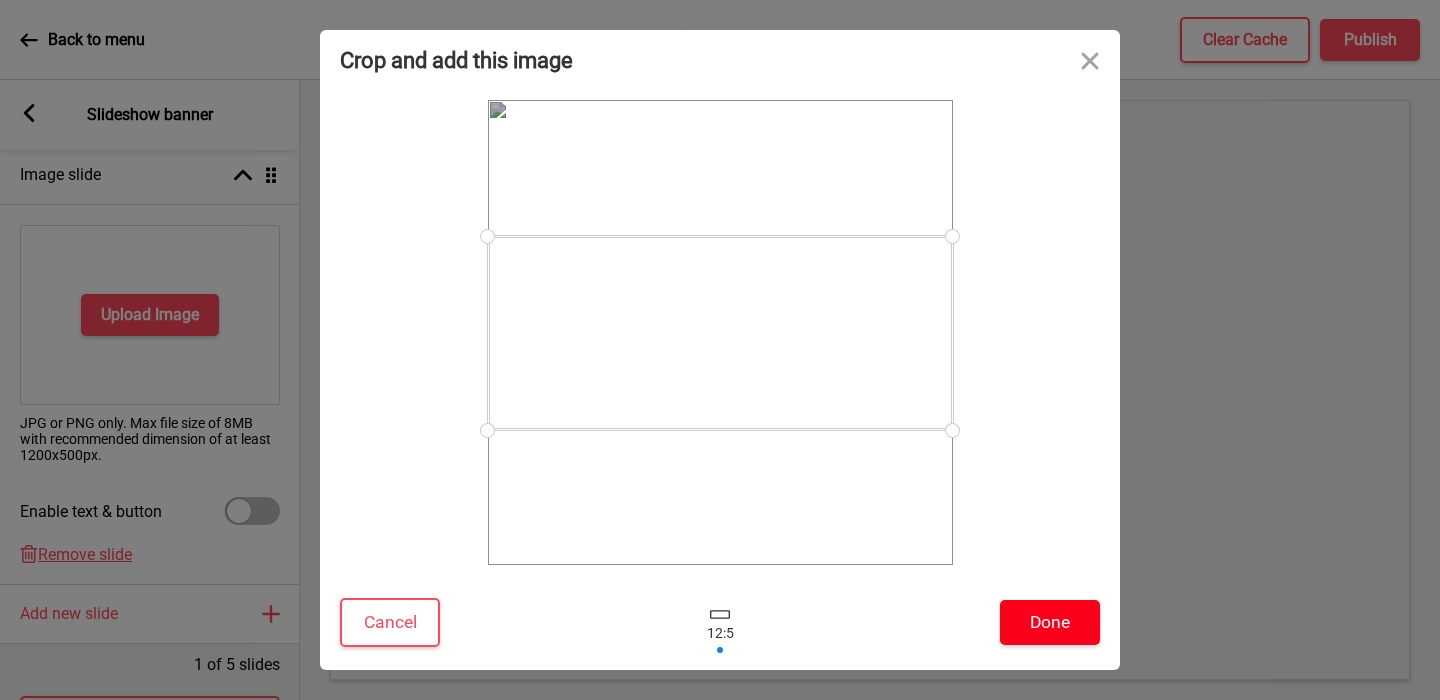 click on "Done" at bounding box center (1050, 622) 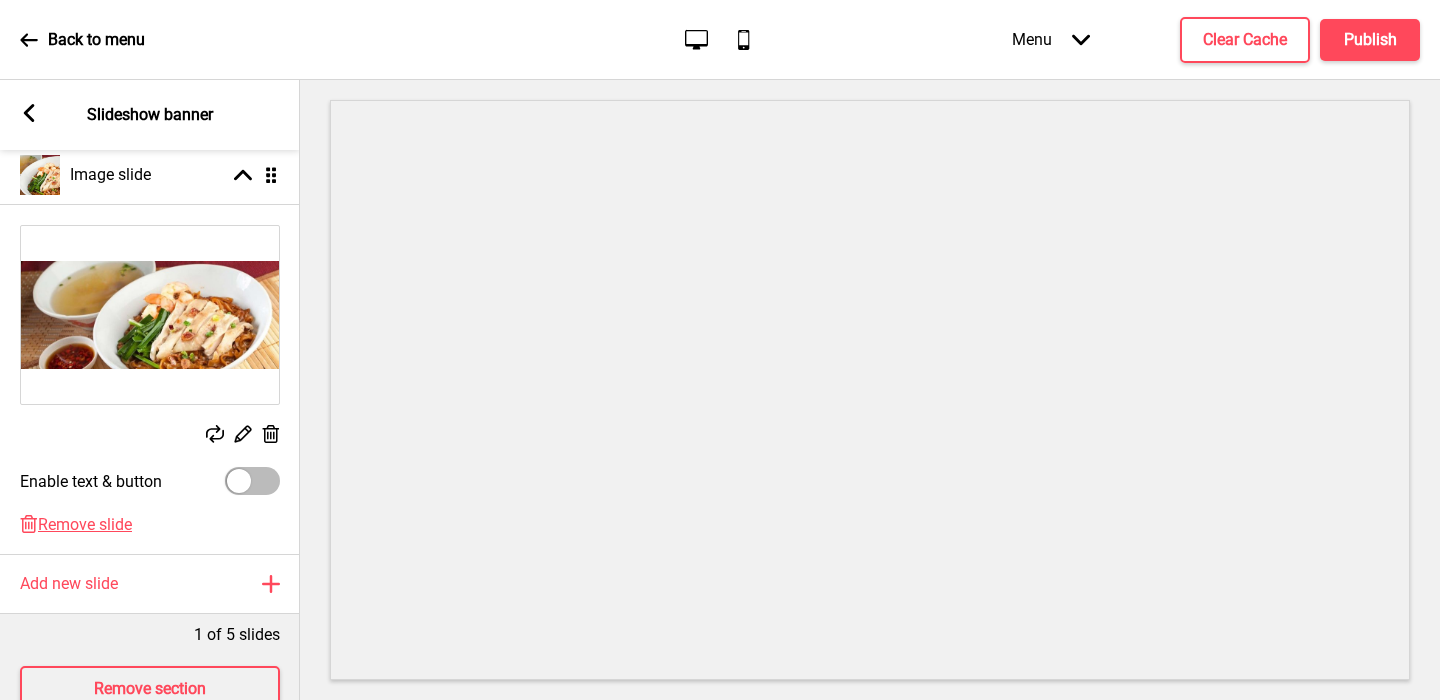 scroll, scrollTop: 170, scrollLeft: 0, axis: vertical 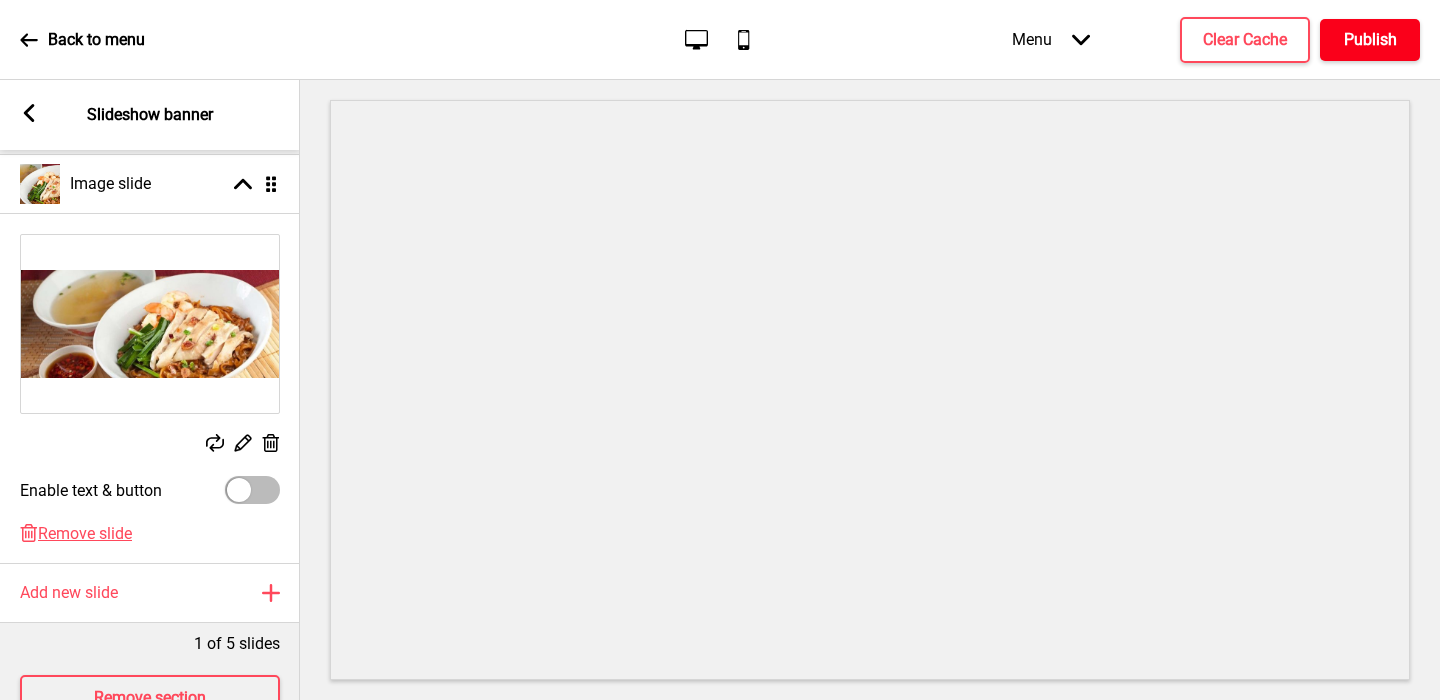 click on "Publish" at bounding box center [1370, 40] 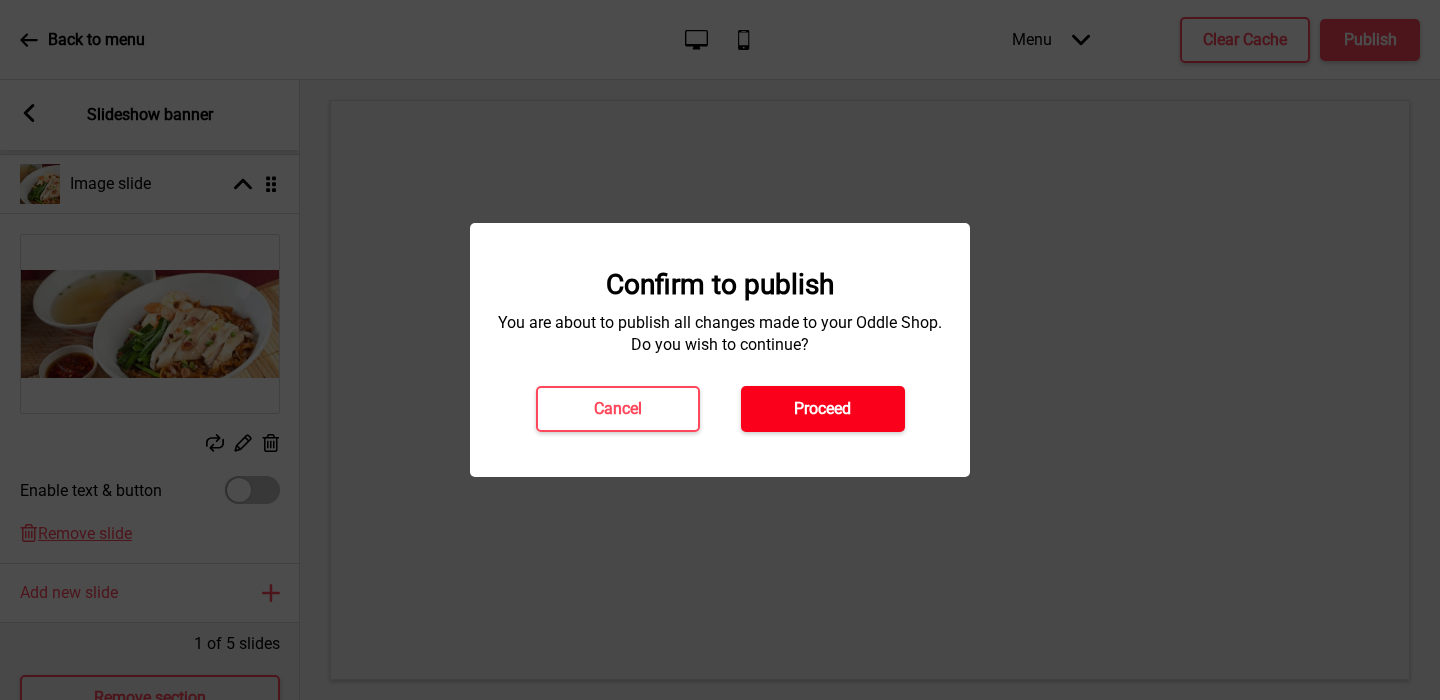 click on "Proceed" at bounding box center [822, 409] 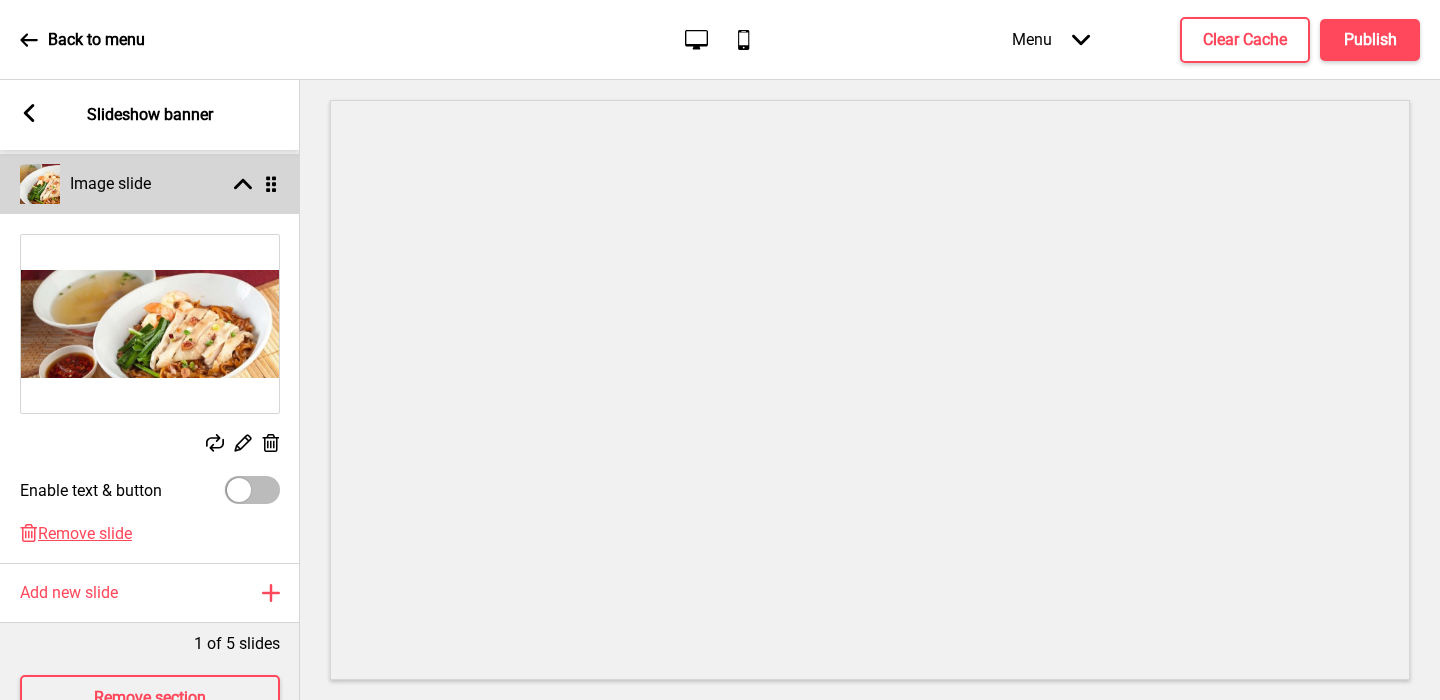 click 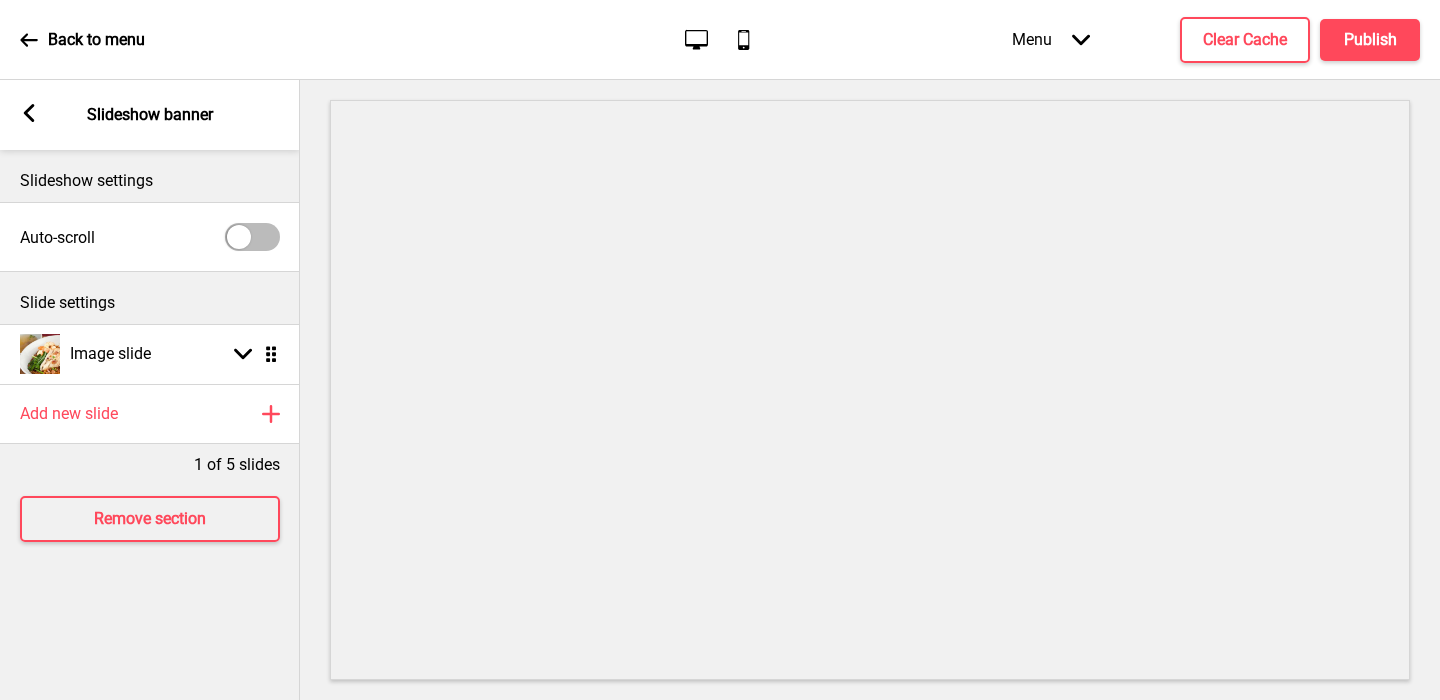 scroll, scrollTop: 0, scrollLeft: 0, axis: both 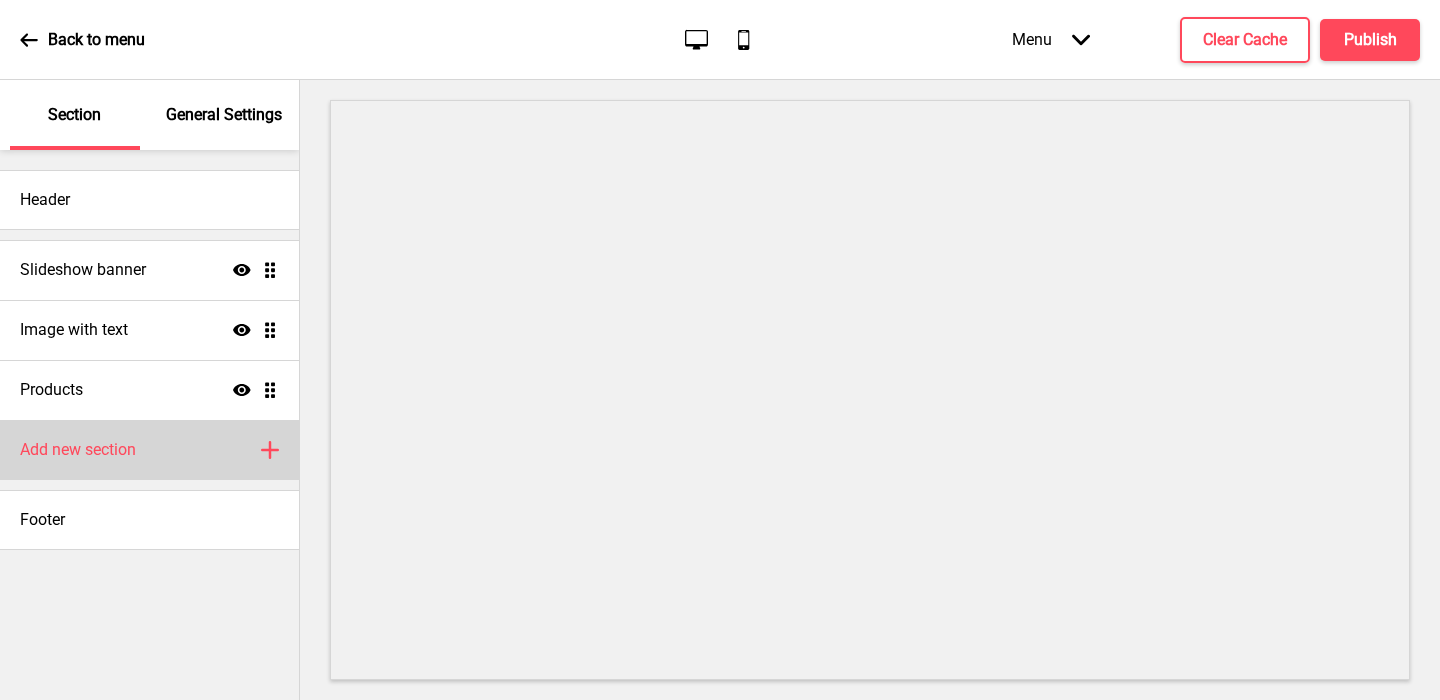 click on "Add new section" at bounding box center (78, 450) 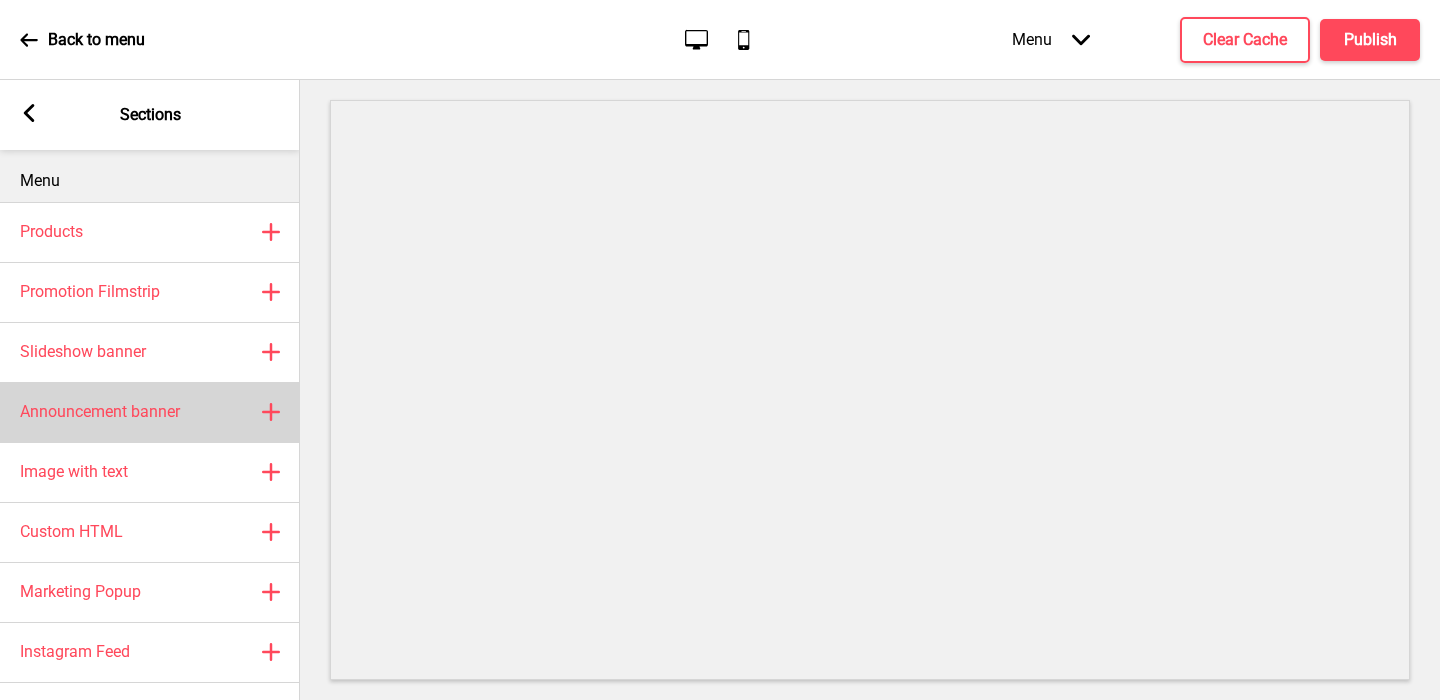 click on "Announcement banner Plus" at bounding box center [150, 412] 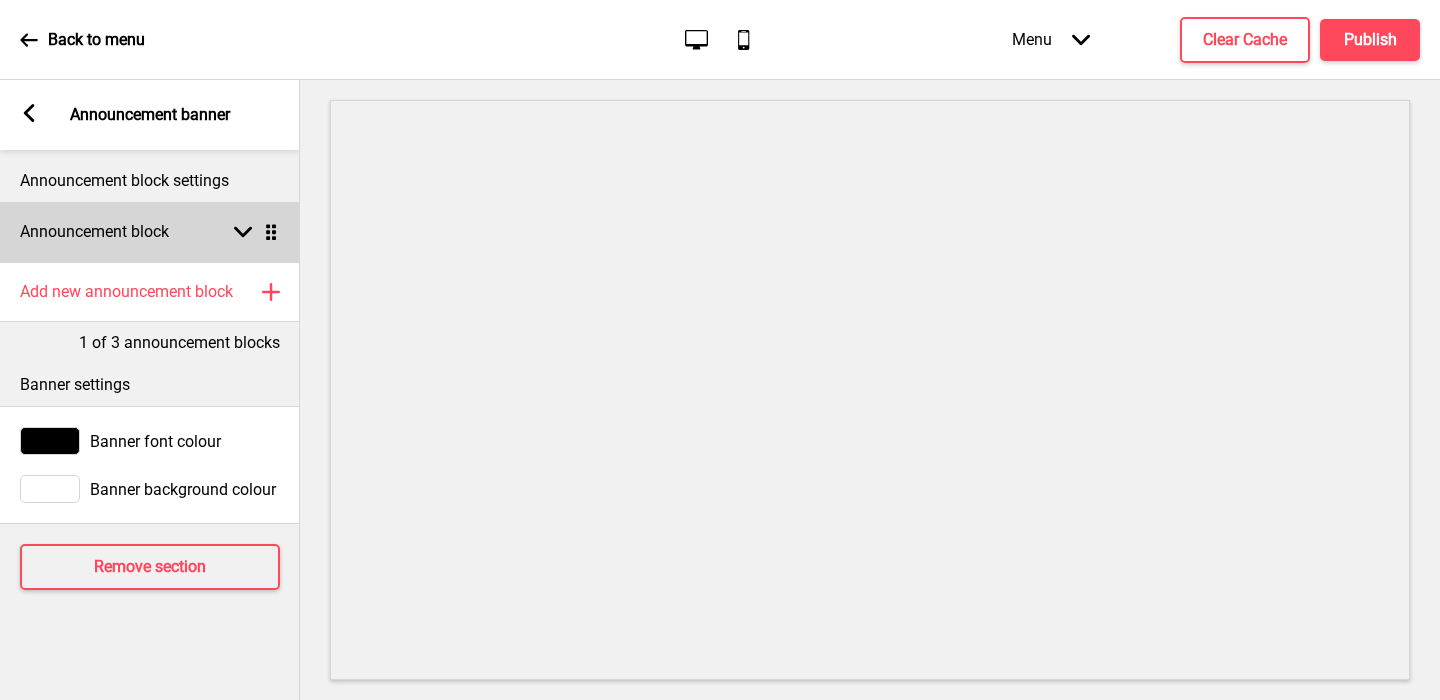 click on "Announcement block Arrow down Drag" at bounding box center (150, 232) 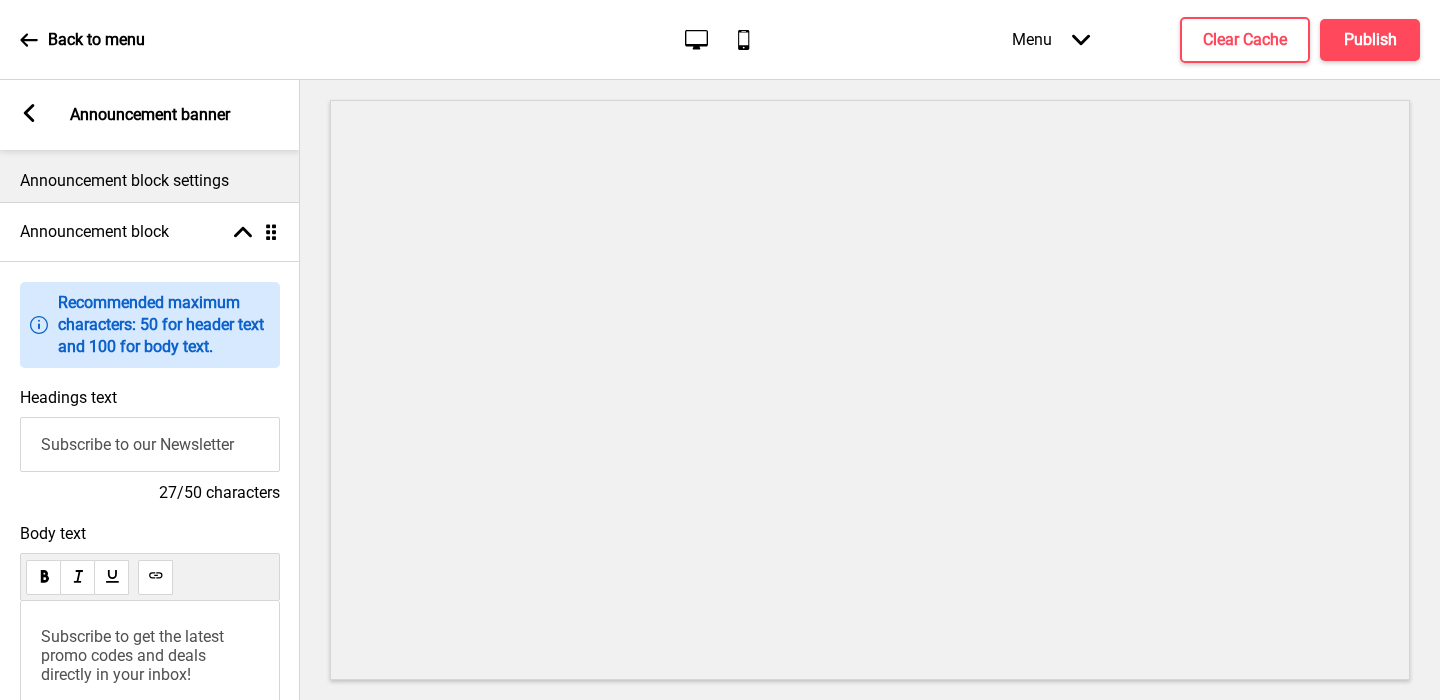 click on "Subscribe to our Newsletter" at bounding box center (150, 444) 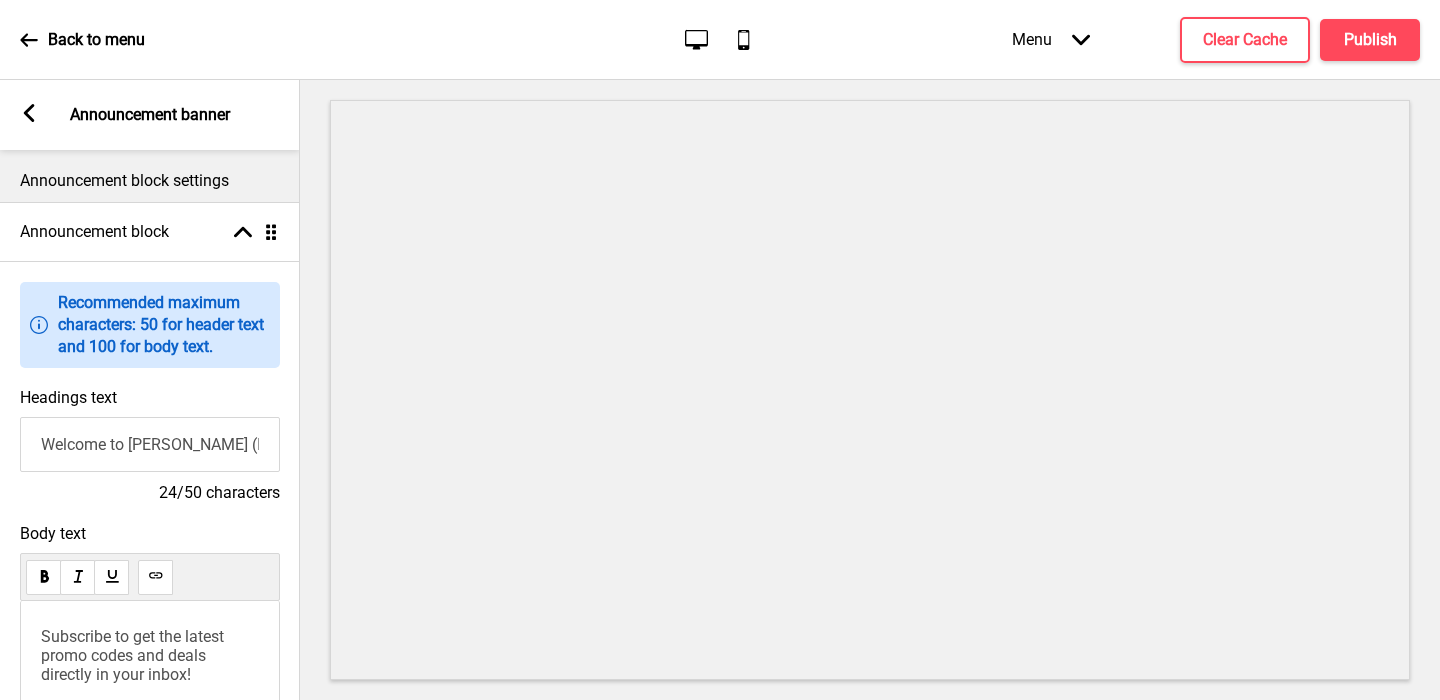 click on "Welcome to [PERSON_NAME] (I" at bounding box center (150, 444) 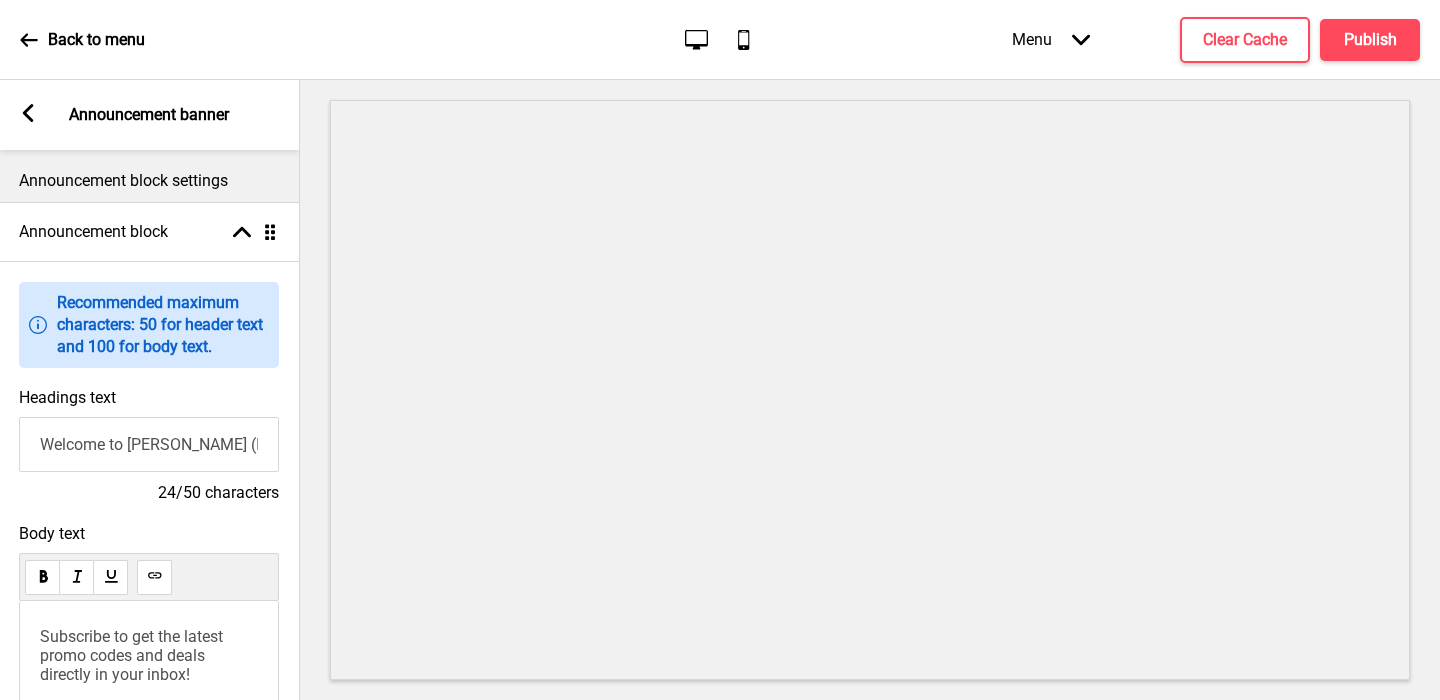 drag, startPoint x: 133, startPoint y: 452, endPoint x: 293, endPoint y: 457, distance: 160.07811 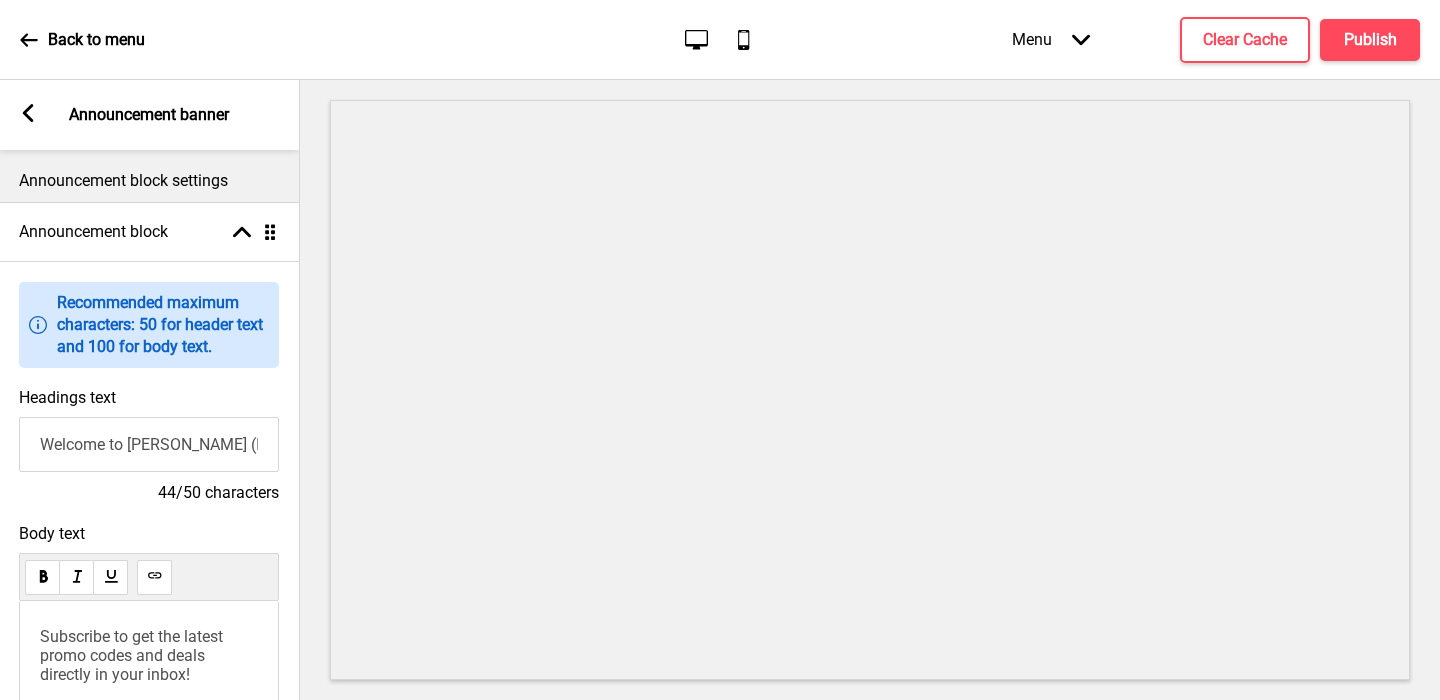 scroll, scrollTop: 0, scrollLeft: 139, axis: horizontal 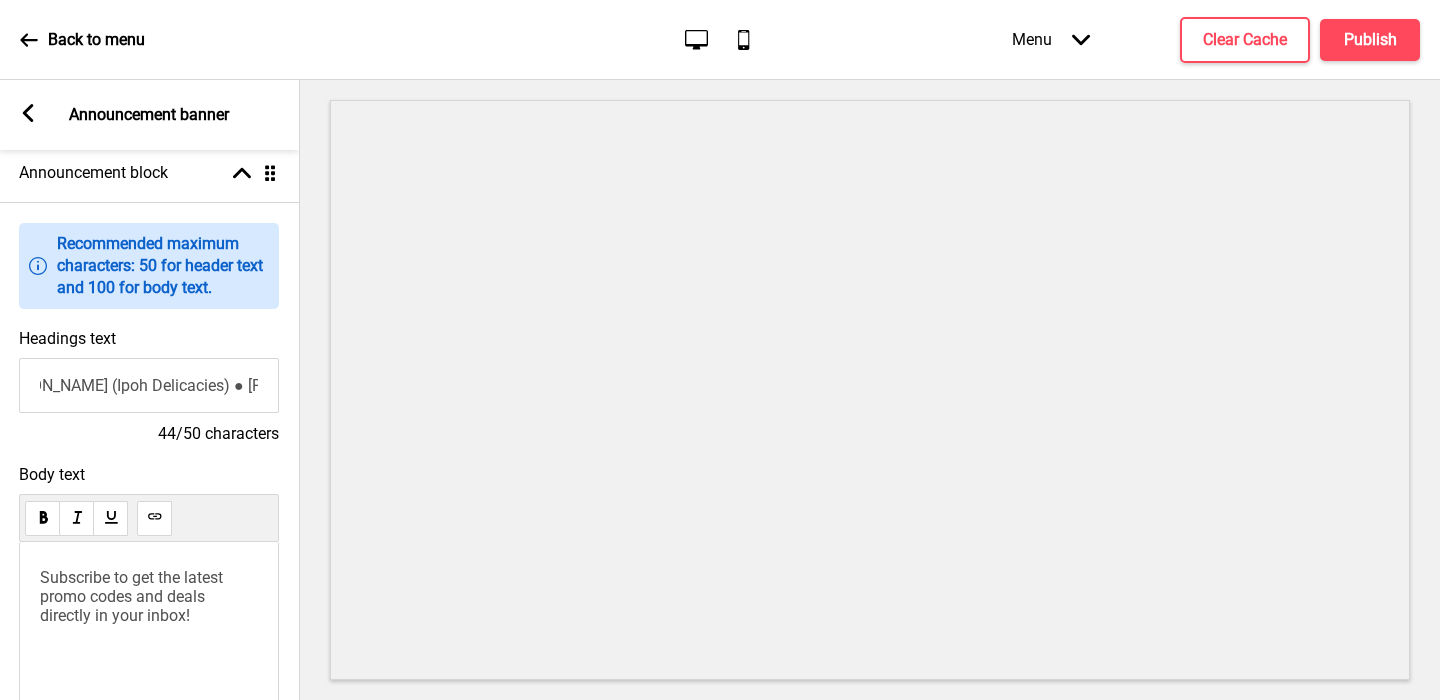 type on "Welcome to [PERSON_NAME] (Ipoh Delicacies) ● [PERSON_NAME]" 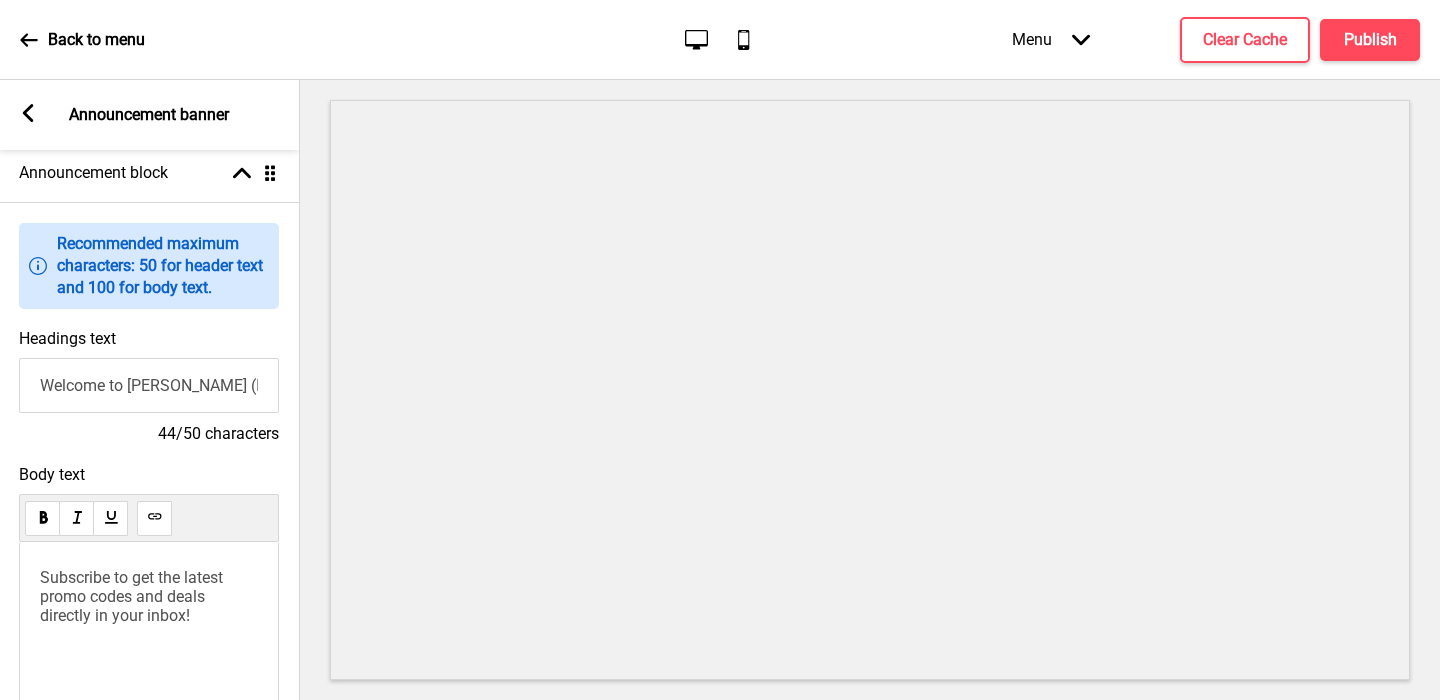 click on "Subscribe to get the latest promo codes and deals directly in your inbox!" at bounding box center [133, 596] 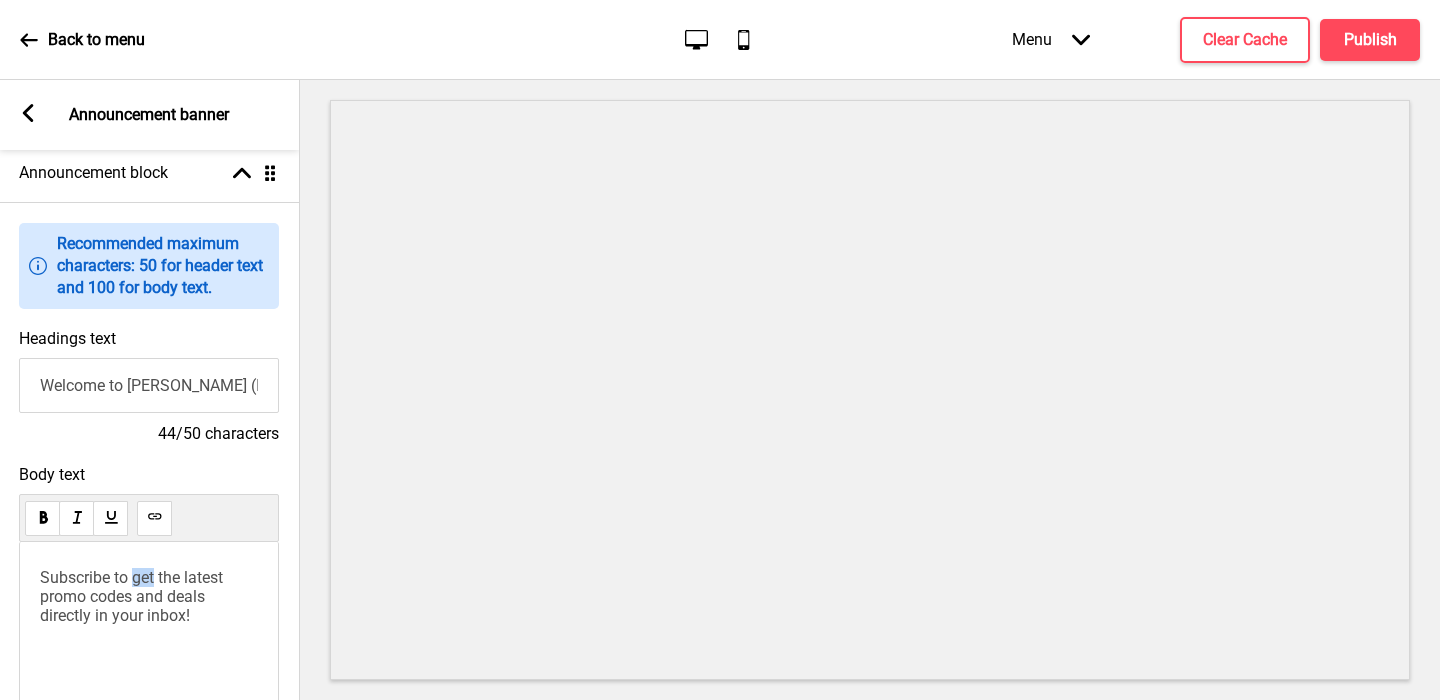 click on "Subscribe to get the latest promo codes and deals directly in your inbox!" at bounding box center (133, 596) 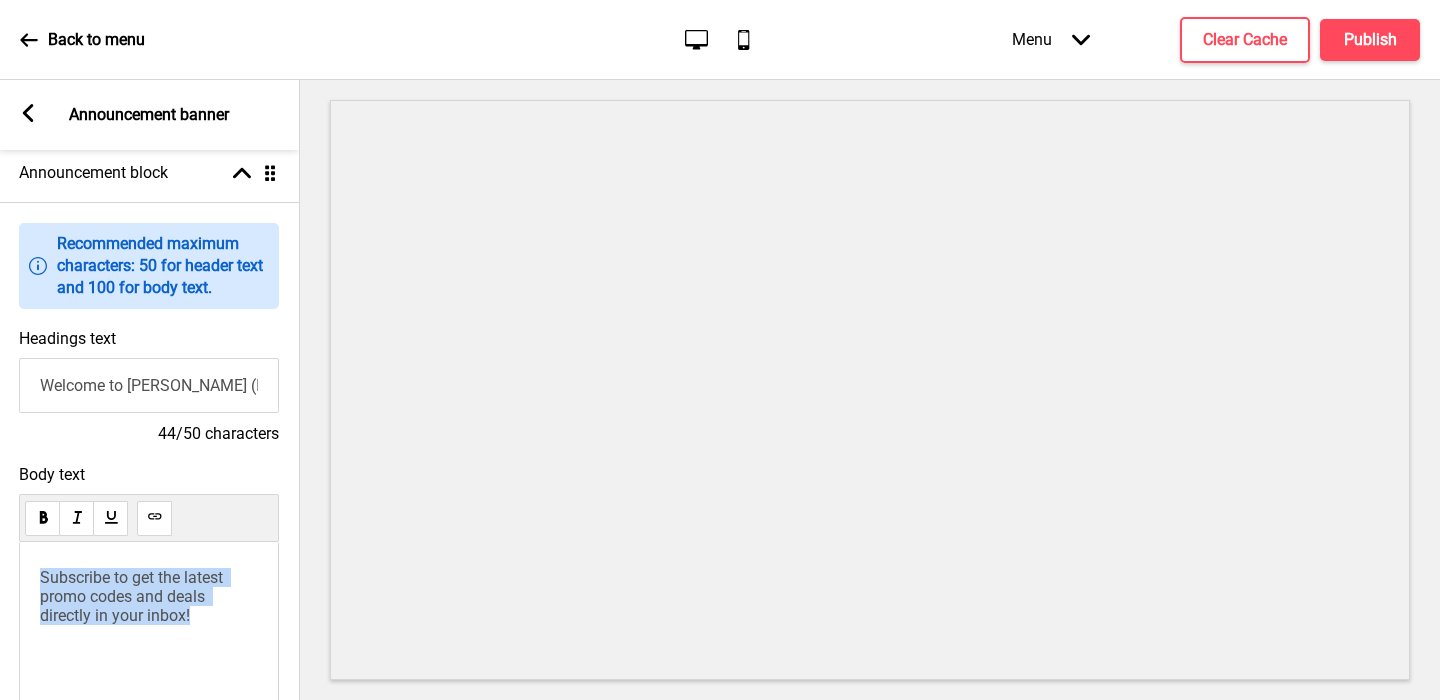 click on "Subscribe to get the latest promo codes and deals directly in your inbox!" at bounding box center [133, 596] 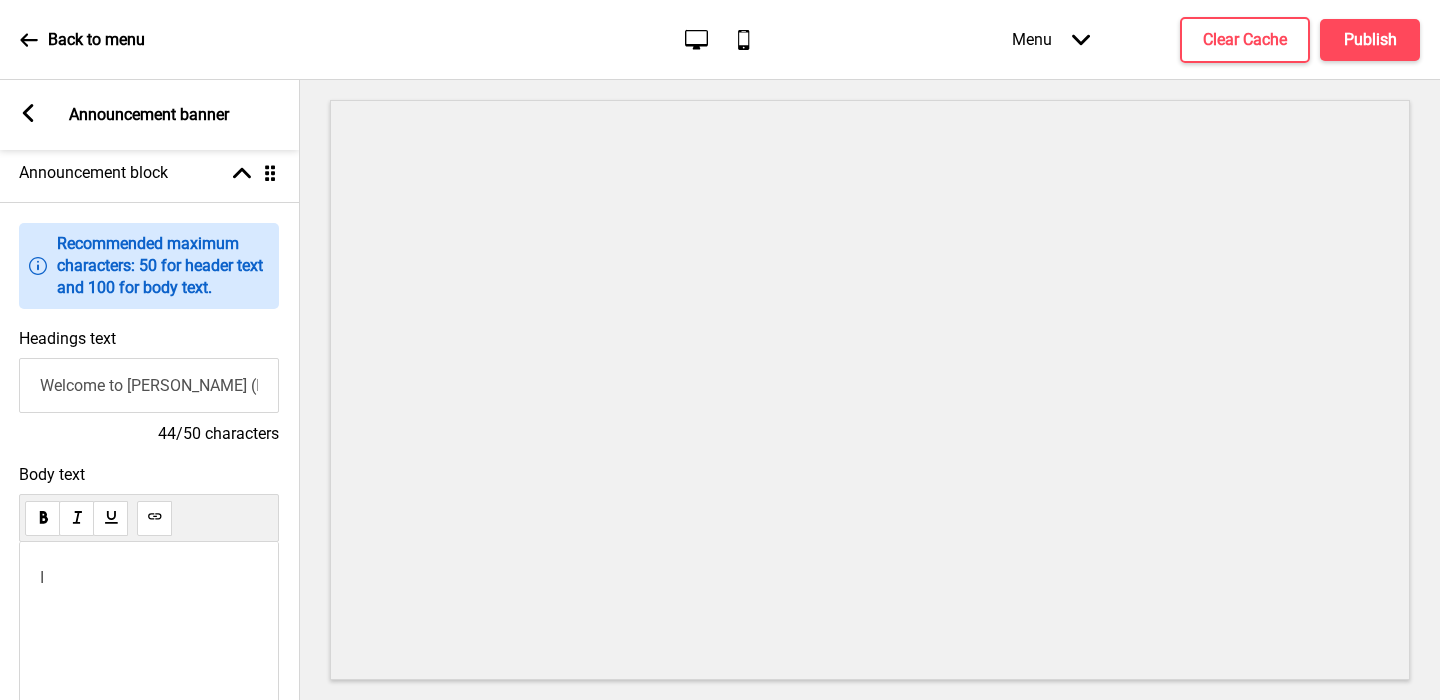 type 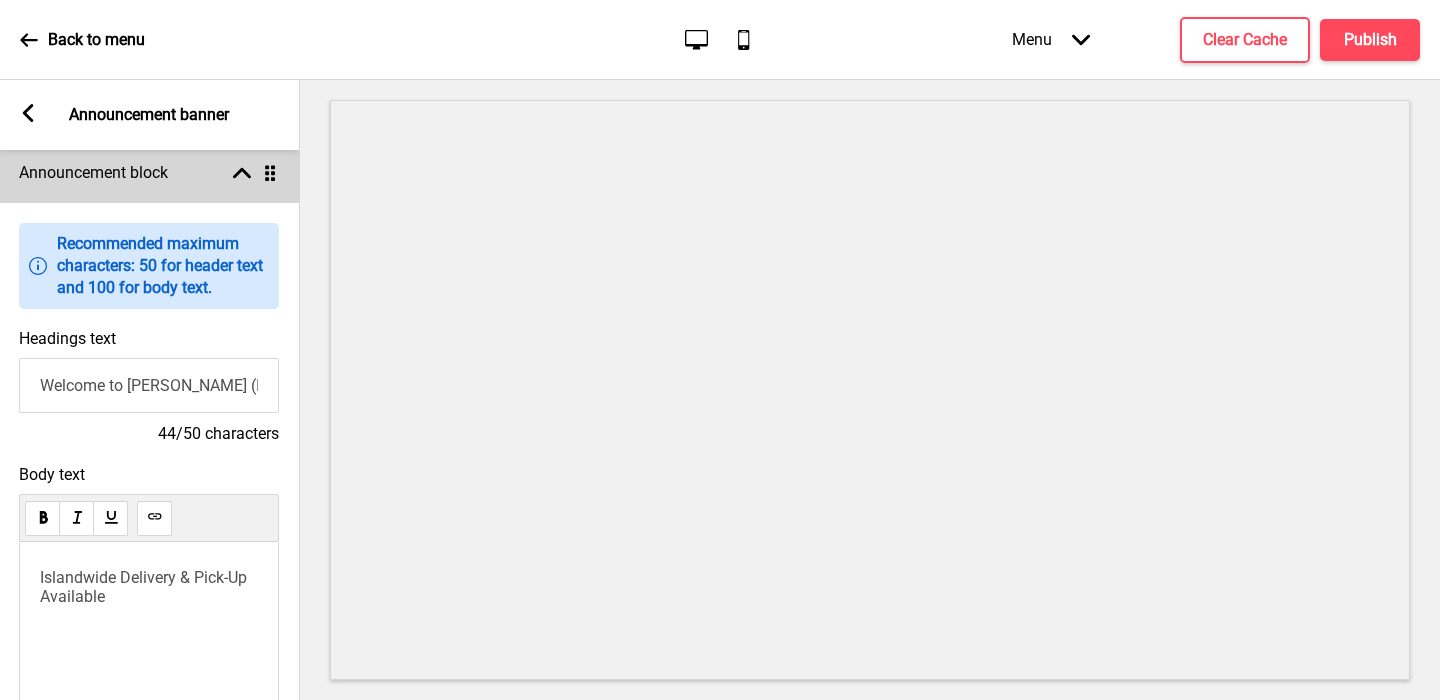 click on "Arrow up Drag" at bounding box center [251, 173] 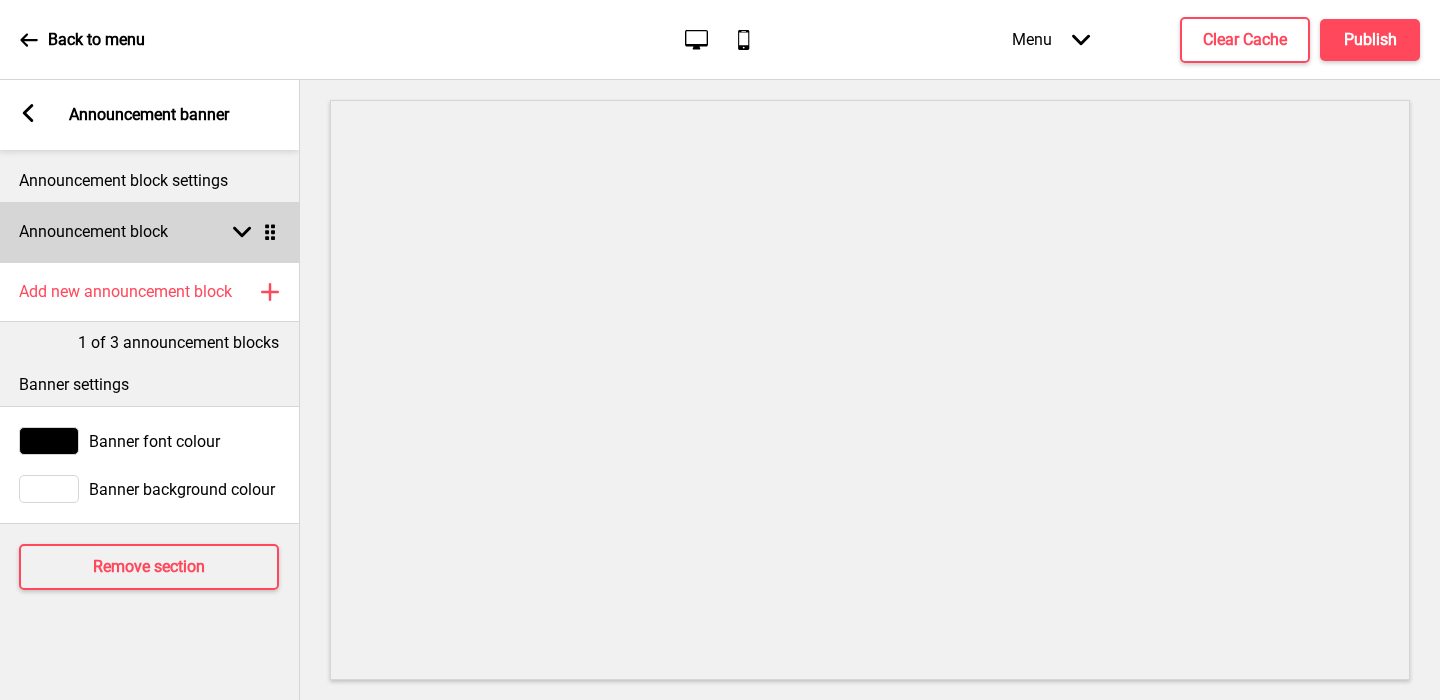 scroll, scrollTop: 0, scrollLeft: 0, axis: both 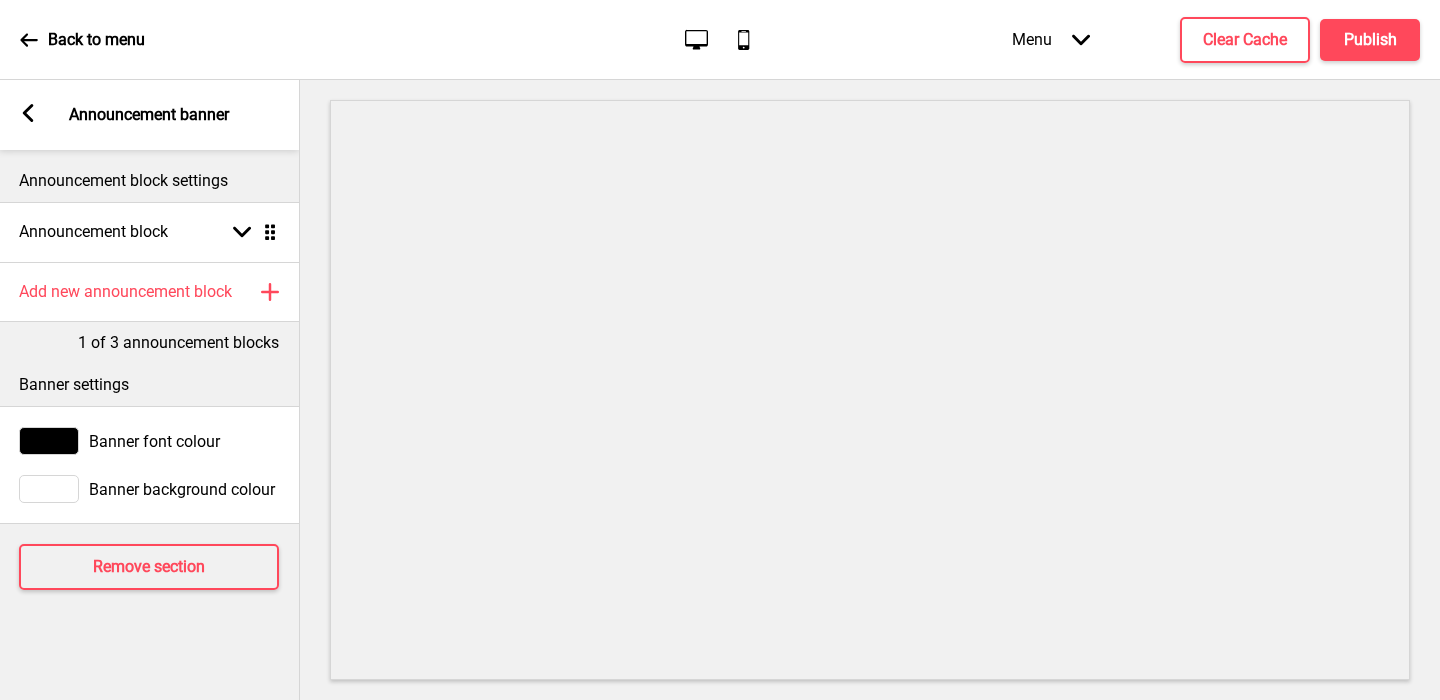click 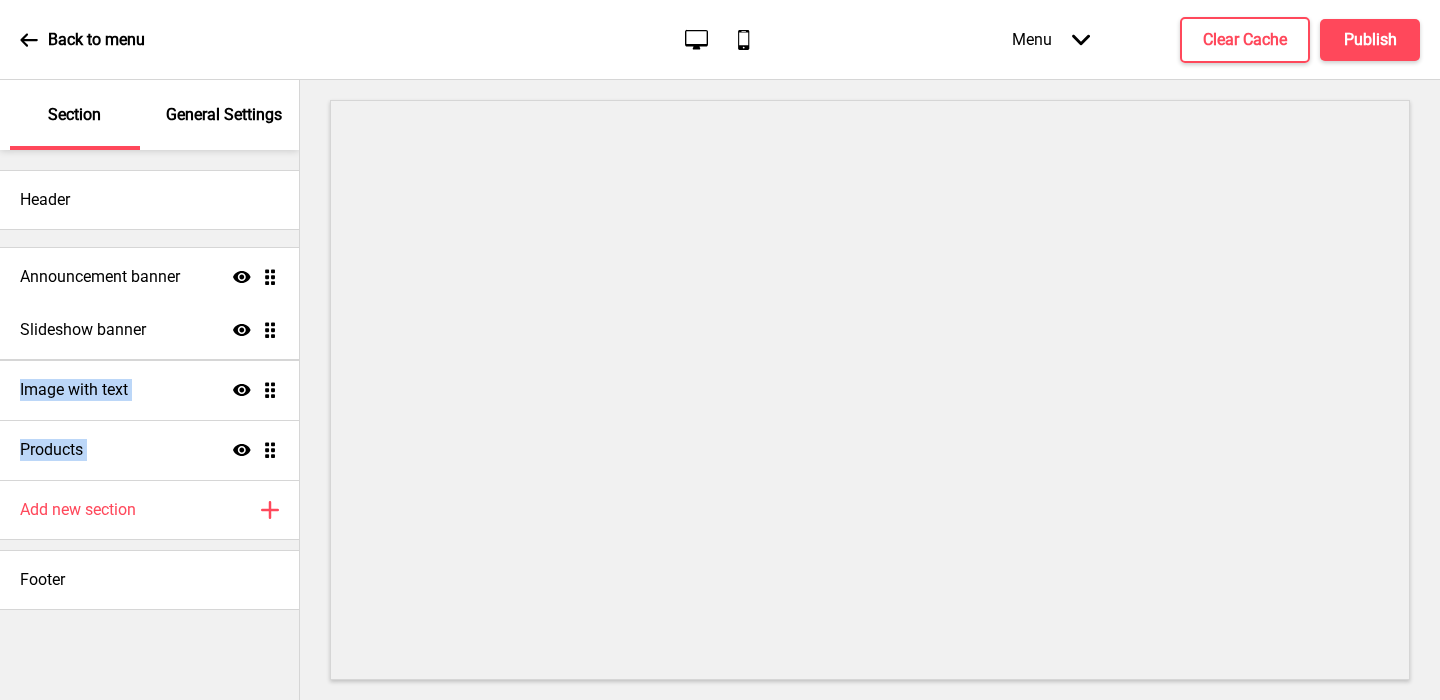 drag, startPoint x: 268, startPoint y: 451, endPoint x: 267, endPoint y: 278, distance: 173.00288 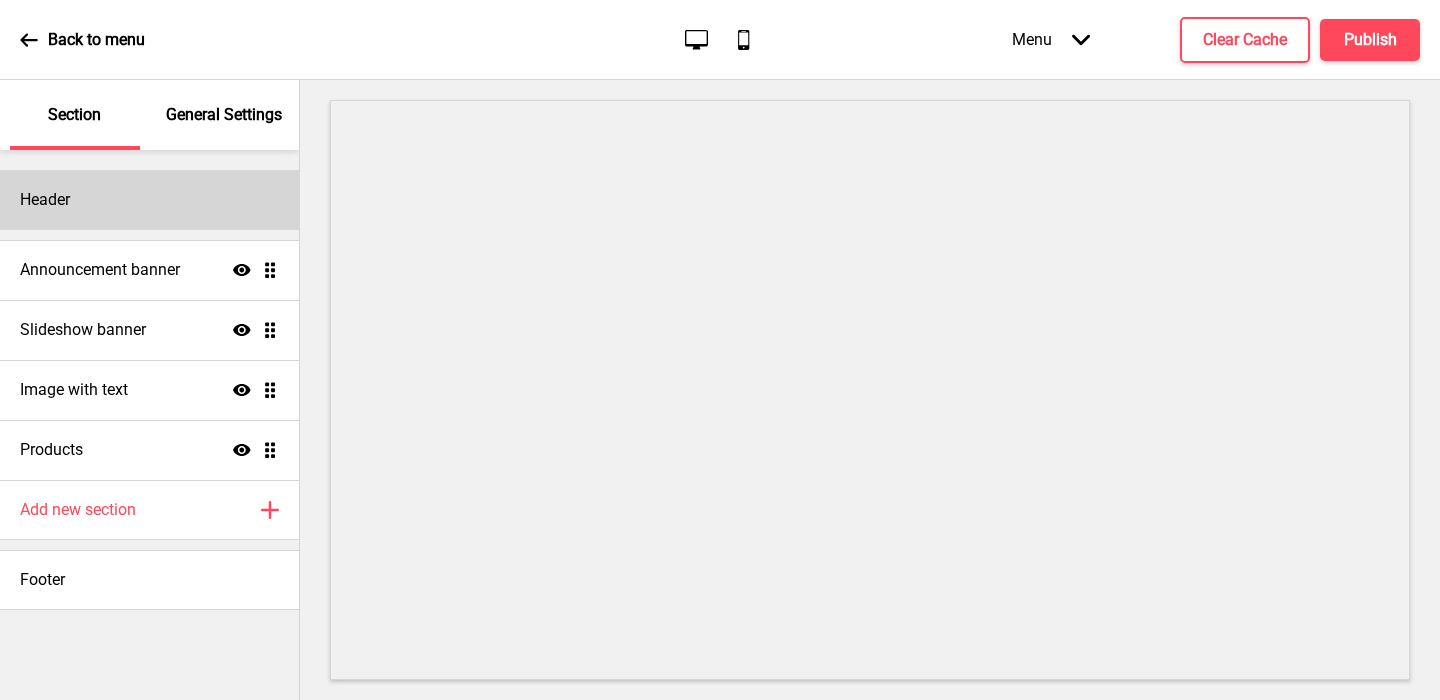 click on "Header" at bounding box center (149, 200) 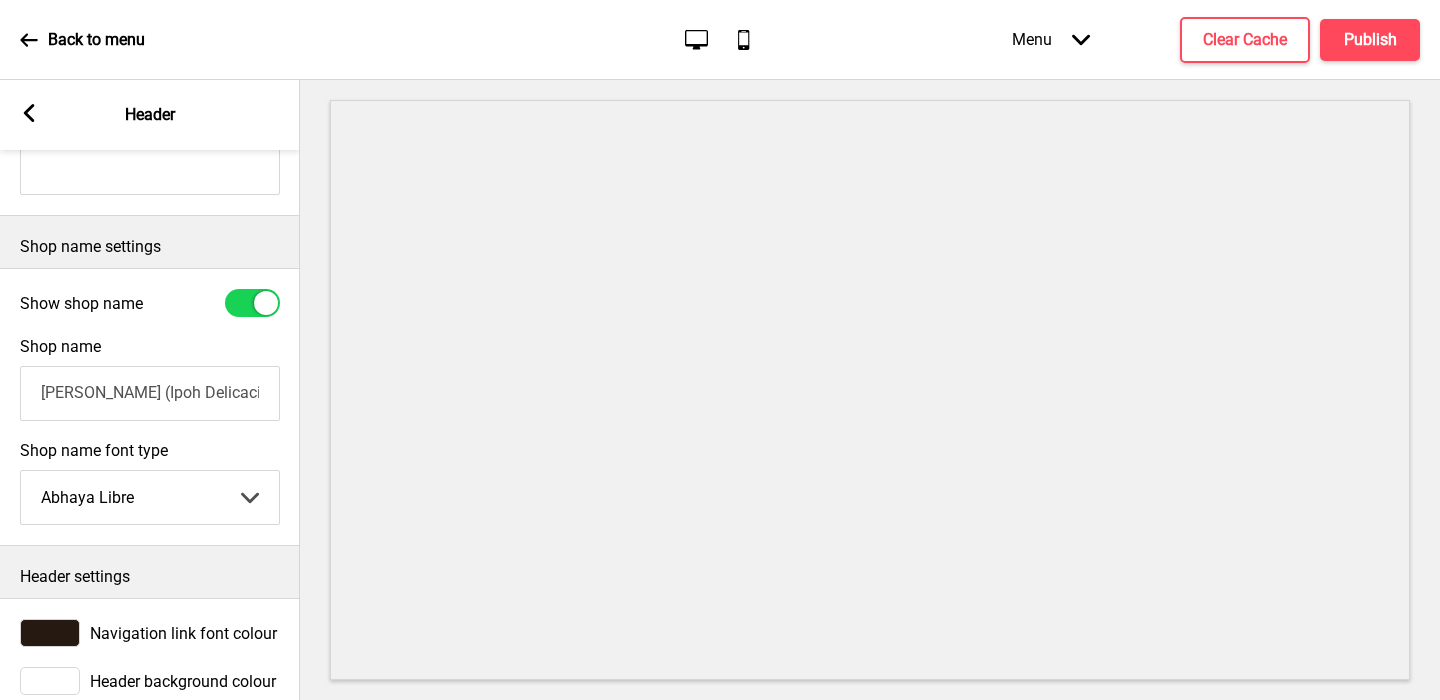 scroll, scrollTop: 438, scrollLeft: 0, axis: vertical 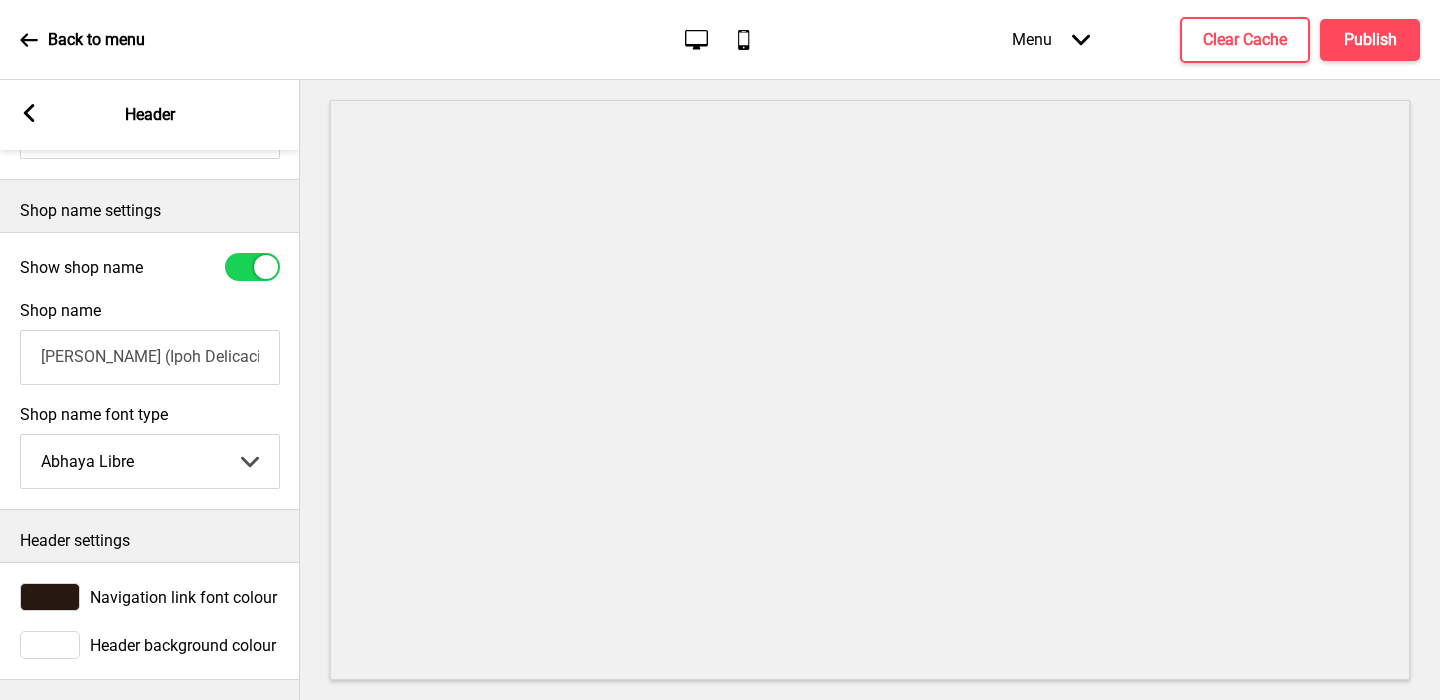click on "[PERSON_NAME] (Ipoh Delicacies) ● 山城" at bounding box center [150, 357] 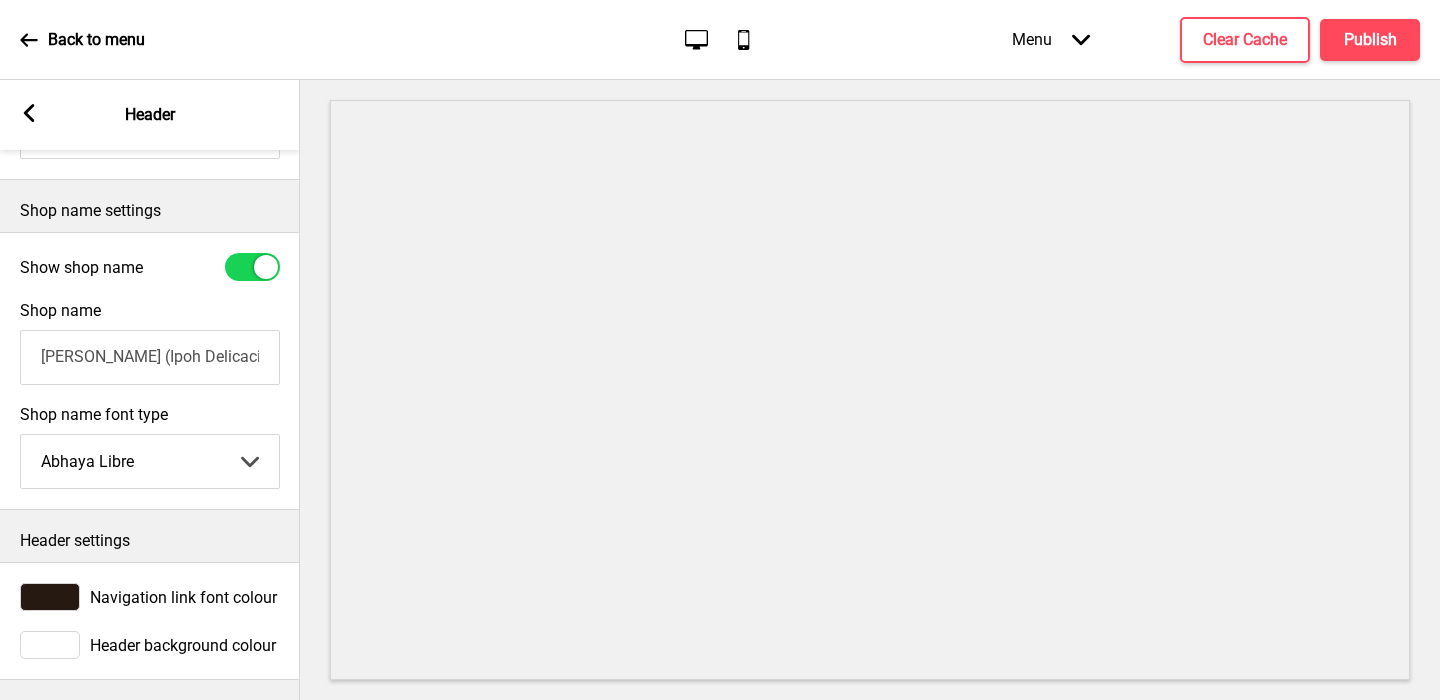 checkbox on "false" 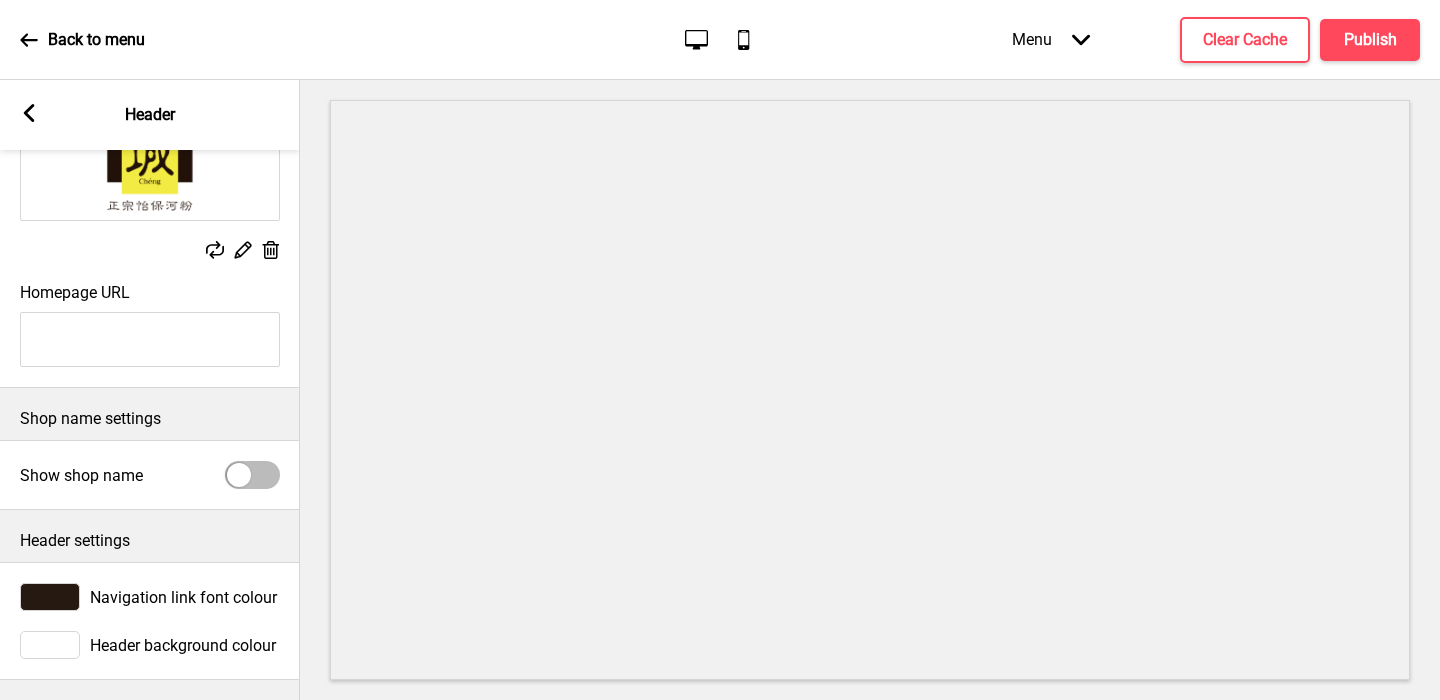 scroll, scrollTop: 230, scrollLeft: 0, axis: vertical 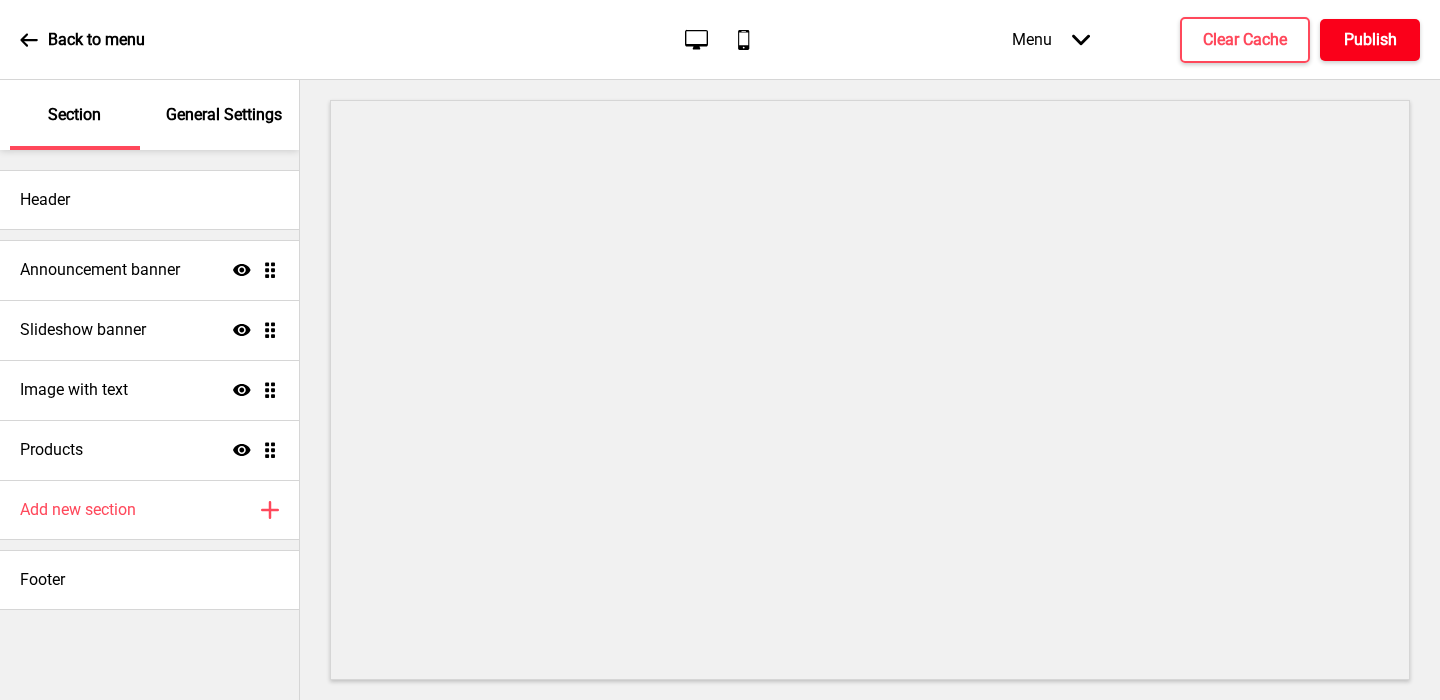 click on "Publish" at bounding box center [1370, 40] 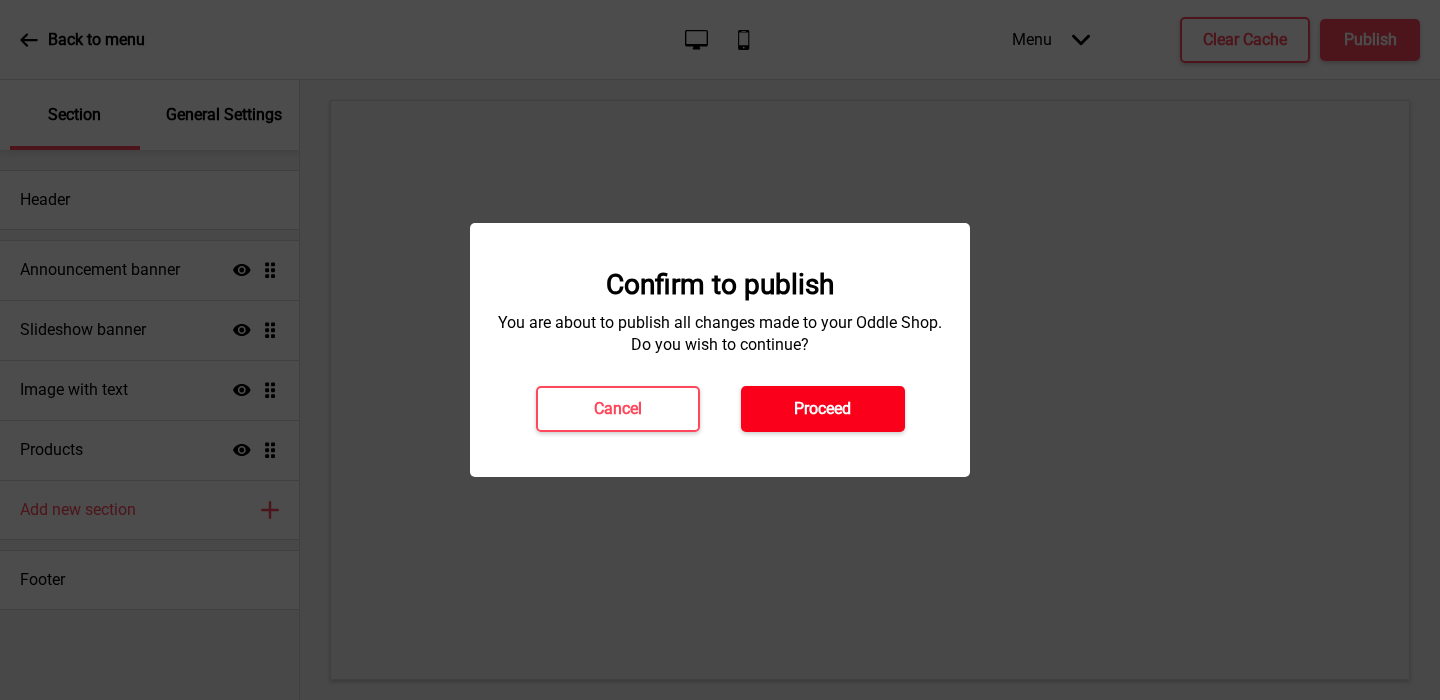 click on "Proceed" at bounding box center [823, 409] 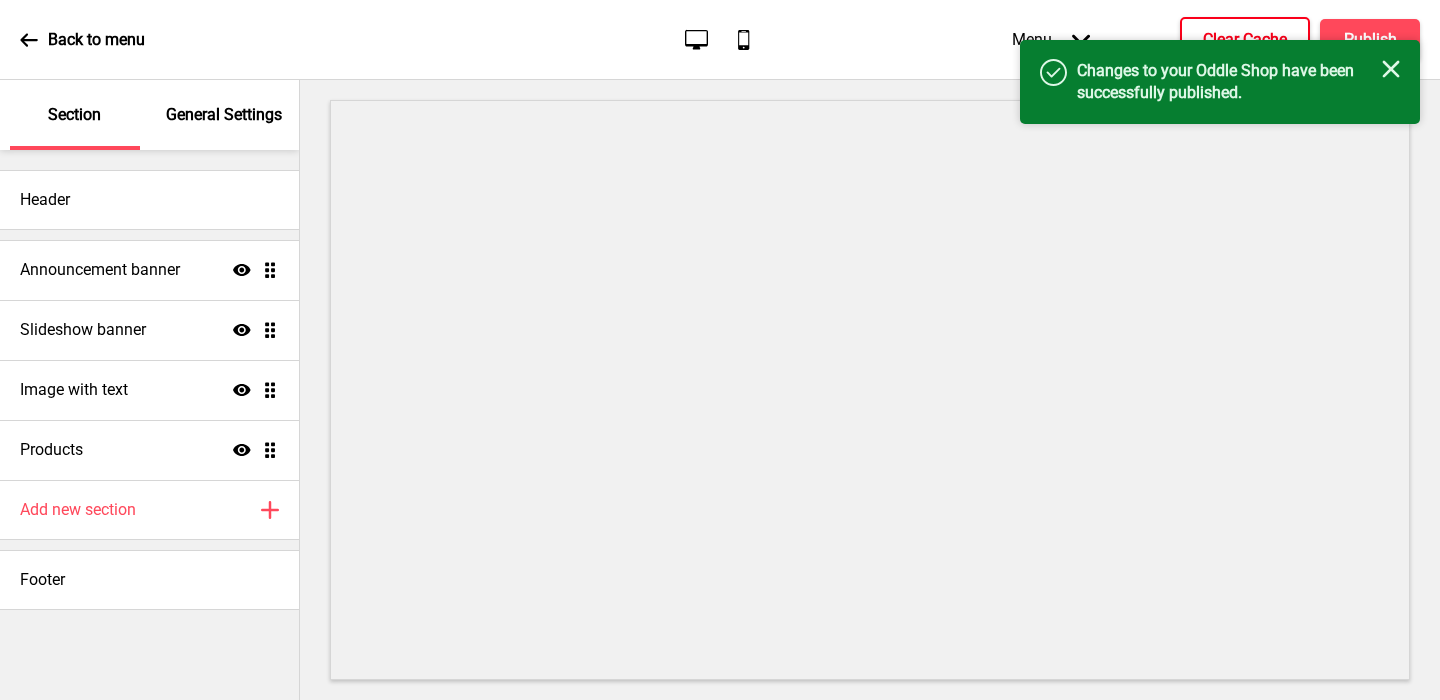 click on "Clear Cache" at bounding box center (1245, 40) 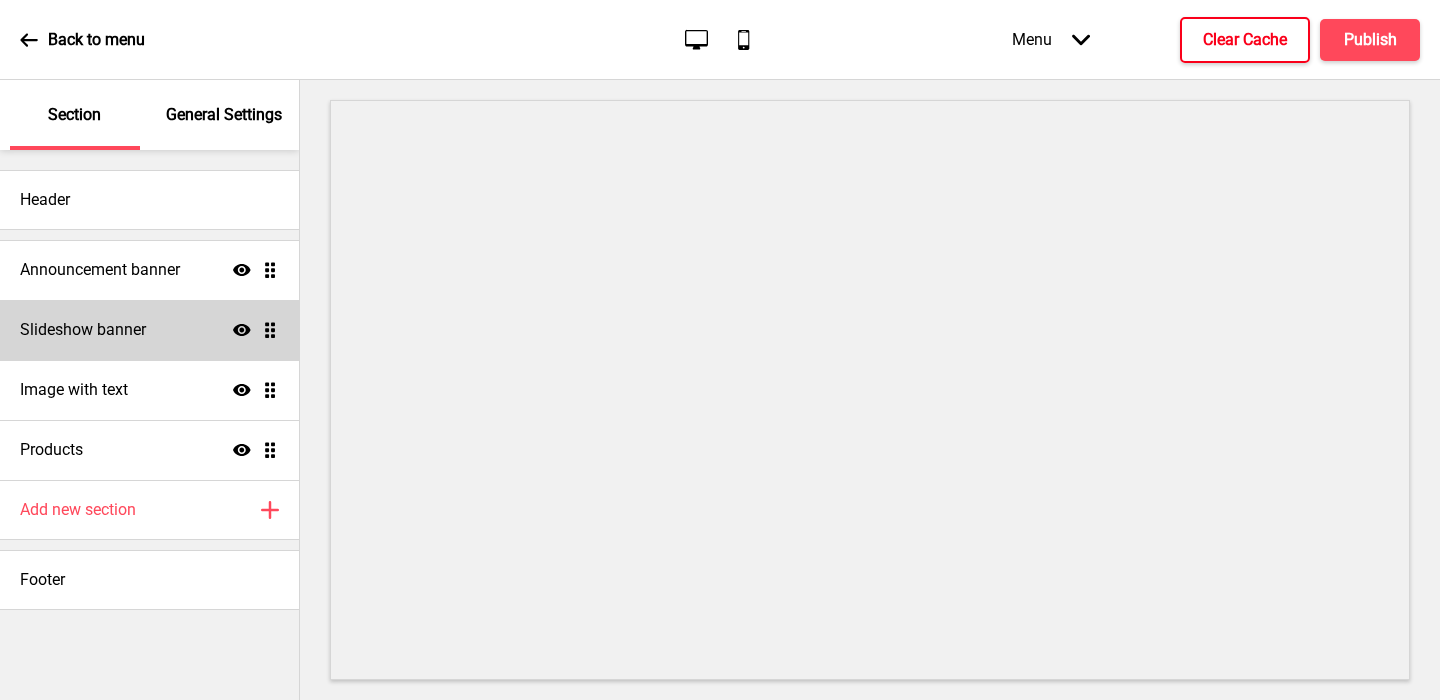 click on "Slideshow banner Show Drag" at bounding box center (149, 330) 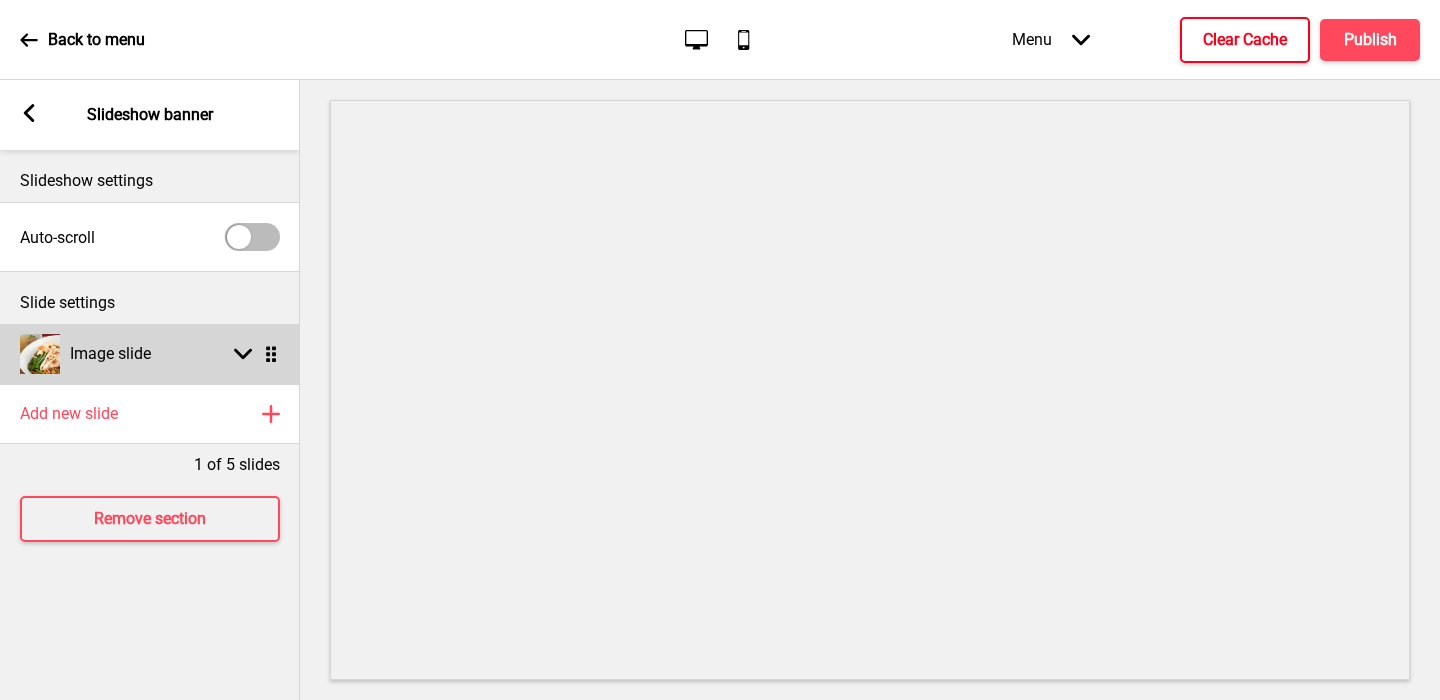 click on "Image slide Arrow down Drag" at bounding box center (150, 354) 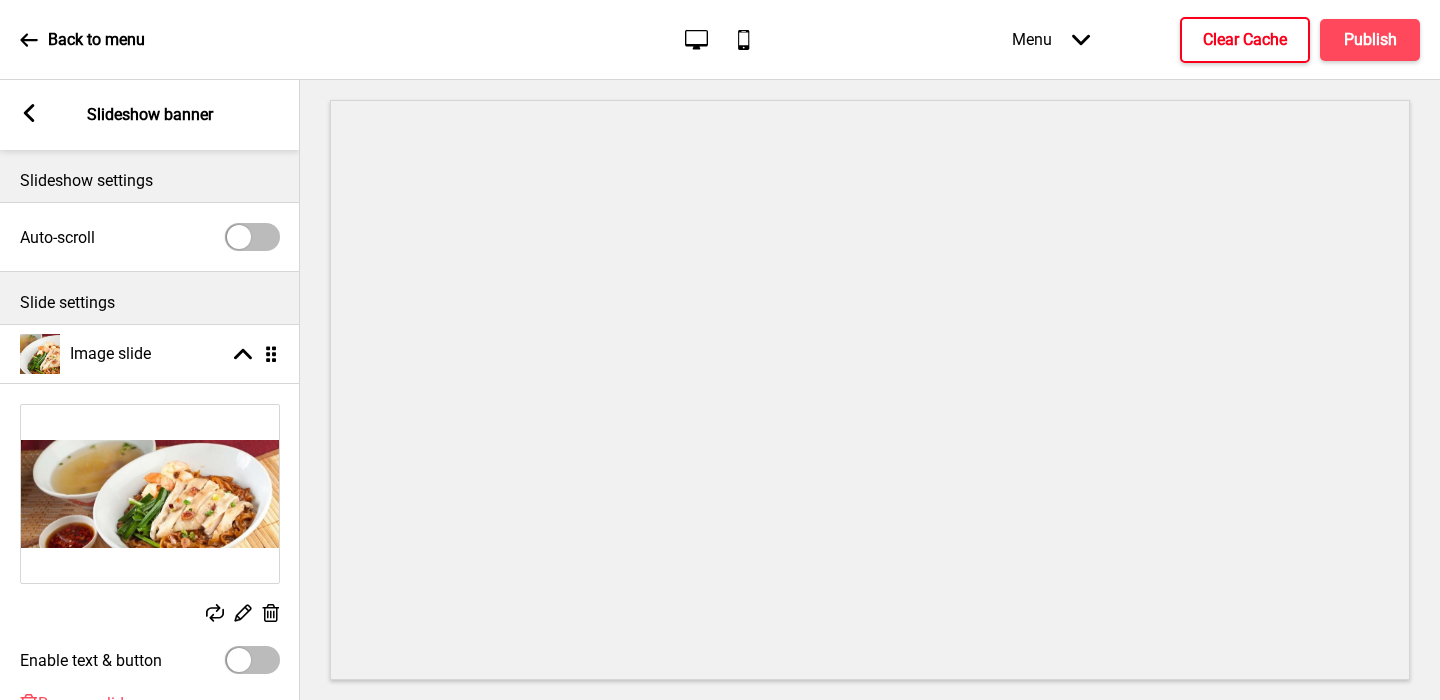click 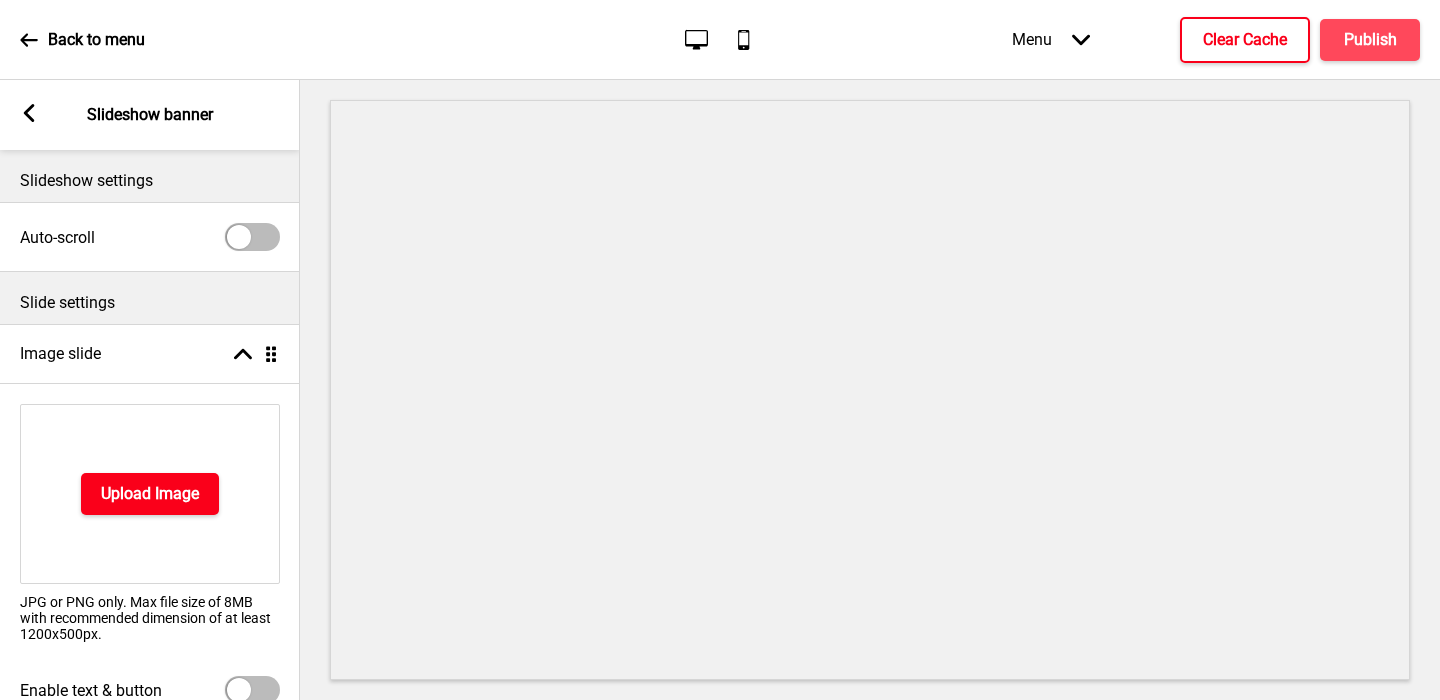 click on "Upload Image" at bounding box center [150, 494] 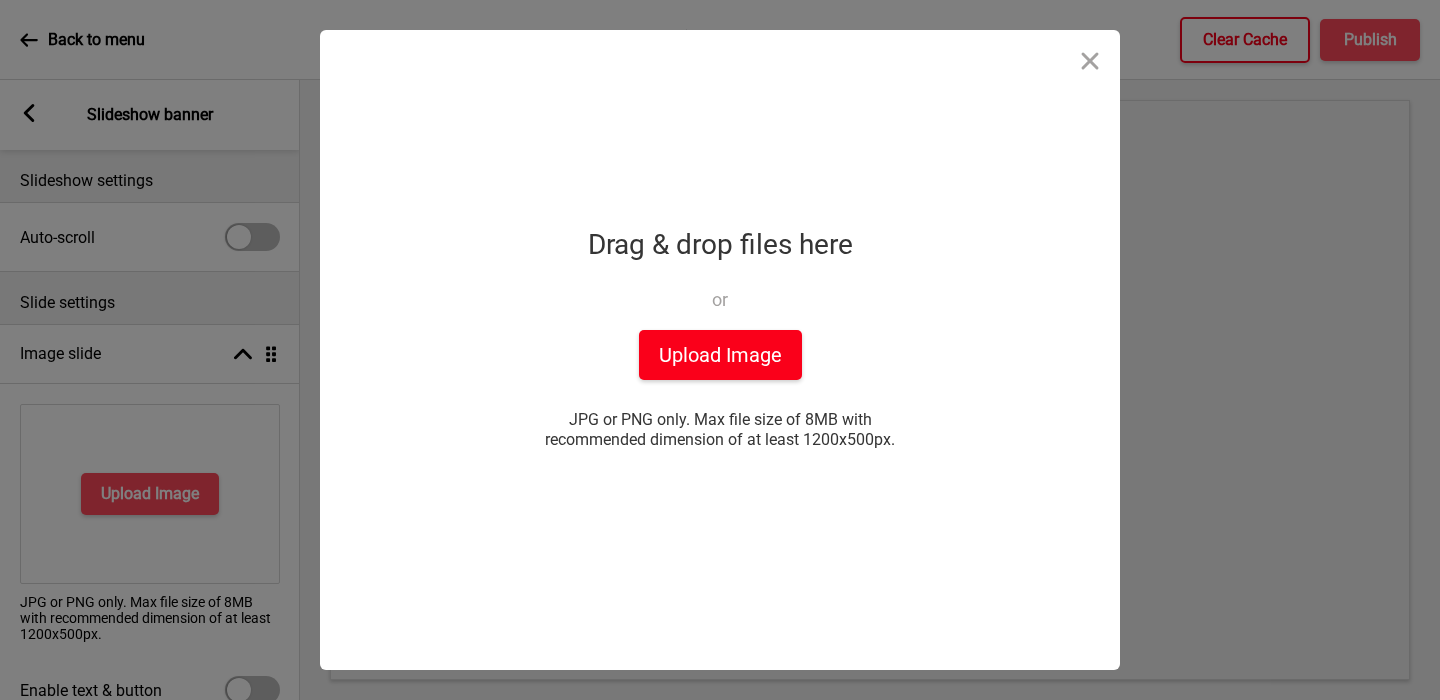 click on "Upload Image" at bounding box center [720, 355] 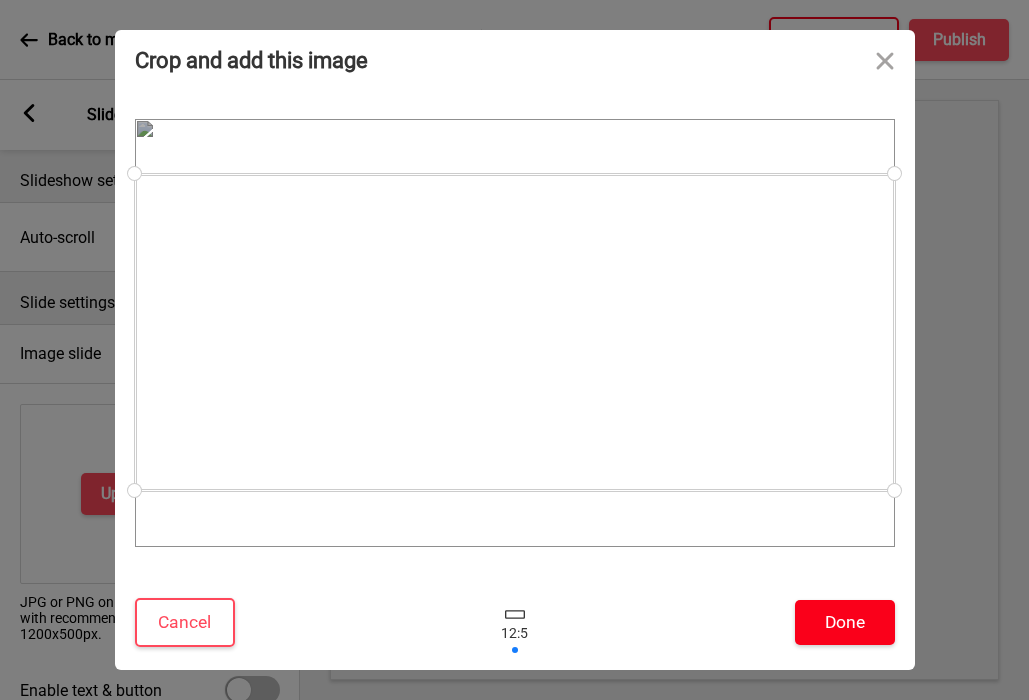 click on "Done" at bounding box center (845, 622) 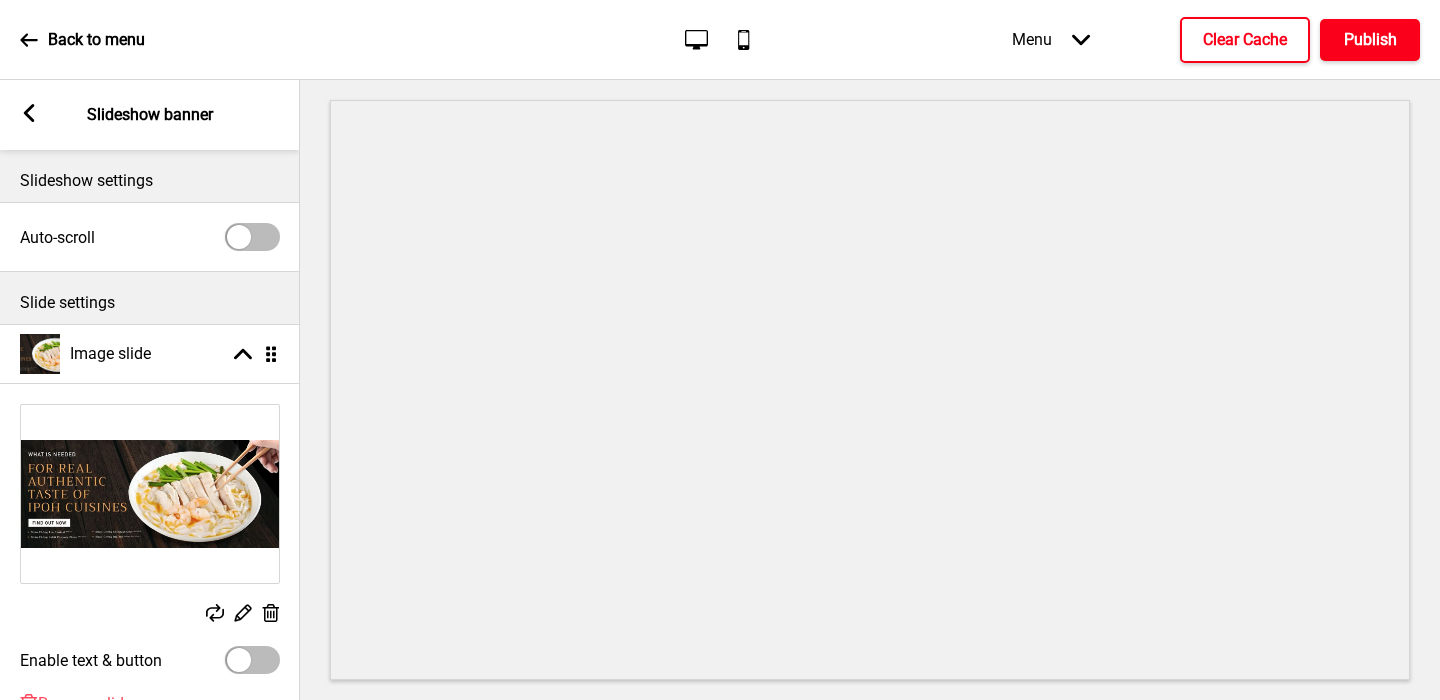 click on "Publish" at bounding box center [1370, 40] 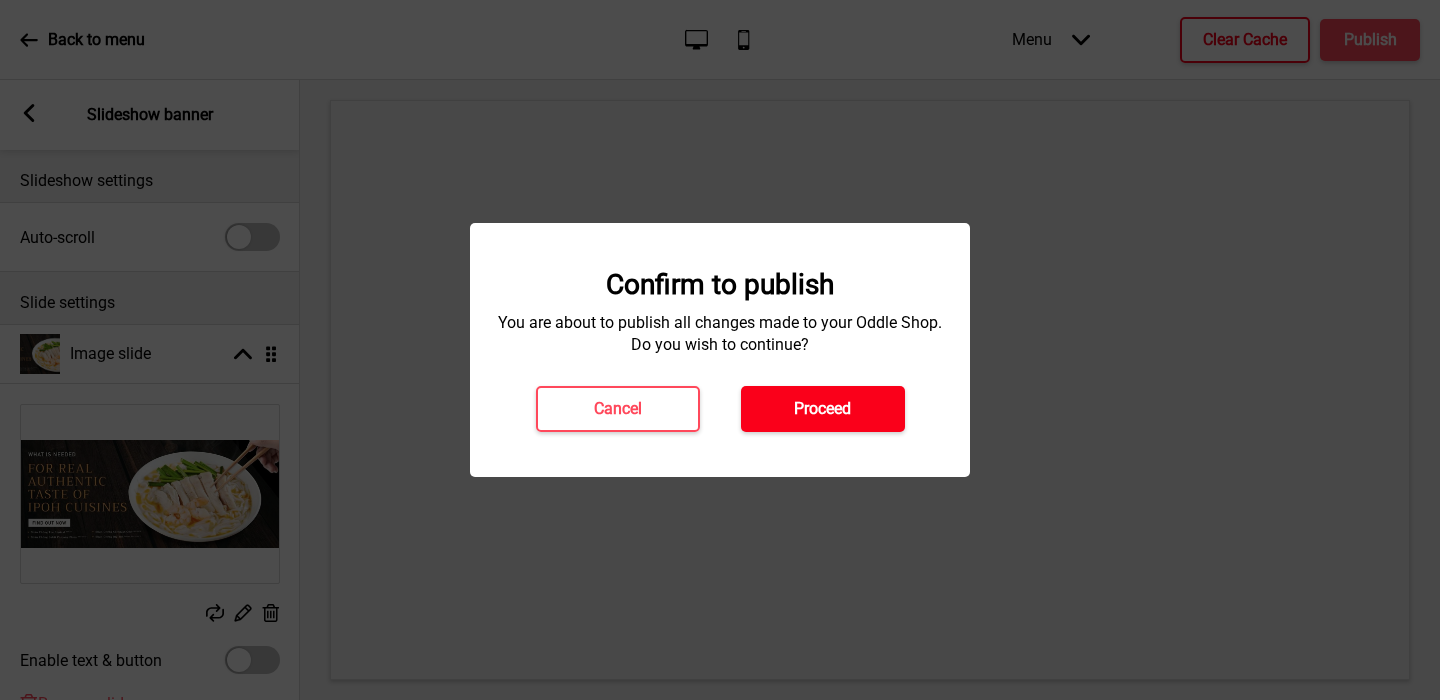 click on "Proceed" at bounding box center (823, 409) 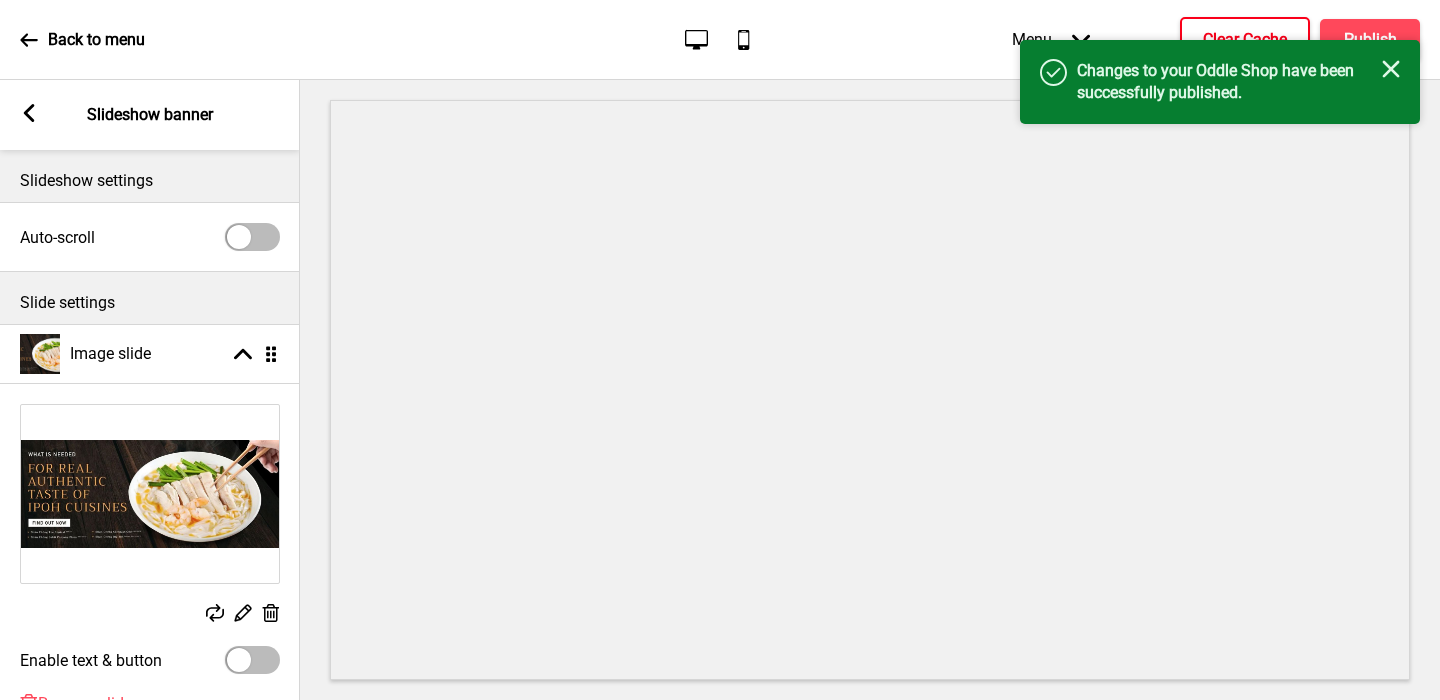 click on "Clear Cache" at bounding box center (1245, 40) 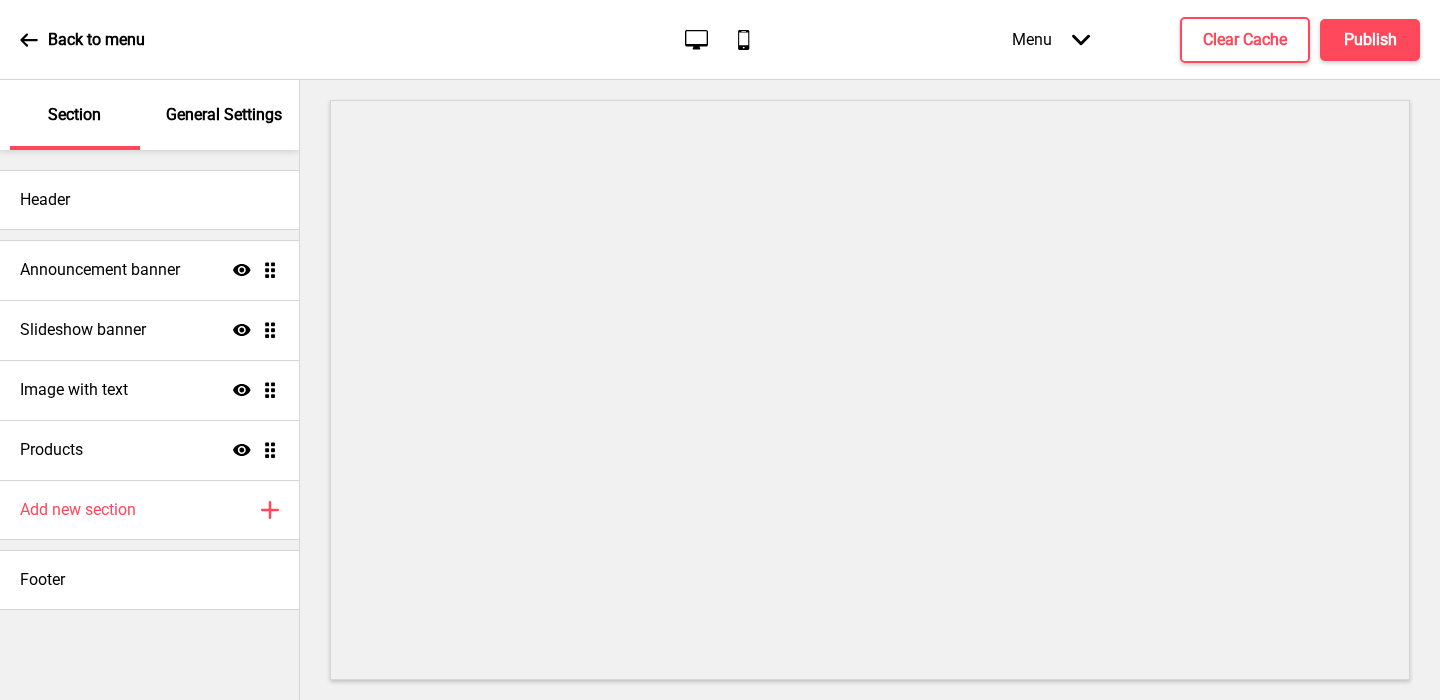 scroll, scrollTop: 0, scrollLeft: 0, axis: both 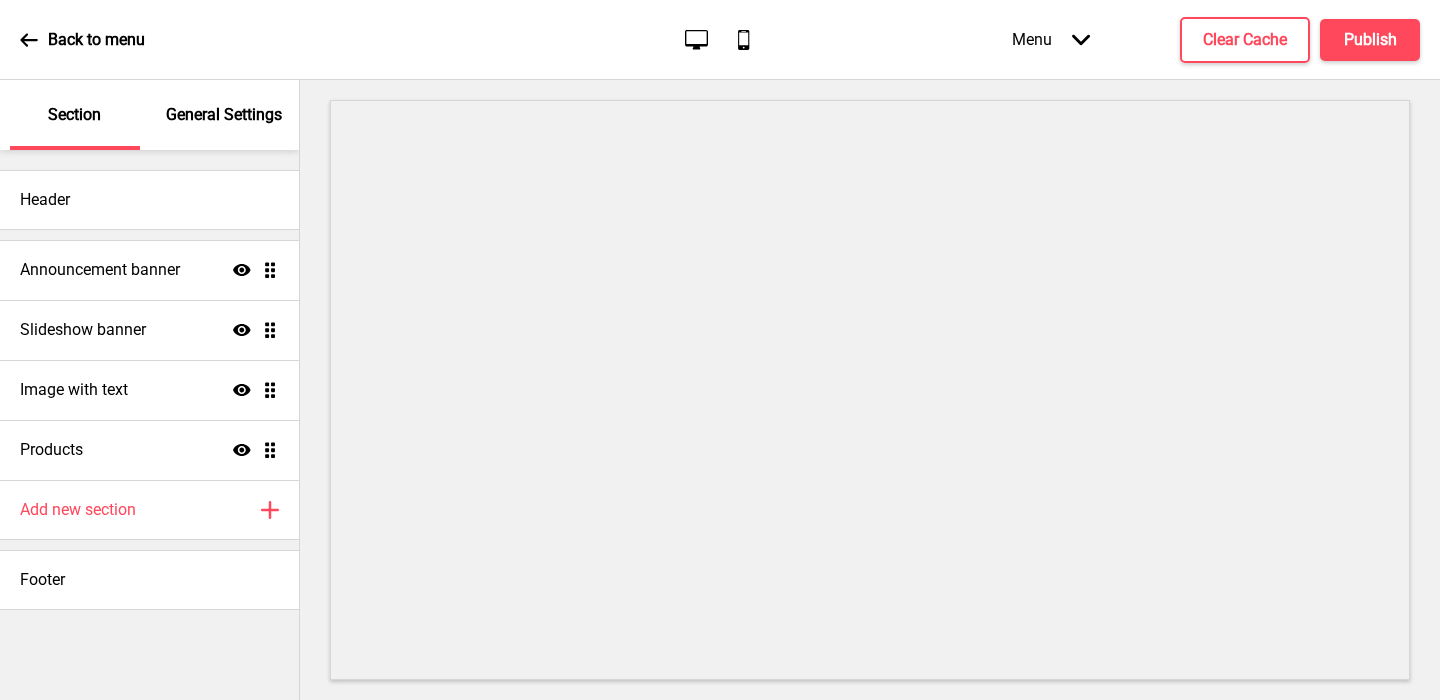 click on "General Settings" at bounding box center (224, 115) 